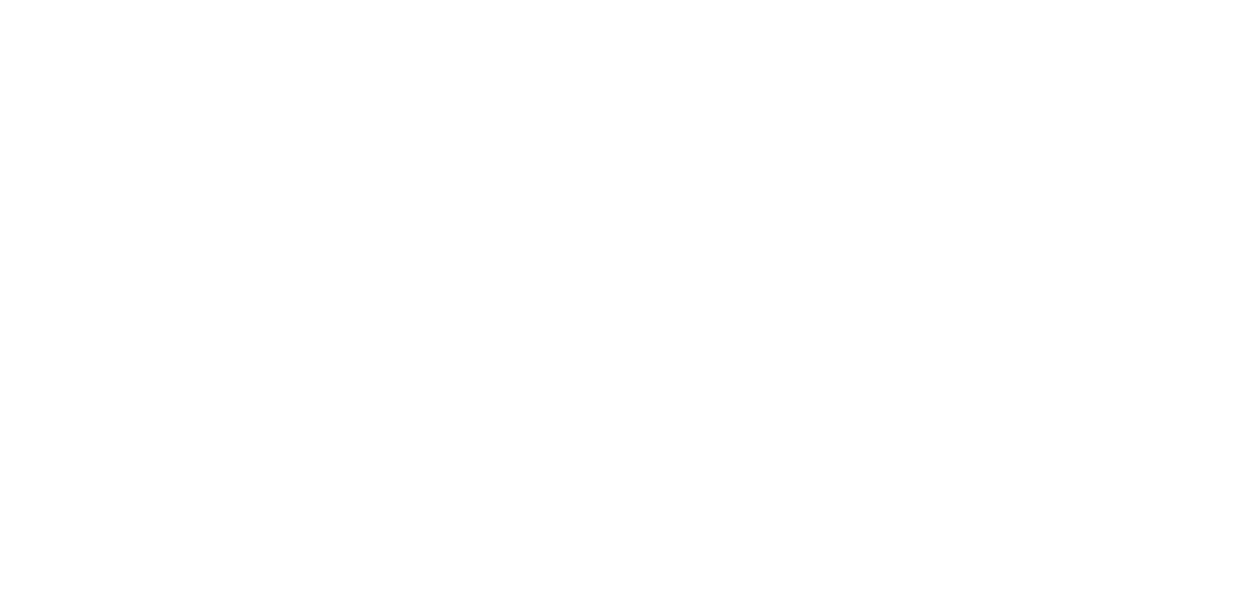 scroll, scrollTop: 0, scrollLeft: 0, axis: both 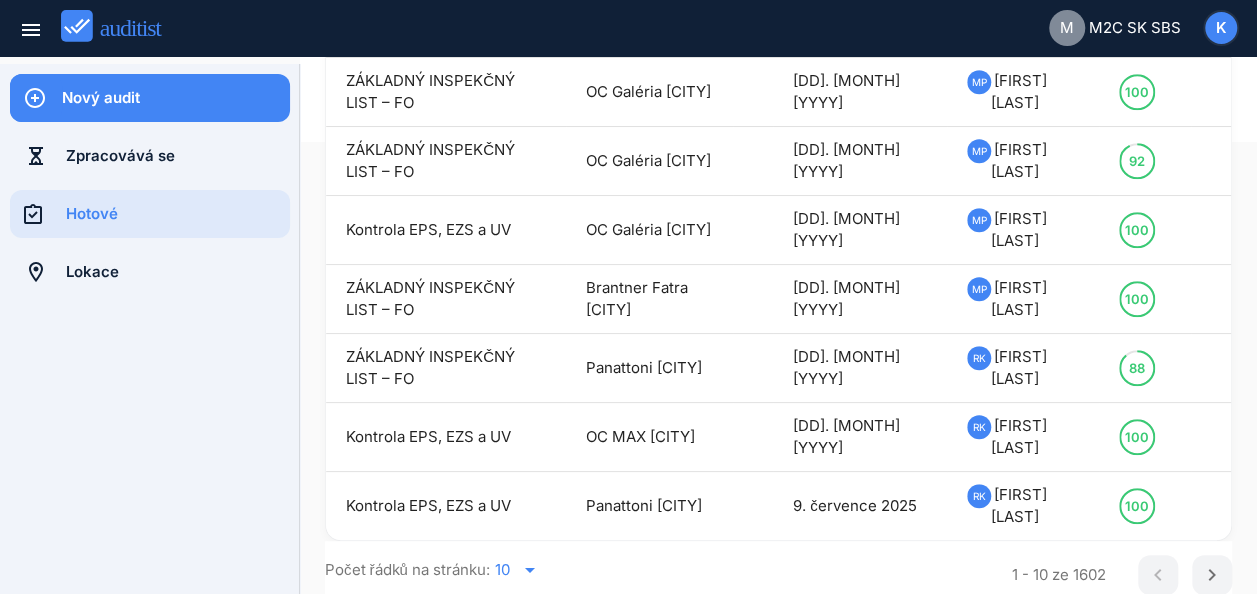 click on "Nový audit" at bounding box center (176, 98) 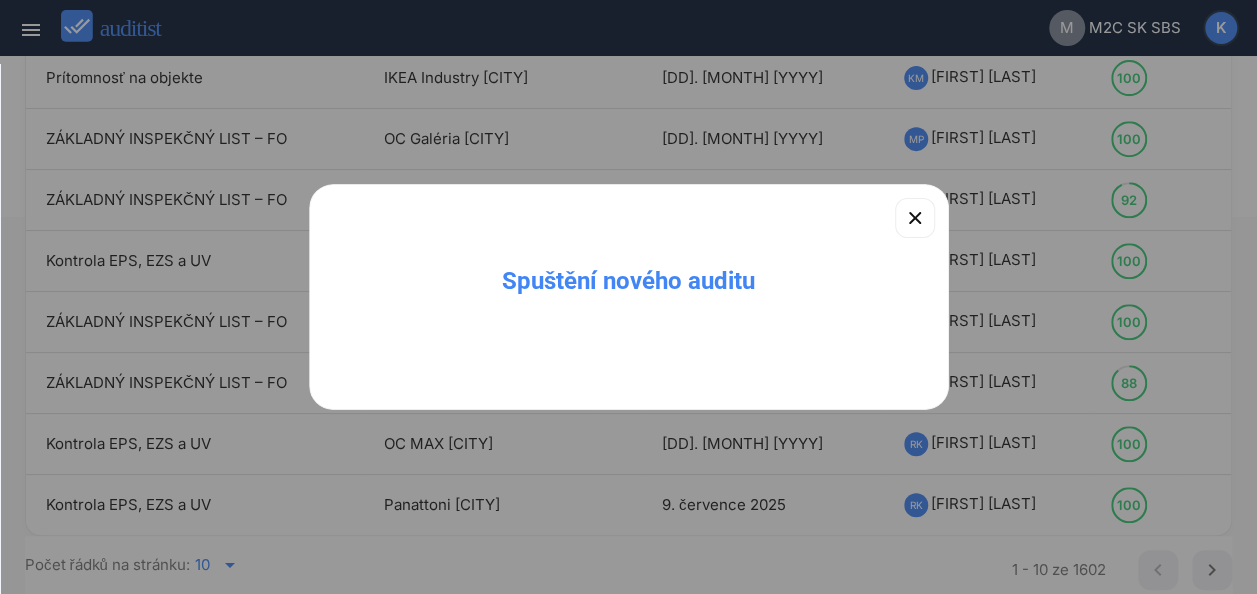 scroll, scrollTop: 372, scrollLeft: 0, axis: vertical 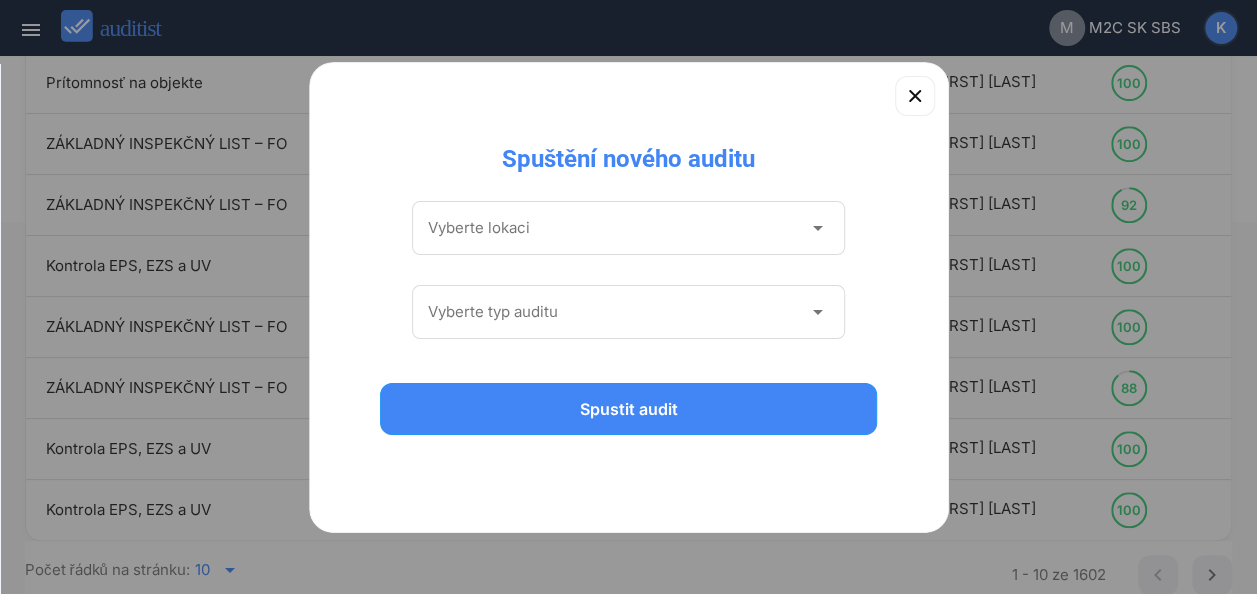 click on "arrow_drop_down" at bounding box center [817, 228] 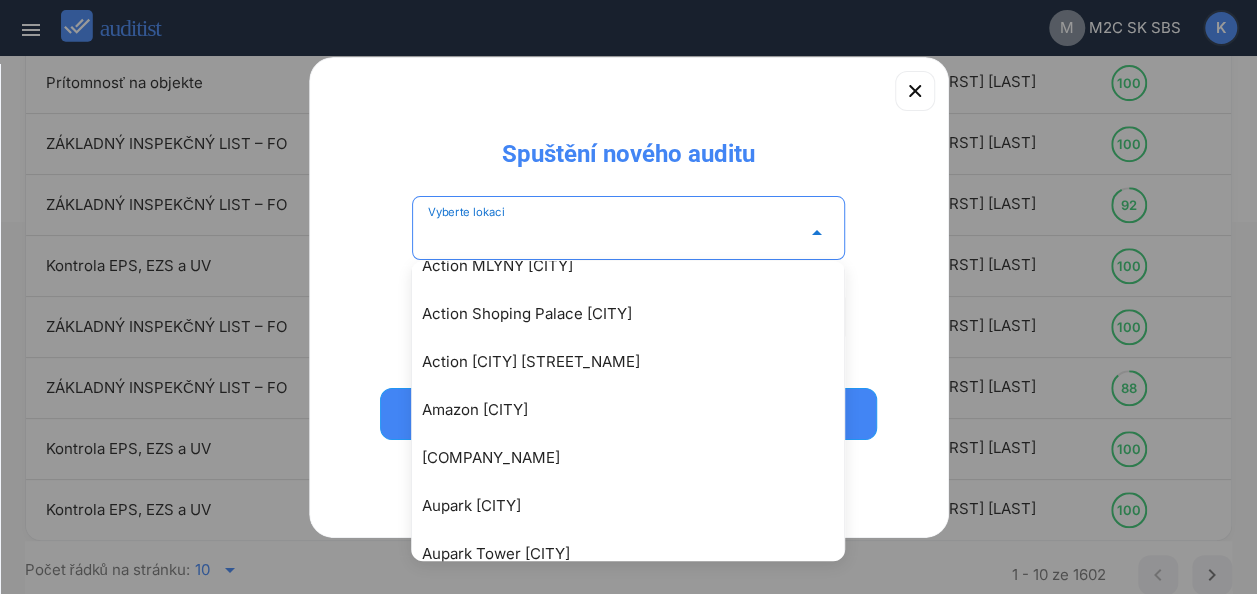 scroll, scrollTop: 190, scrollLeft: 0, axis: vertical 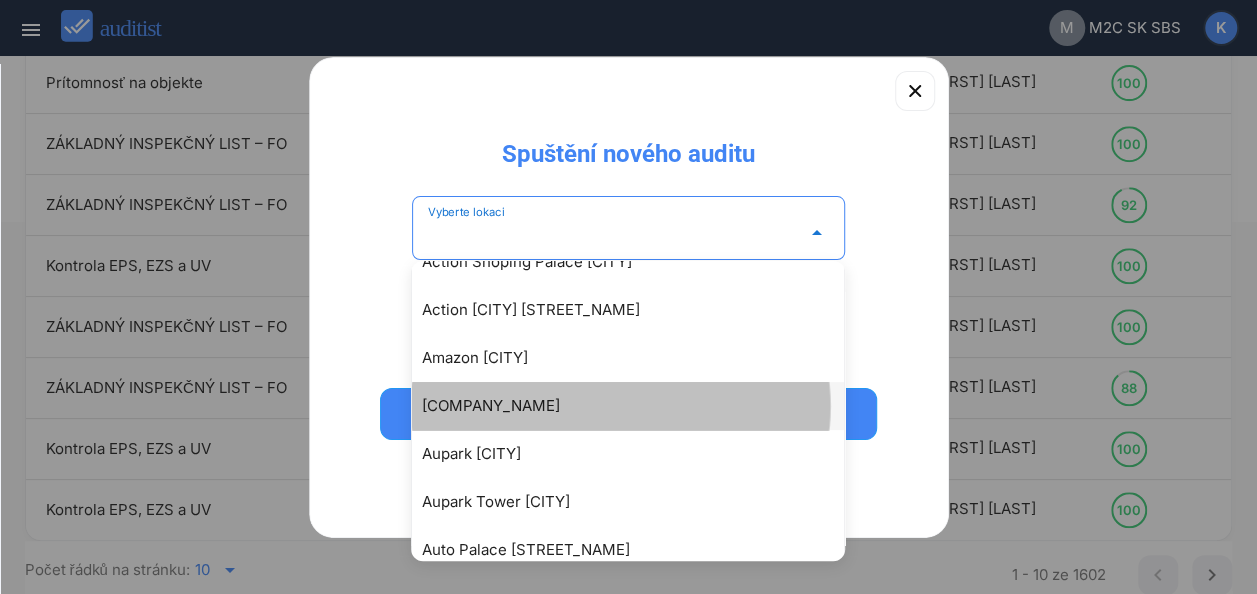 click on "Arkádia [CITY]" at bounding box center (638, 406) 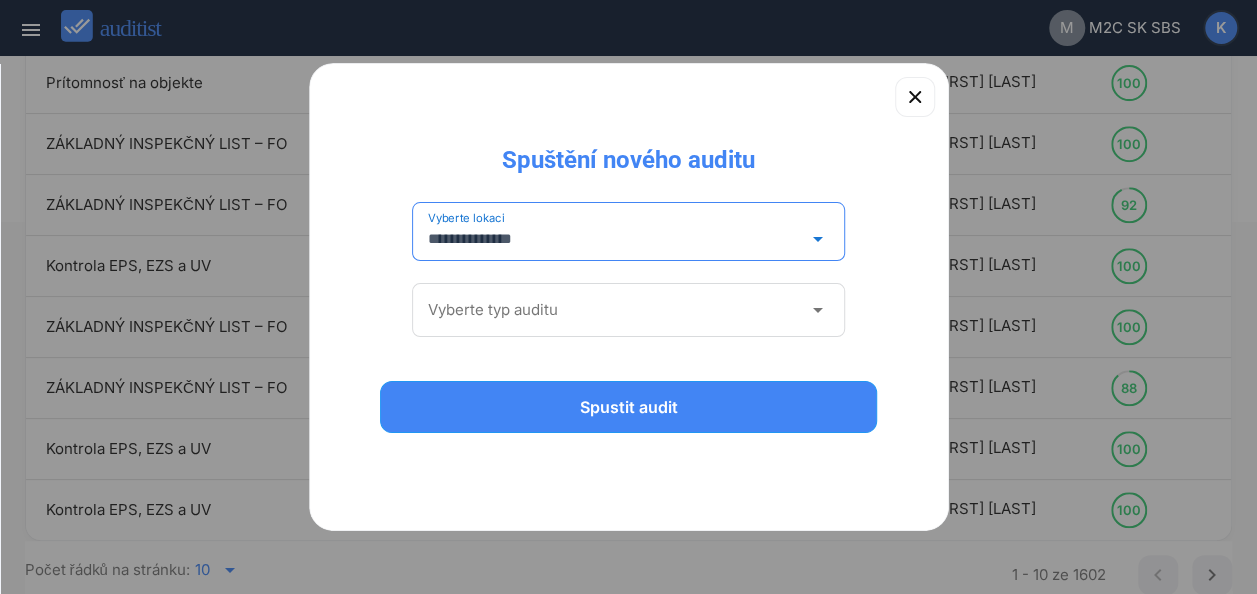 click on "arrow_drop_down" at bounding box center (817, 310) 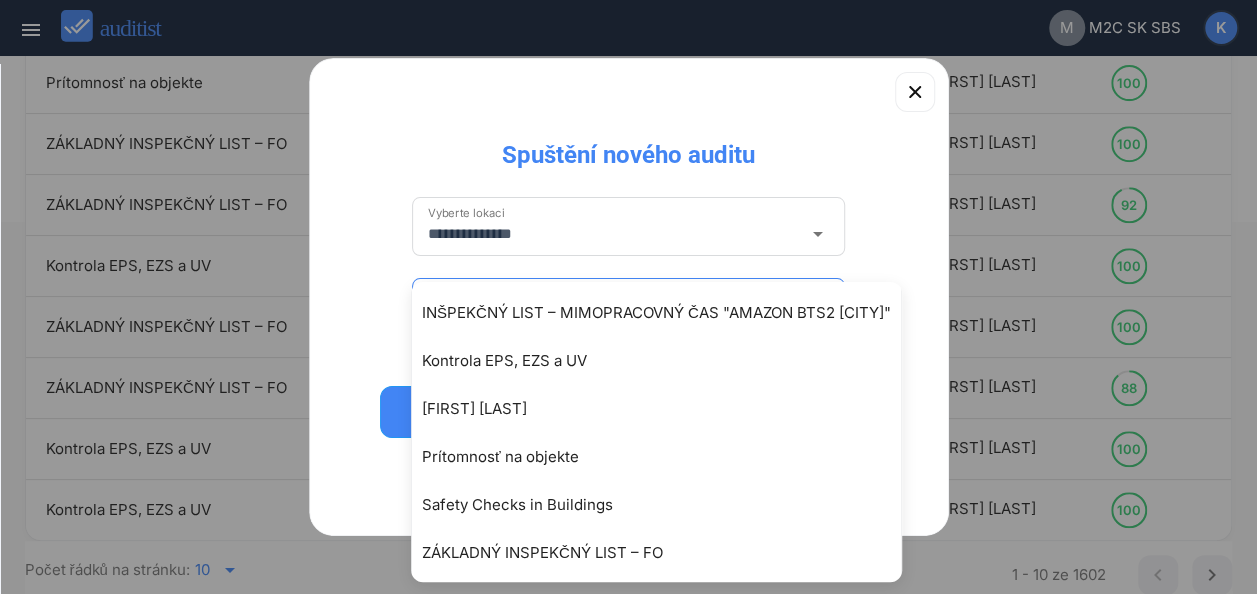 scroll, scrollTop: 197, scrollLeft: 0, axis: vertical 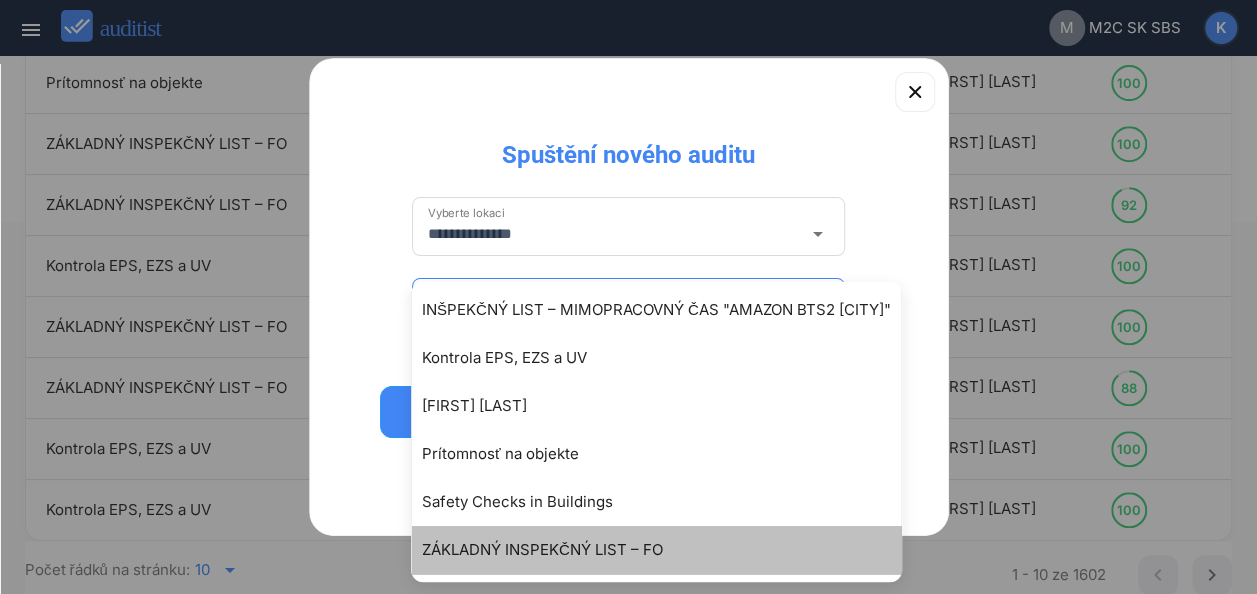 click on "[DOCUMENT_TYPE] – [PERSON_TYPE]" at bounding box center [666, 550] 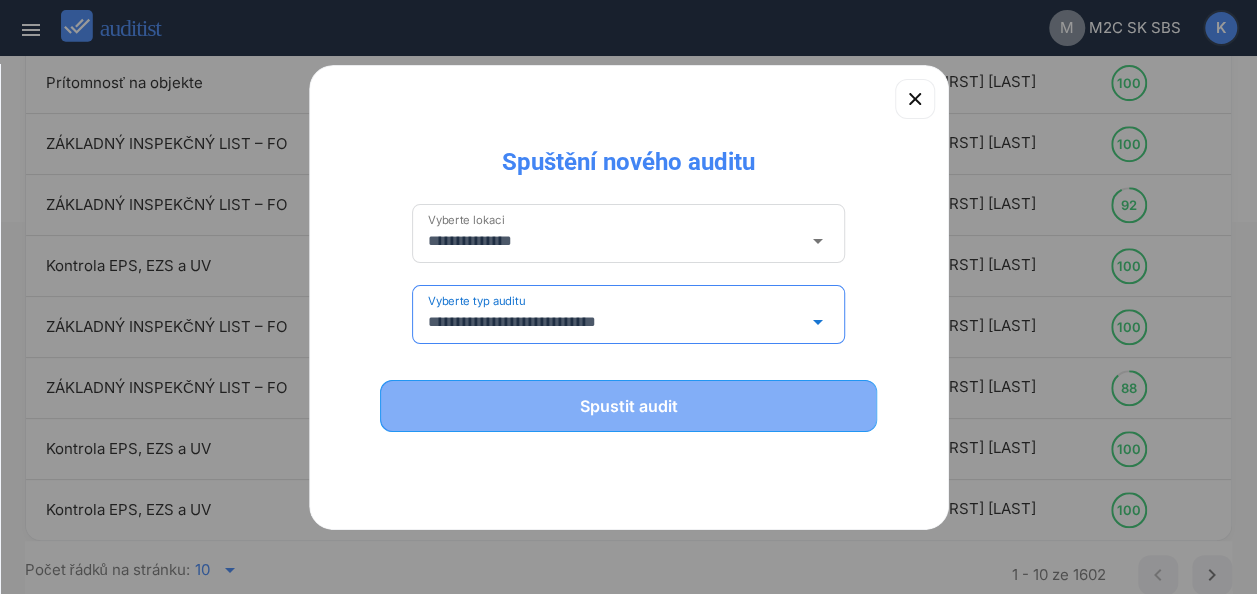 click on "Spustit audit" at bounding box center [629, 406] 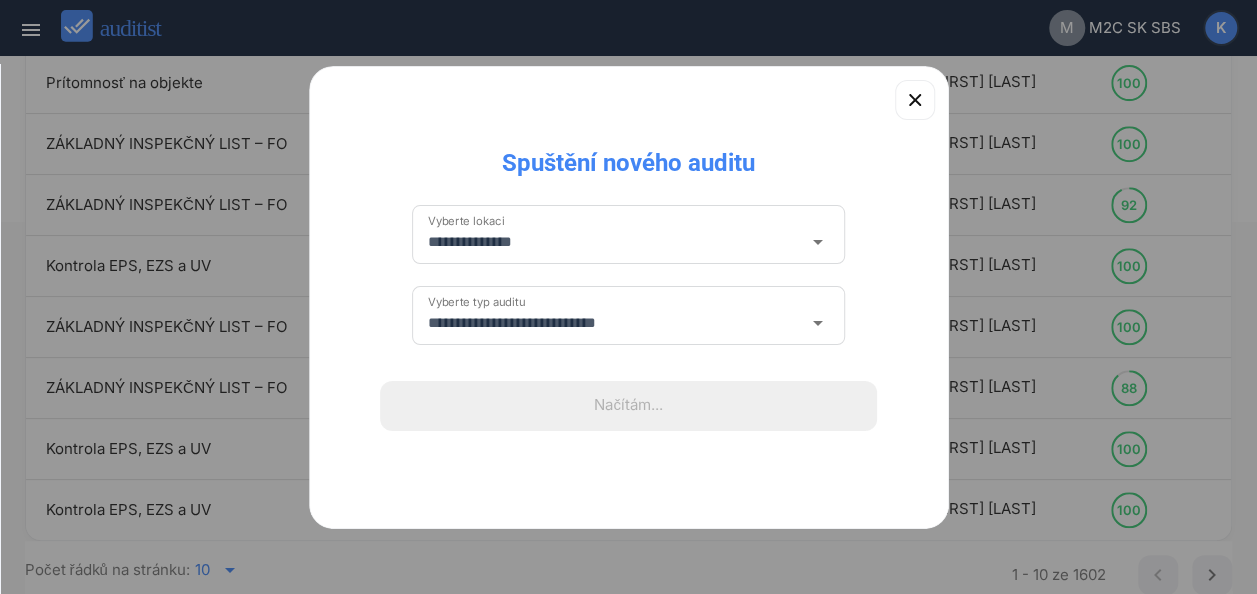 type 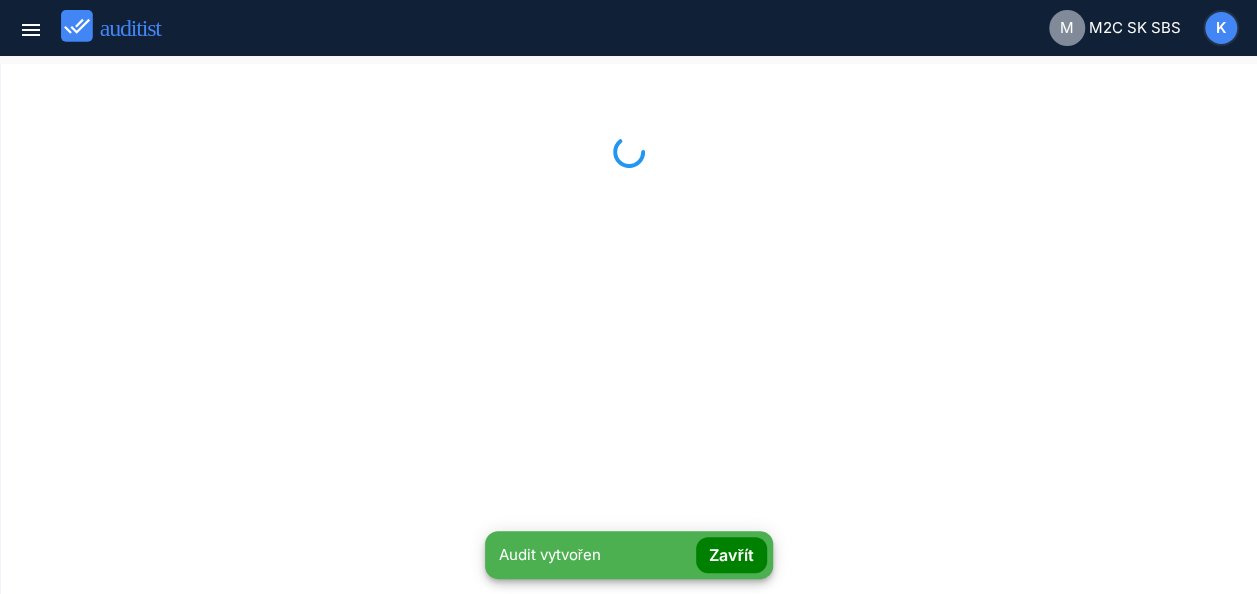 scroll, scrollTop: 0, scrollLeft: 0, axis: both 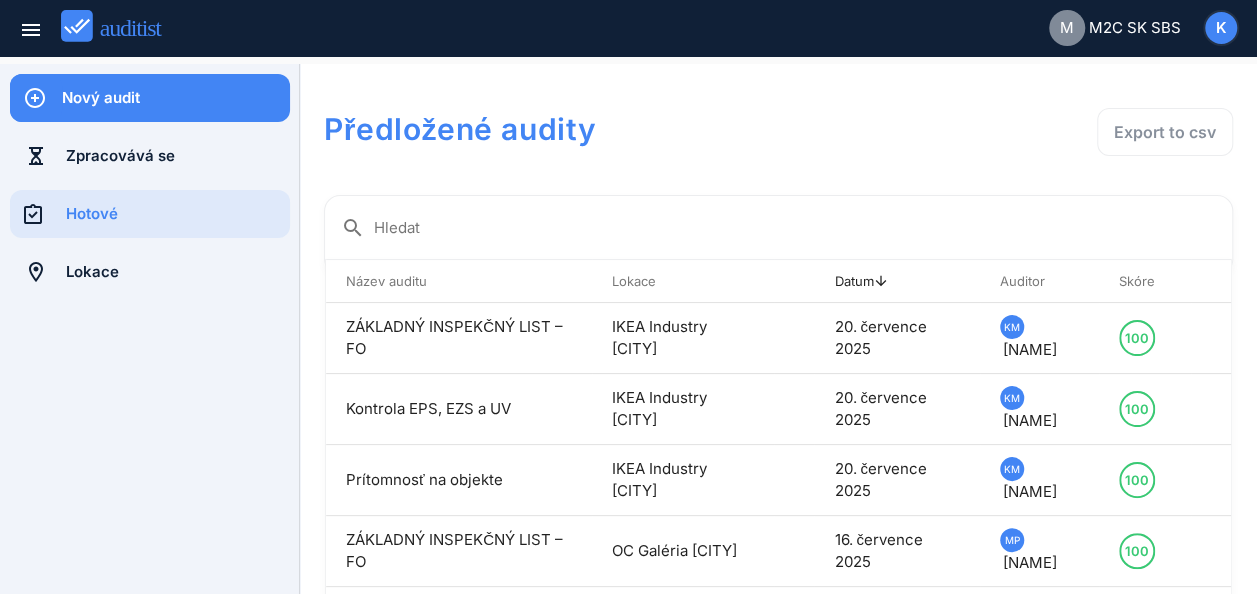 click at bounding box center [150, 454] 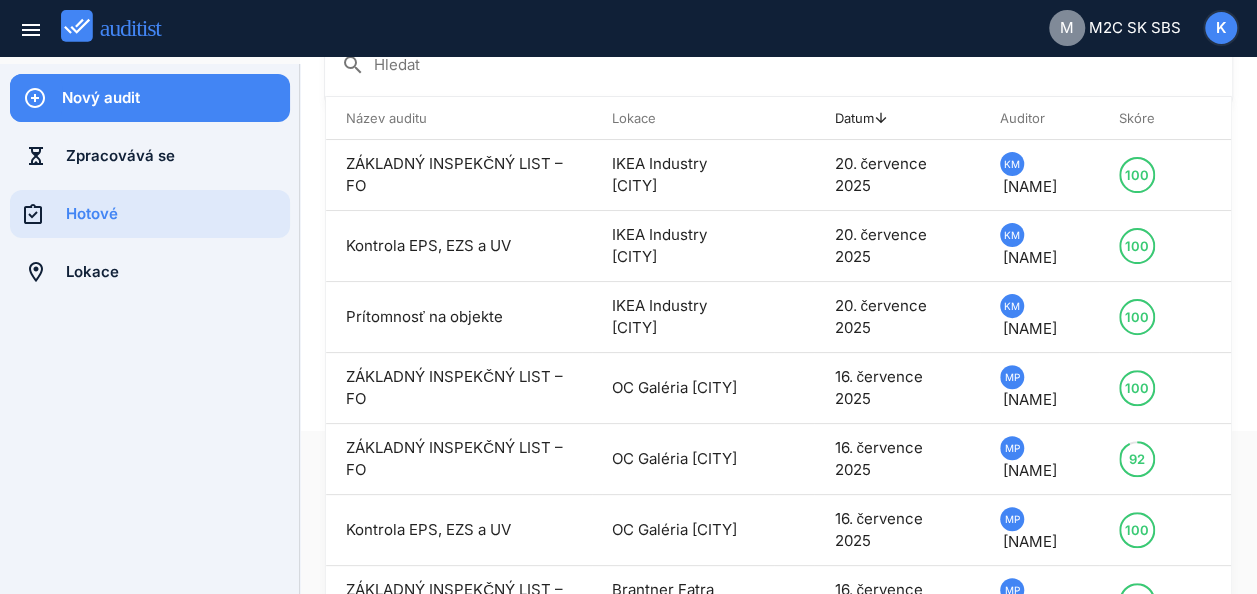 scroll, scrollTop: 158, scrollLeft: 0, axis: vertical 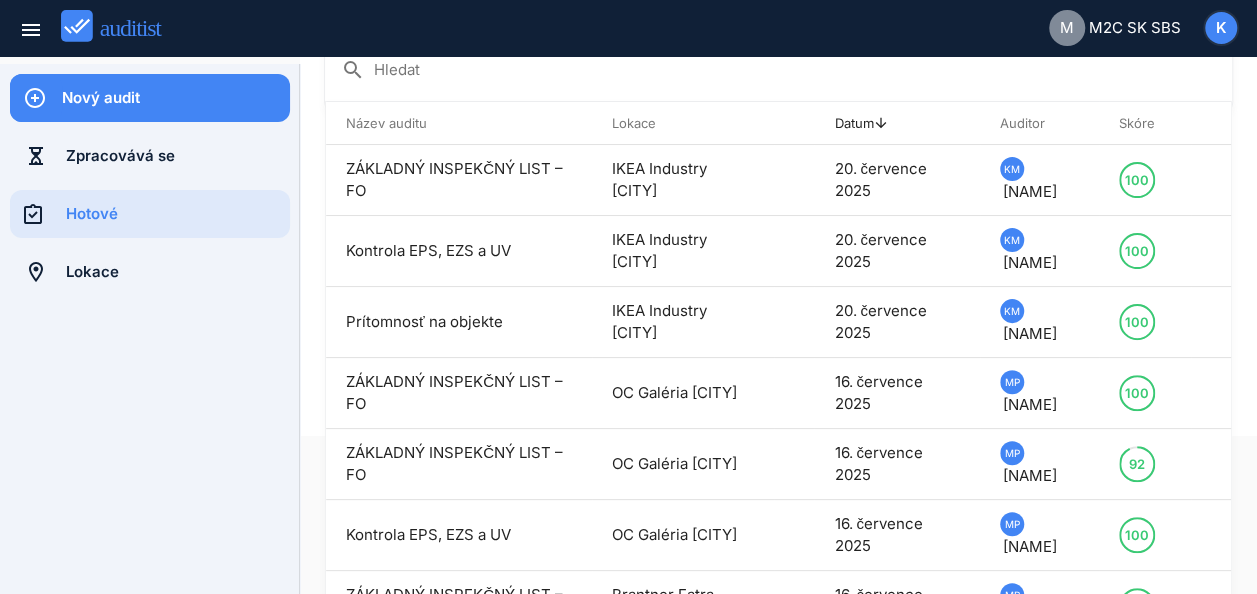 click on "Nový audit" at bounding box center (176, 98) 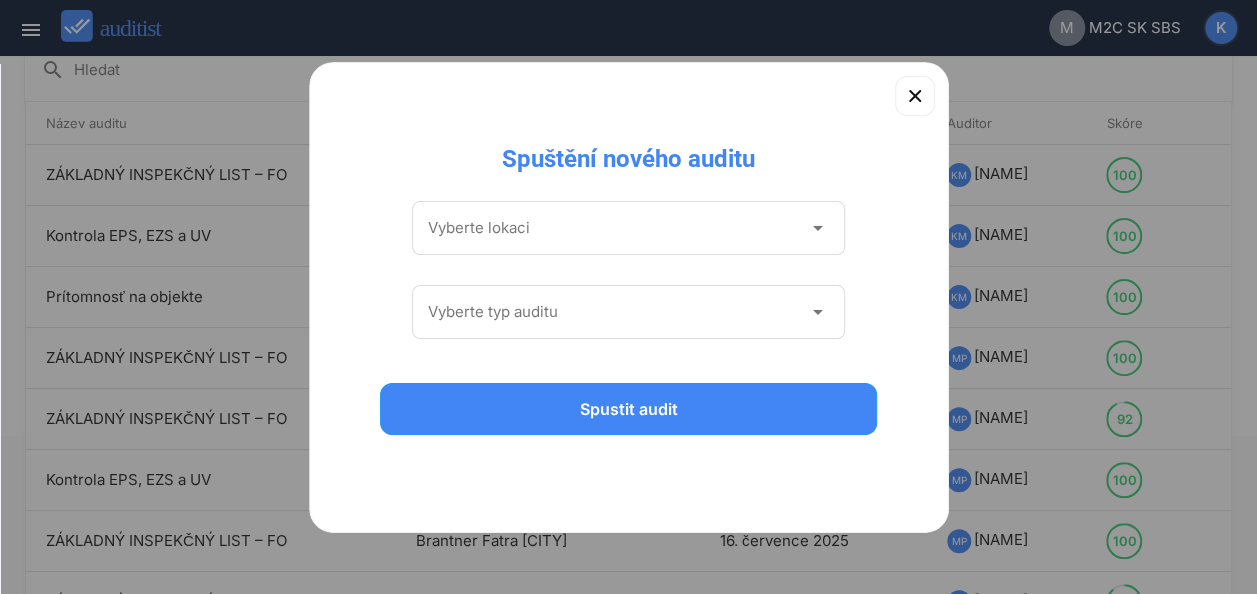 click on "arrow_drop_down" at bounding box center (817, 228) 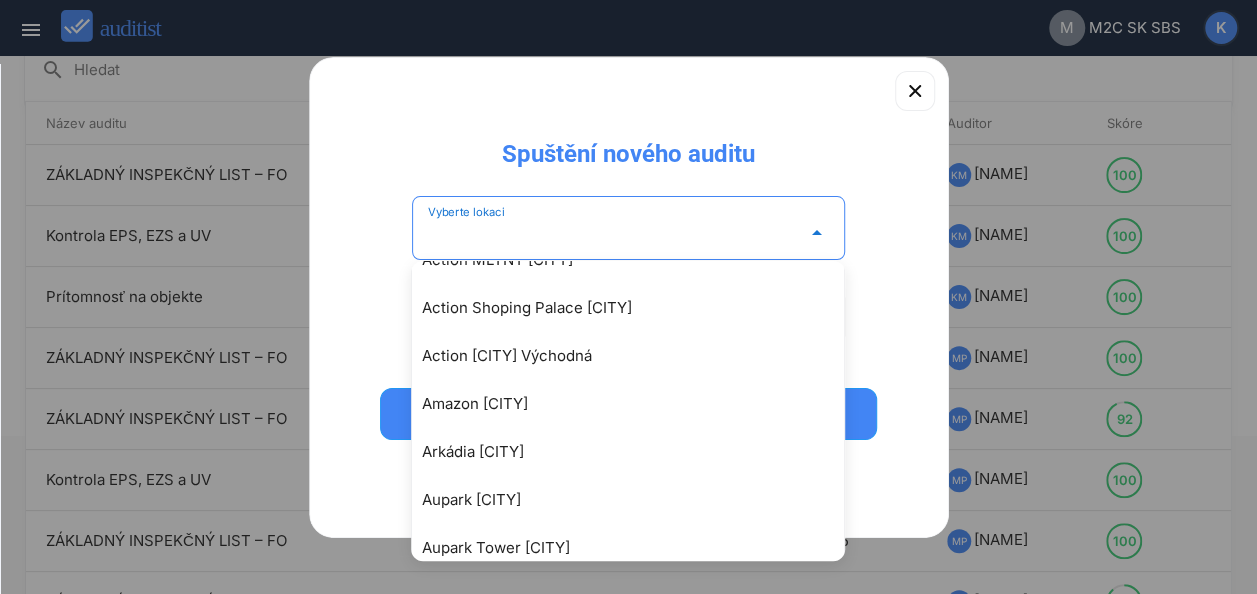 scroll, scrollTop: 200, scrollLeft: 0, axis: vertical 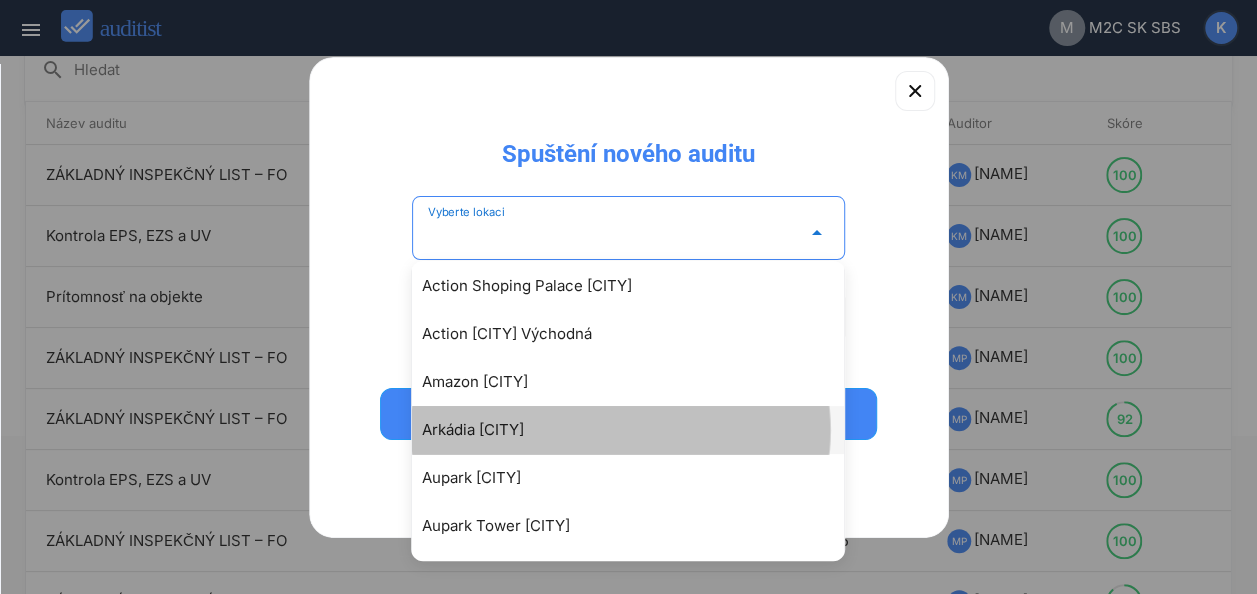 click on "Arkádia [CITY]" at bounding box center [638, 430] 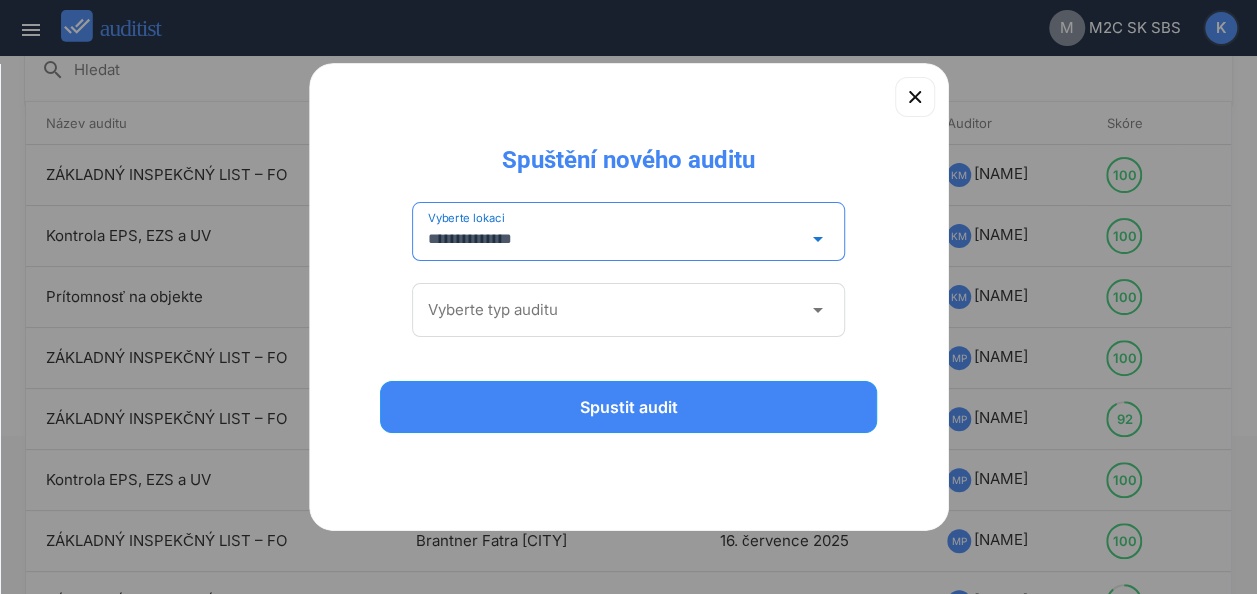 click on "arrow_drop_down" at bounding box center (817, 310) 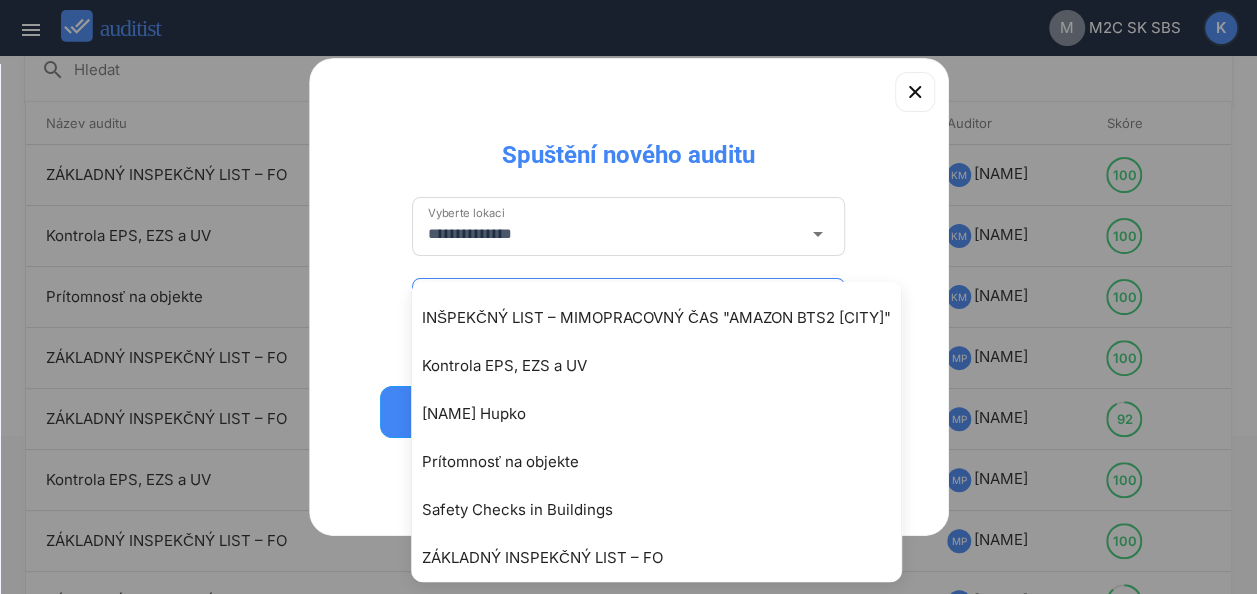 scroll, scrollTop: 197, scrollLeft: 0, axis: vertical 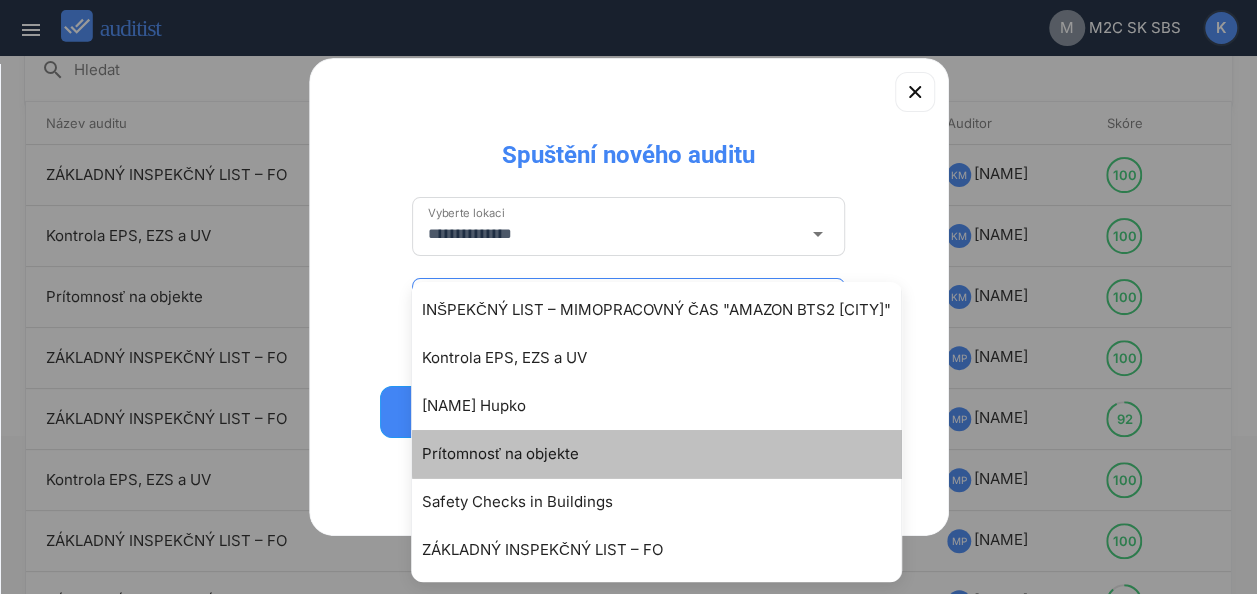 click on "Prítomnosť na objekte" at bounding box center [666, 454] 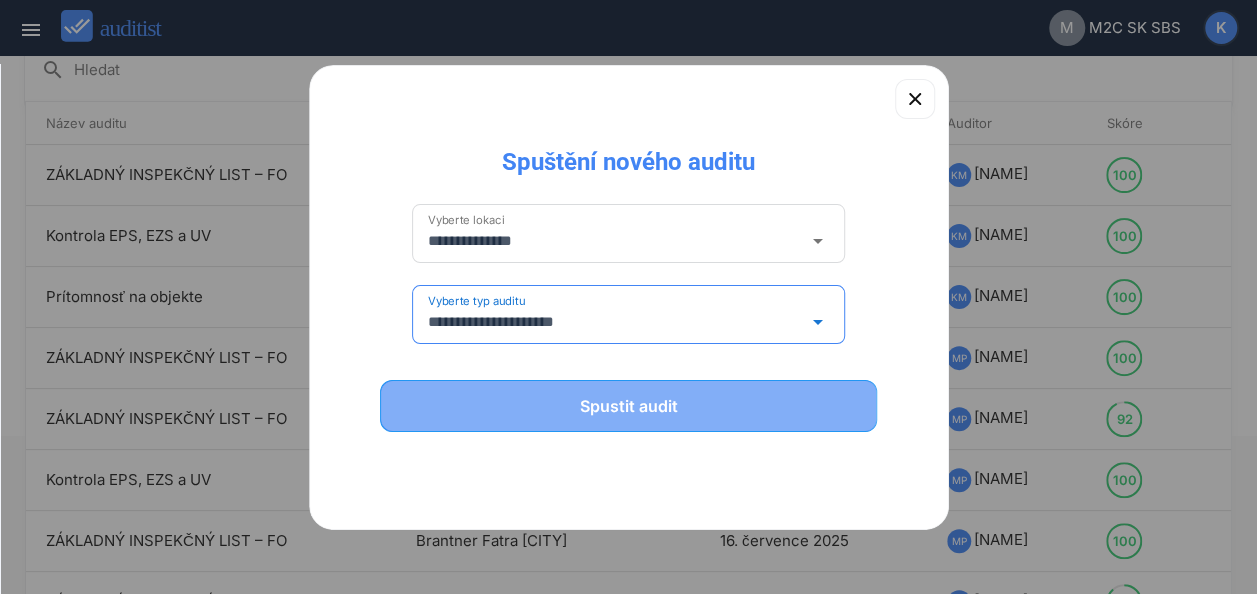 click on "Spustit audit" at bounding box center [629, 406] 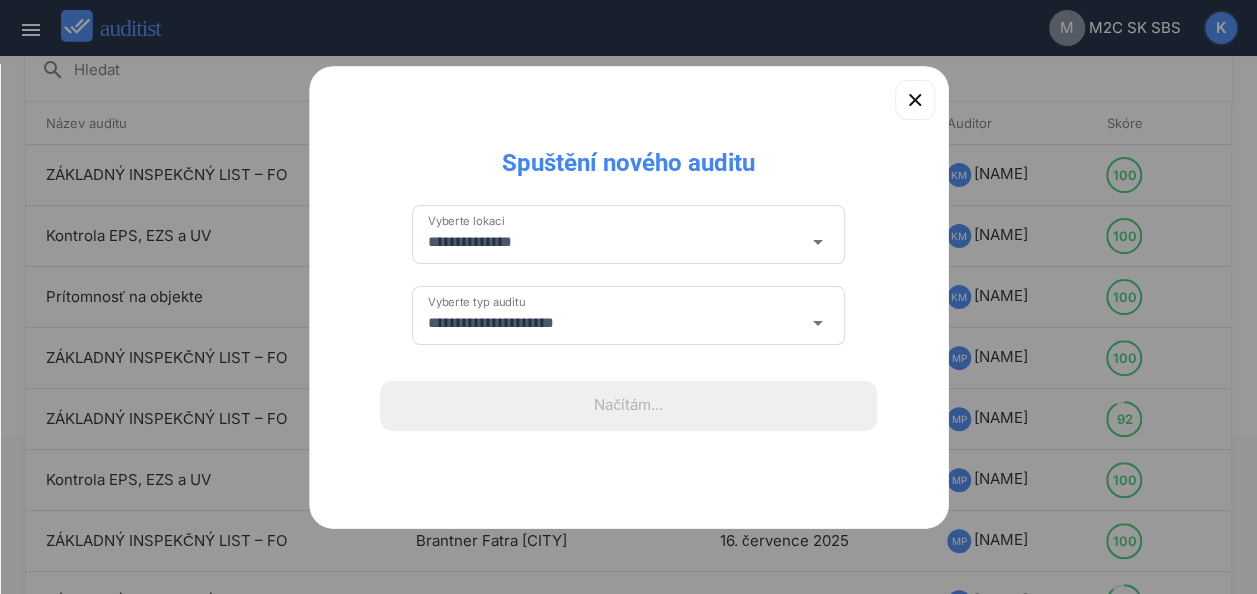 type 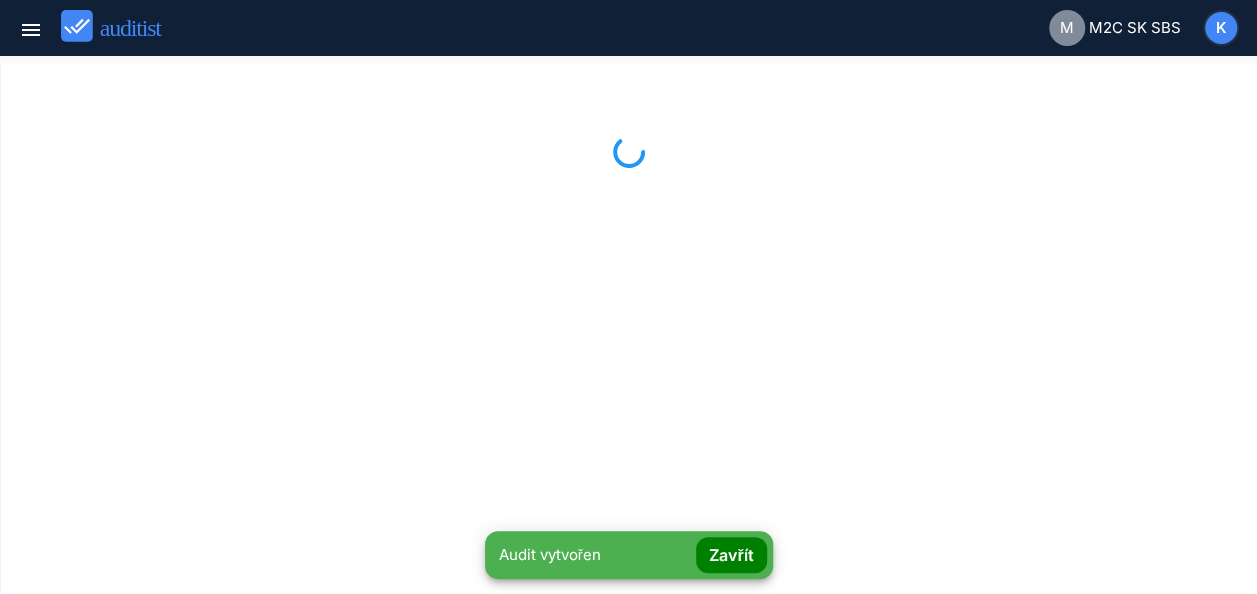 scroll, scrollTop: 0, scrollLeft: 0, axis: both 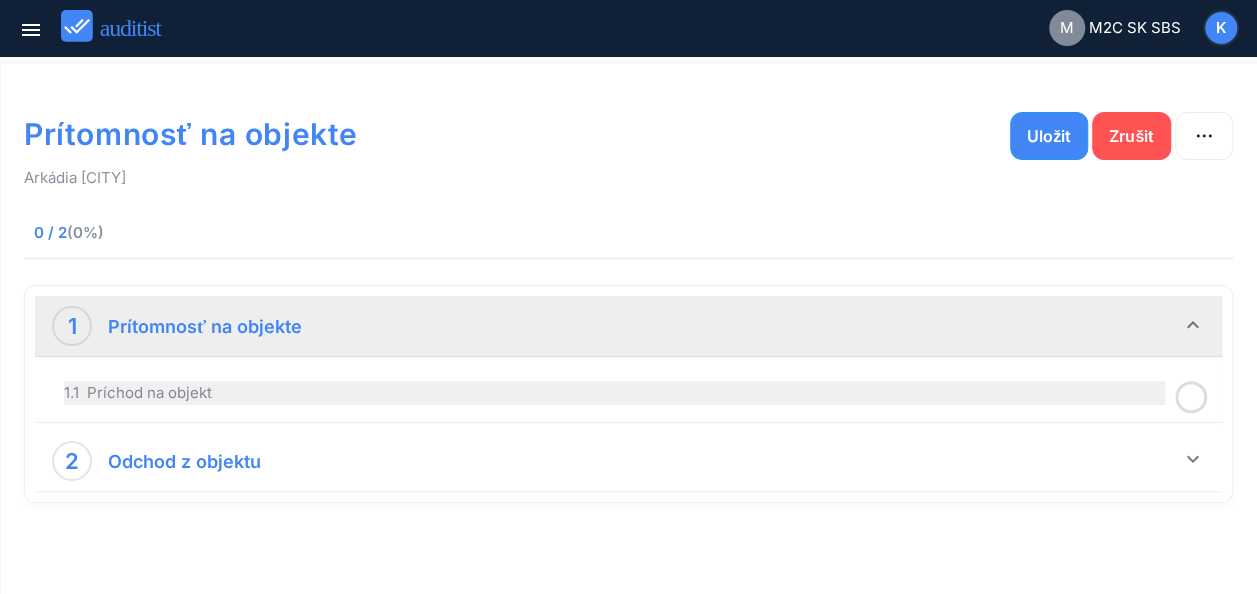 click on "1.1   Príchod na objekt" at bounding box center [614, 393] 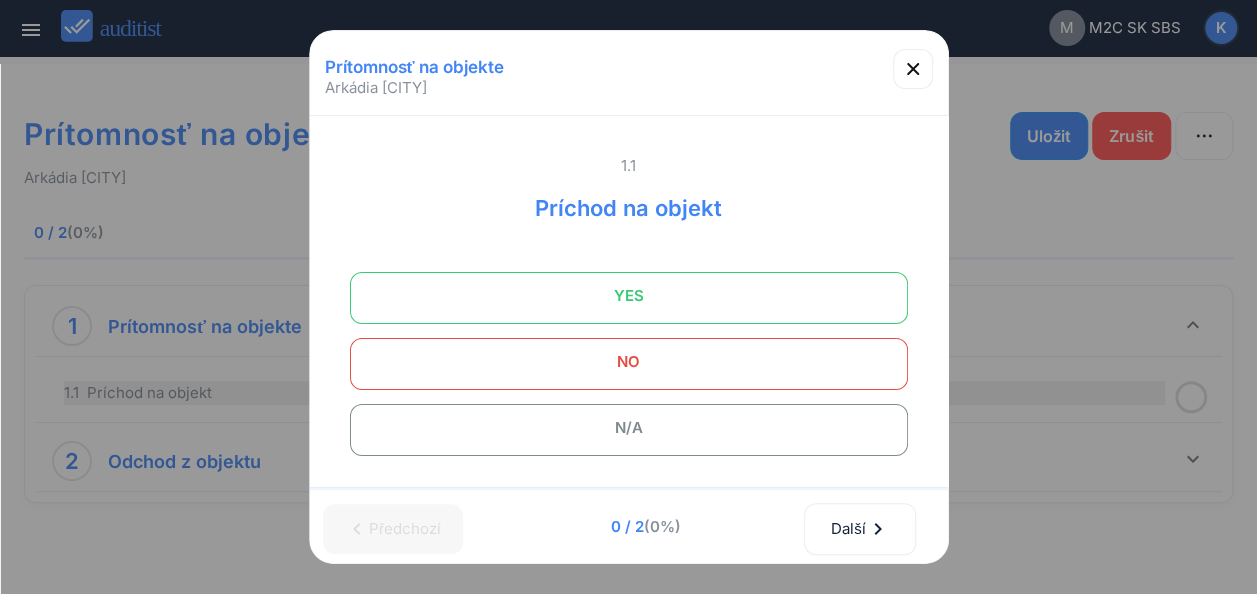 click on "Prítomnosť na objekte
Arkádia Trnava     1.1    Príchod na objekt           YES       NO       N/A     Komentář   Prosím přidejte svůj komentář   Fotografie     Přidat fotku         chevron_left
Předchozí
0 / 2
(0%)
Další
chevron_right      Upravit audit   Lokace auditu arrow_drop_down   Ano OC MAX Trenčín OC MAX Nitra OC MAX Poprad OC MAX Trnava OC Central Bratislava Pezinské tehelne a paneláreň Gefco Trnava PRIOR Žiar nad Hronom PRIOR Považská bystrica PRIOR Prievidza PRIOR Partizánske PRIOR Liptovský Mikuláš MC Syncro/Eurofit Nitra M2C Space OC Galéria Martin Shopping Palace Bratislava OC Galéria Lučenec Eurovea Bratislava IKEA Industry Jasná Brantner Fatra Martin    Uložit audit       done close block" at bounding box center [628, 304] 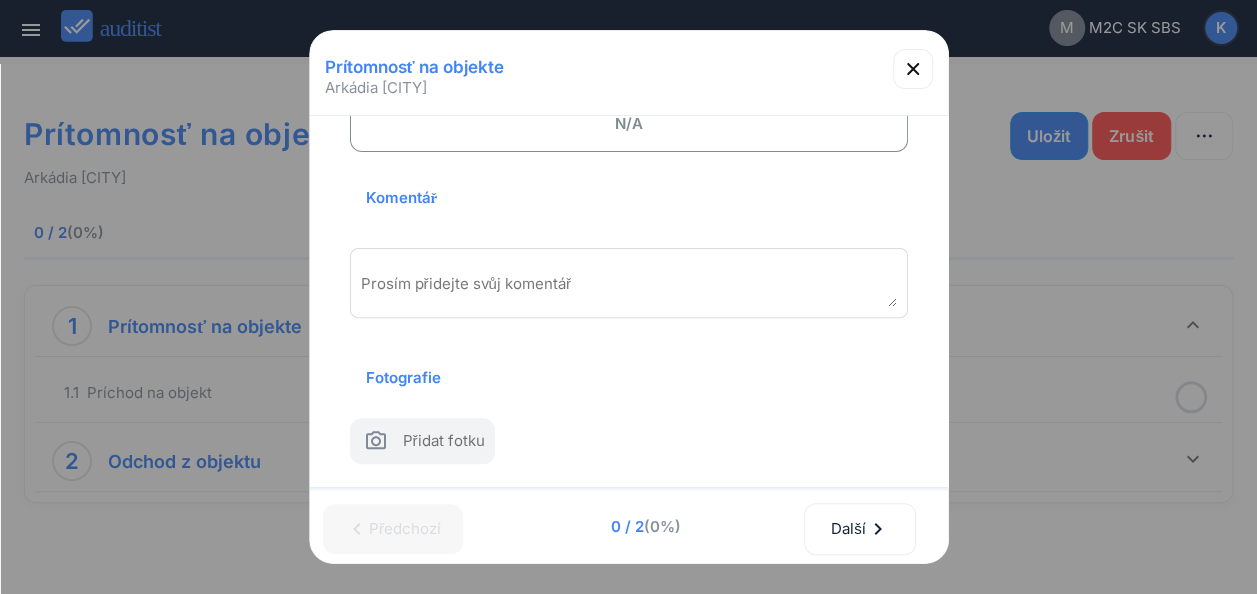 scroll, scrollTop: 332, scrollLeft: 0, axis: vertical 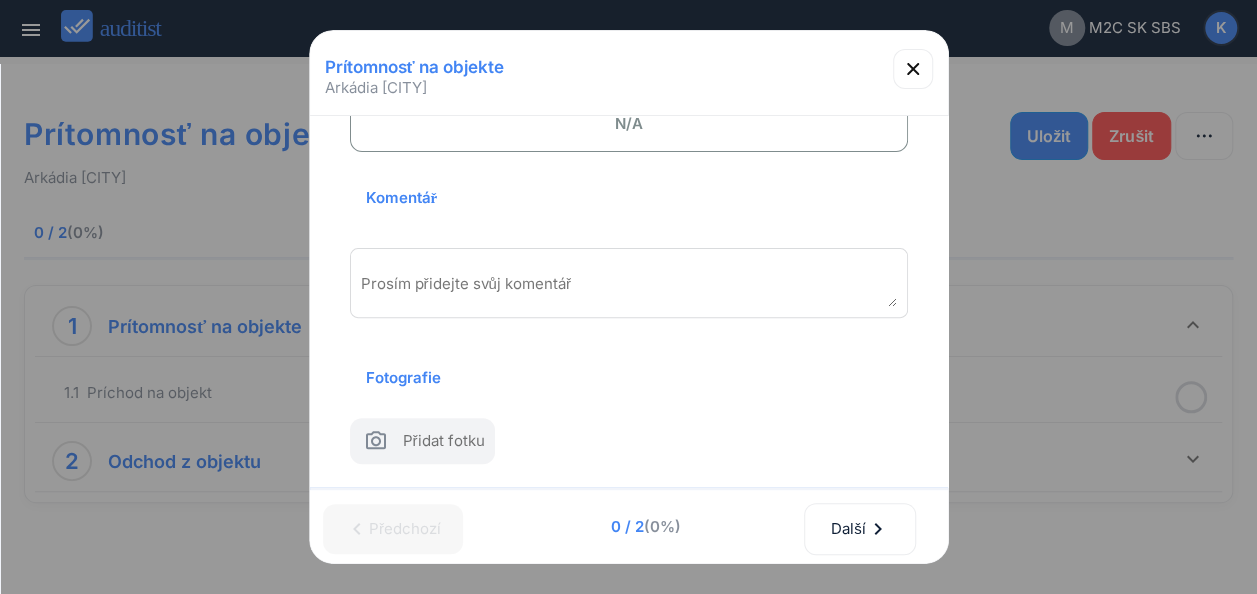 click at bounding box center [629, 290] 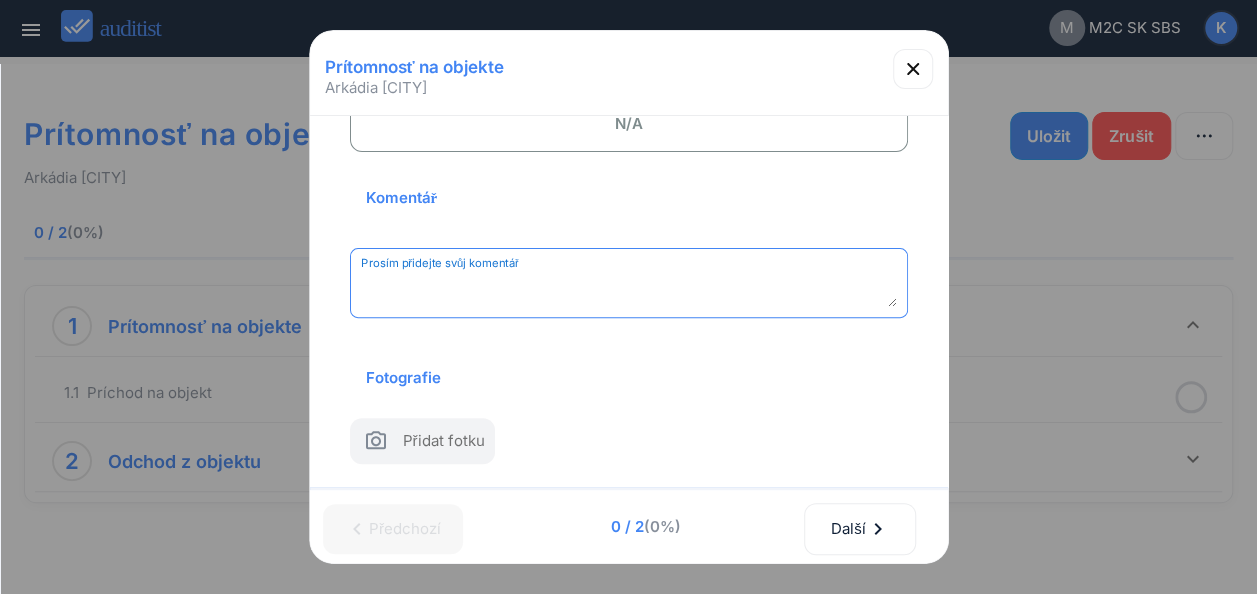 paste on "**********" 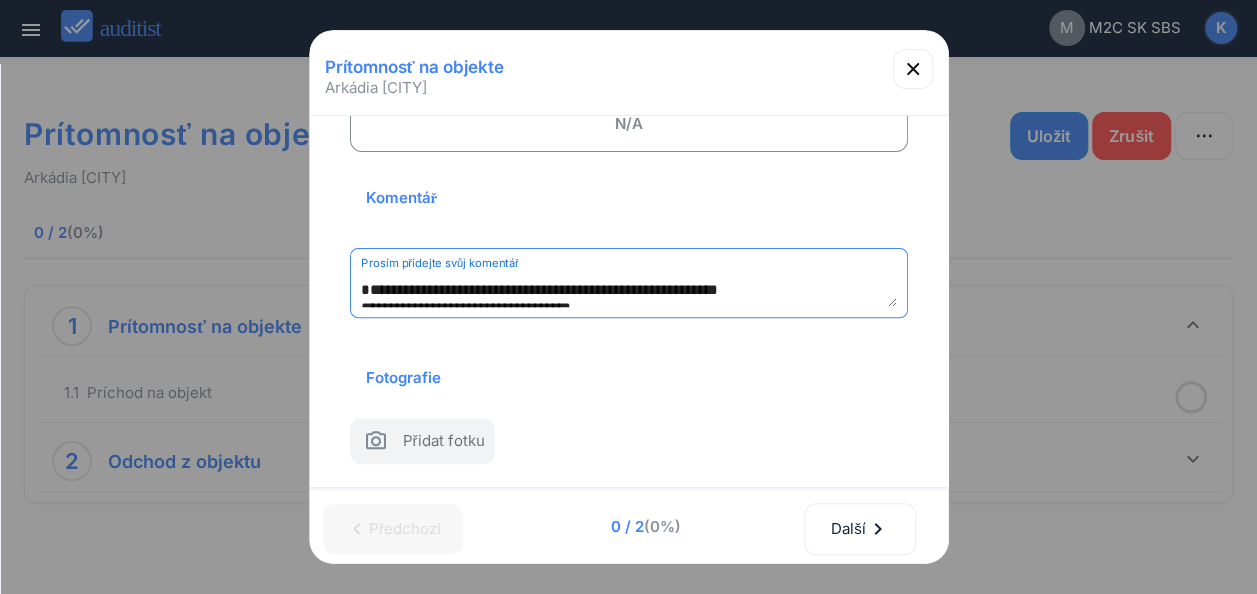 scroll, scrollTop: 226, scrollLeft: 0, axis: vertical 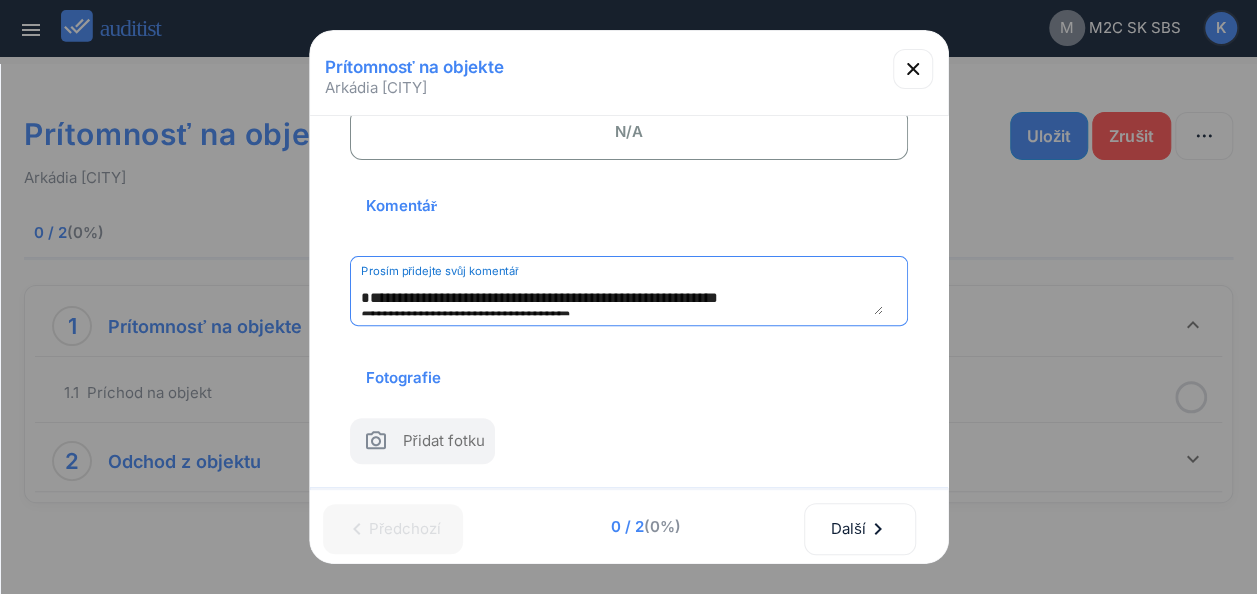 type on "**********" 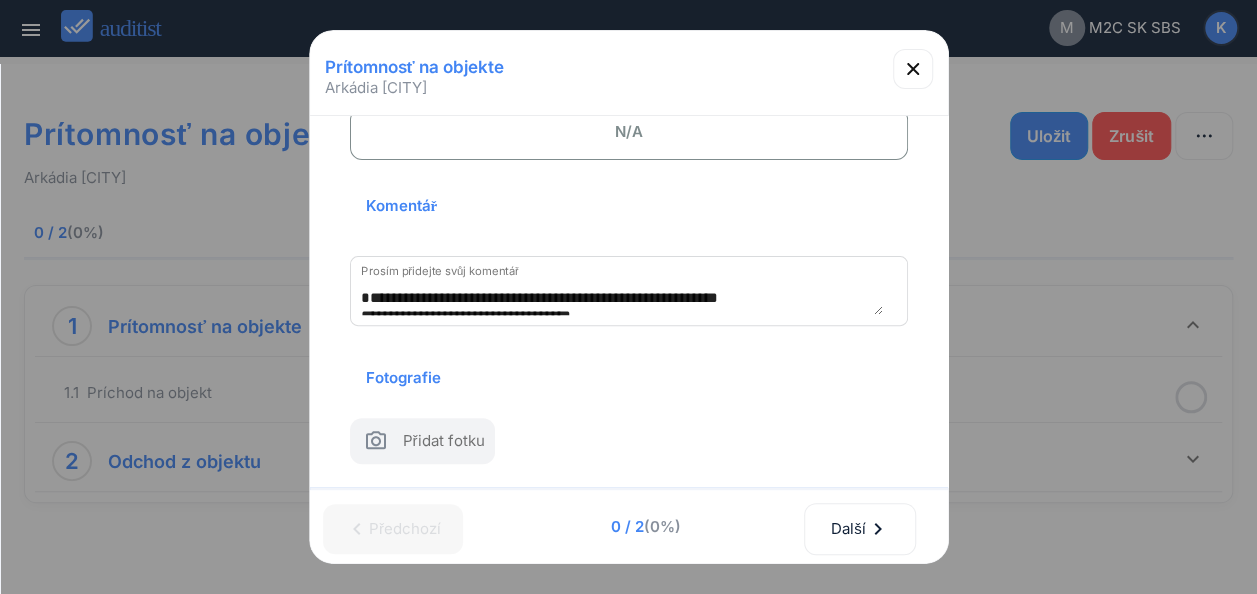 click on "Přidat fotku" at bounding box center [444, 444] 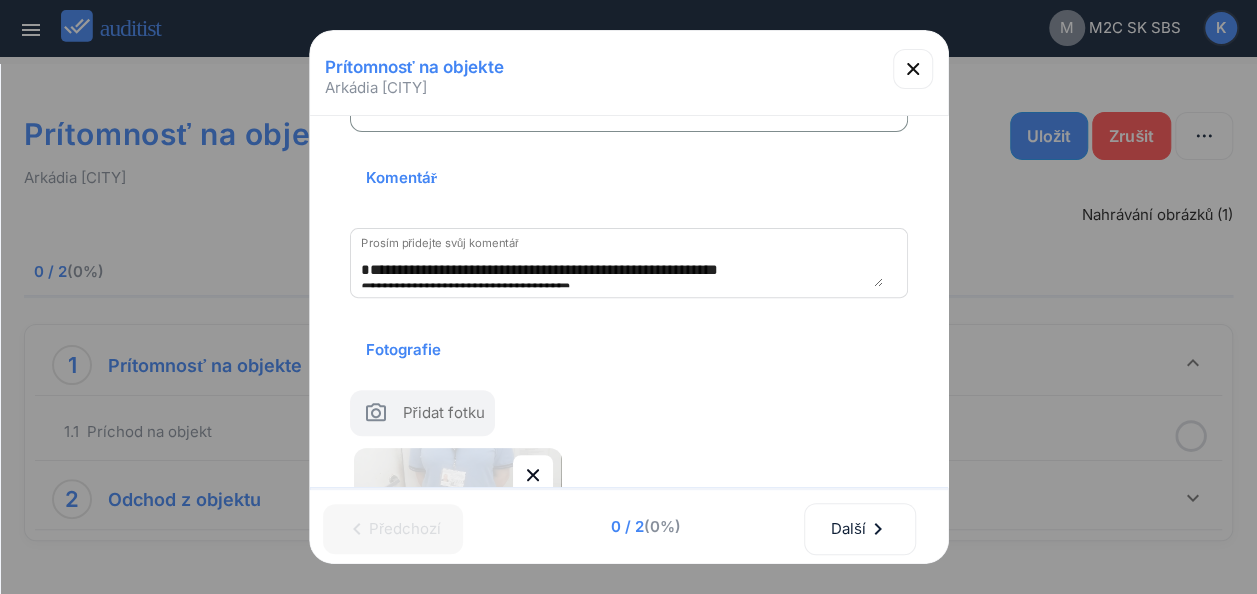 click on "Přidat fotku" at bounding box center [444, 416] 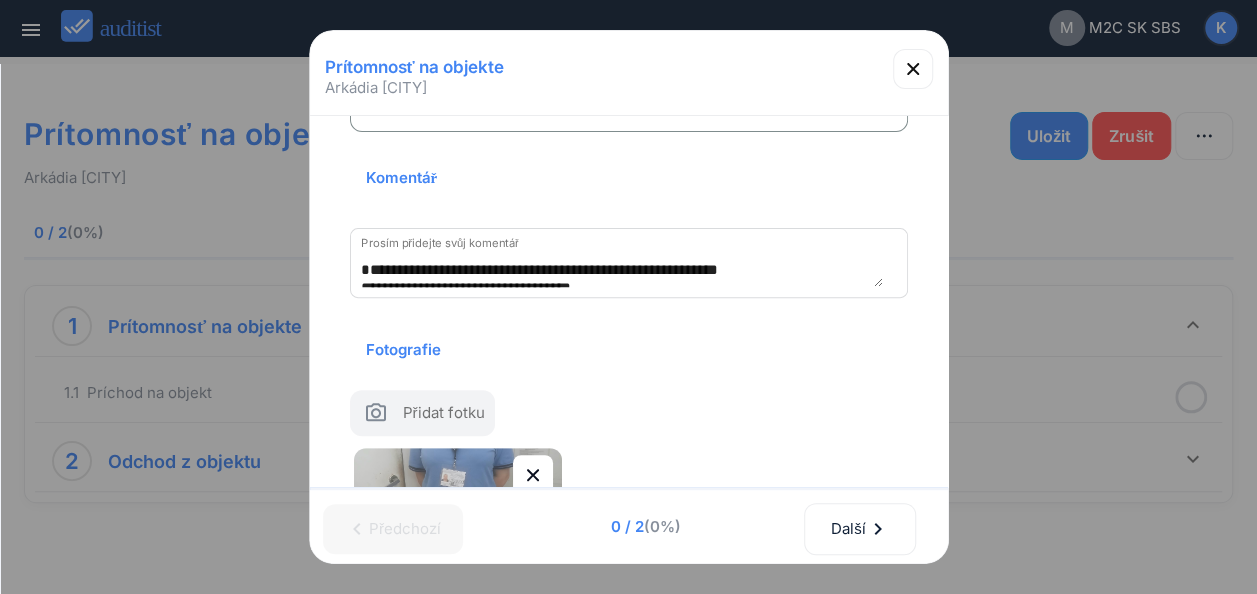 type on "**********" 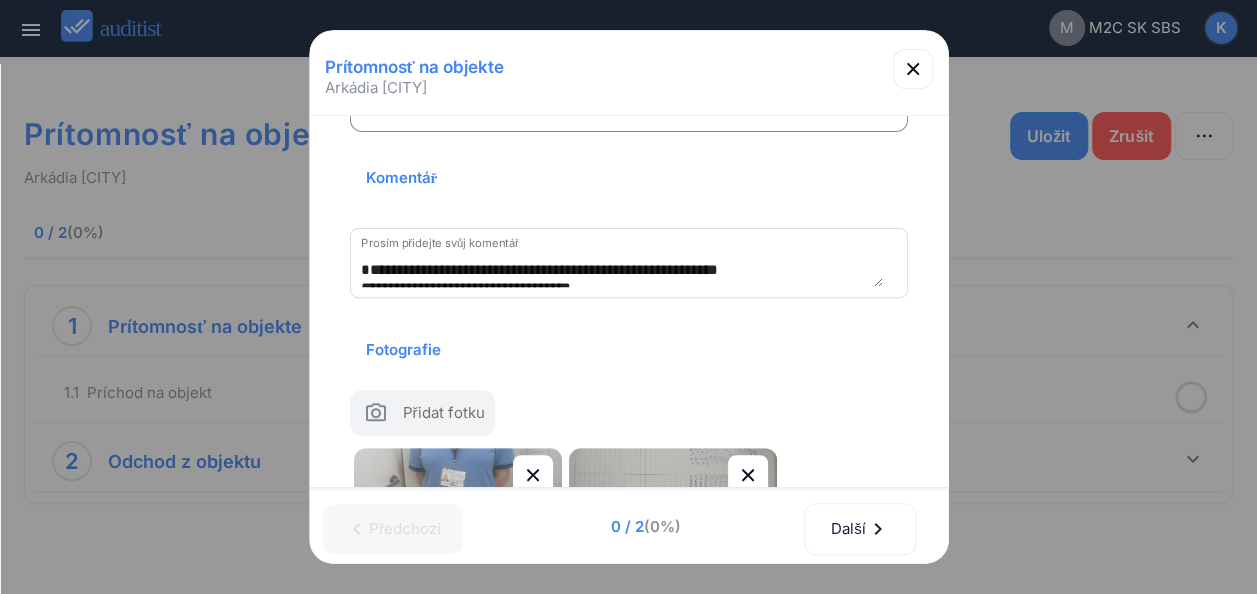 click on "Přidat fotku" at bounding box center [444, 416] 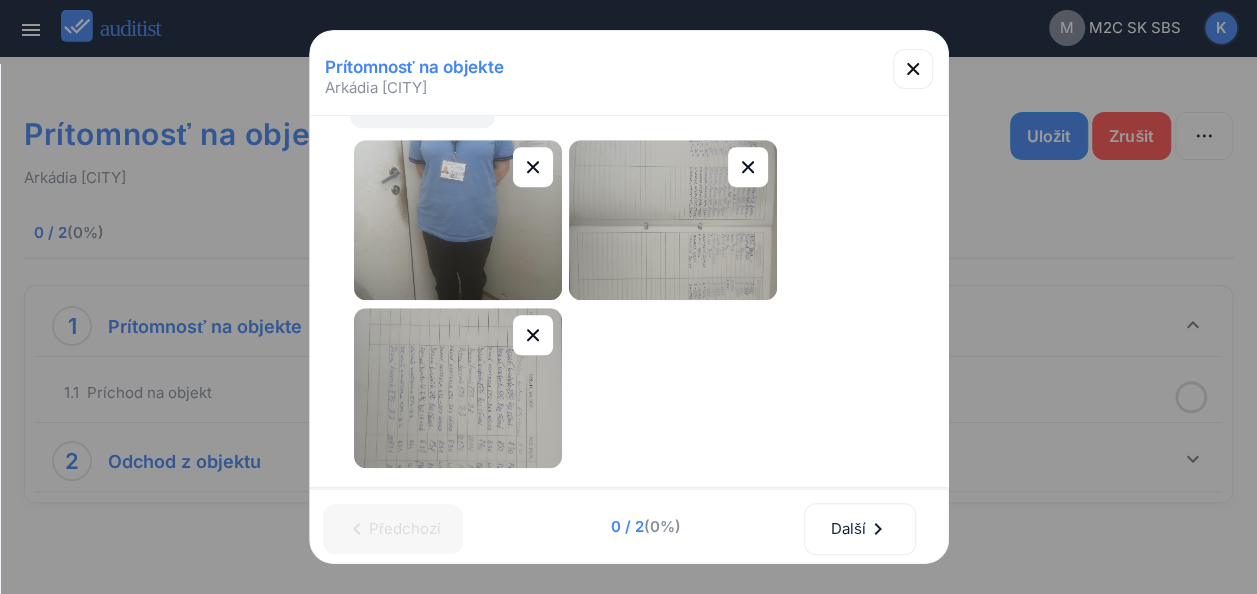 scroll, scrollTop: 0, scrollLeft: 0, axis: both 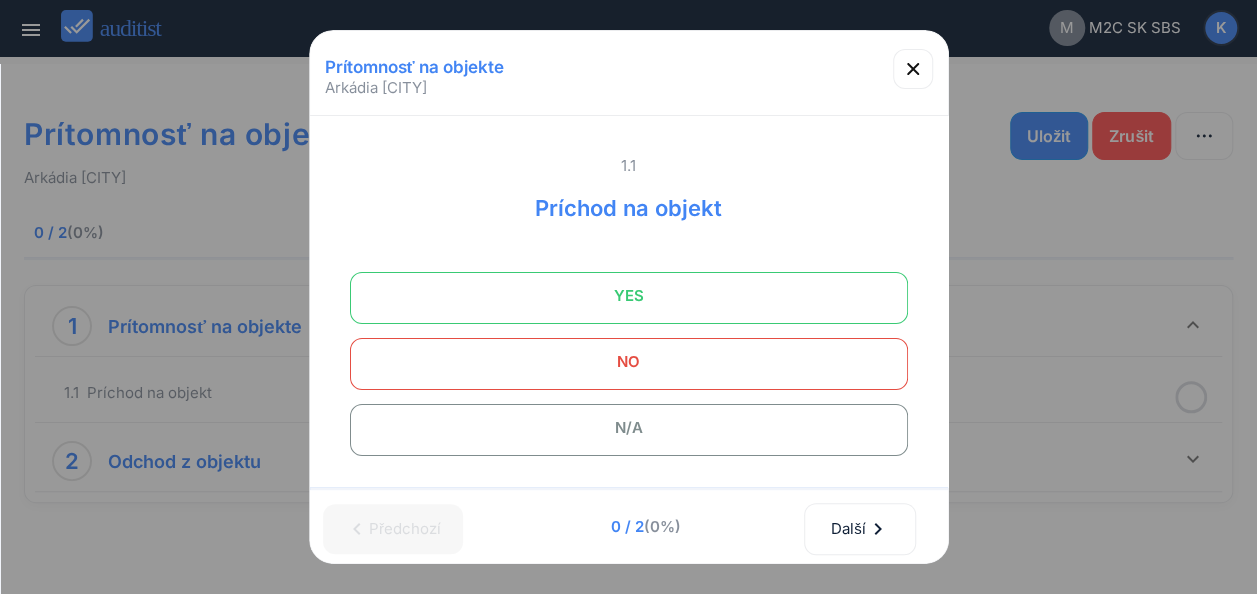 click on "YES" at bounding box center (629, 296) 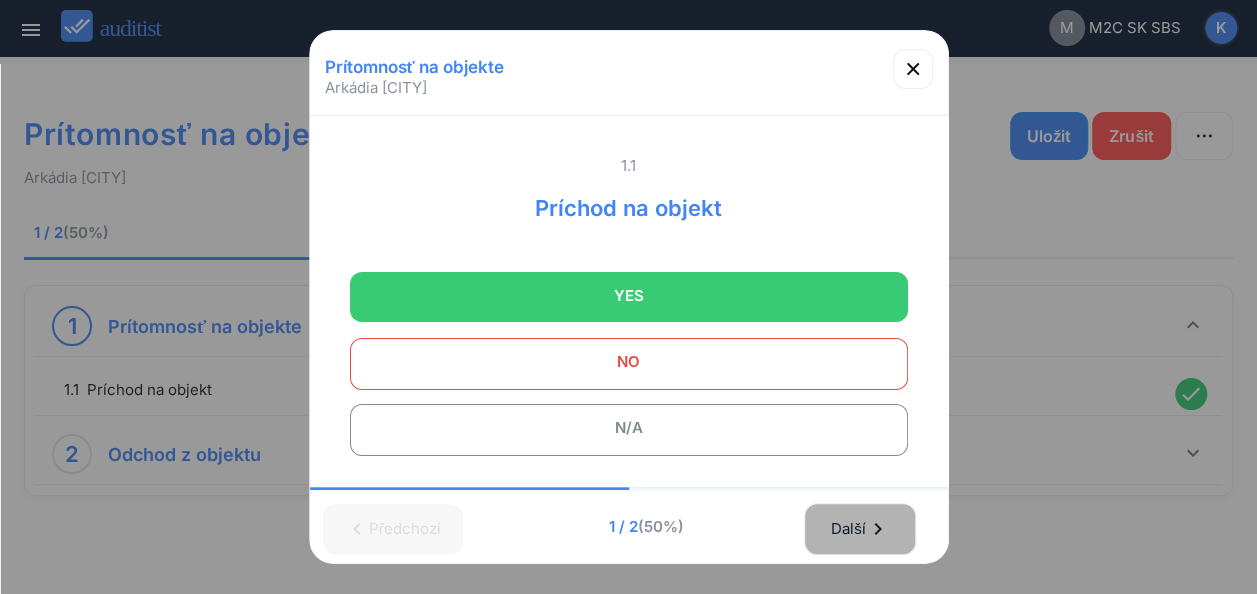 click on "Další
chevron_right" at bounding box center [860, 529] 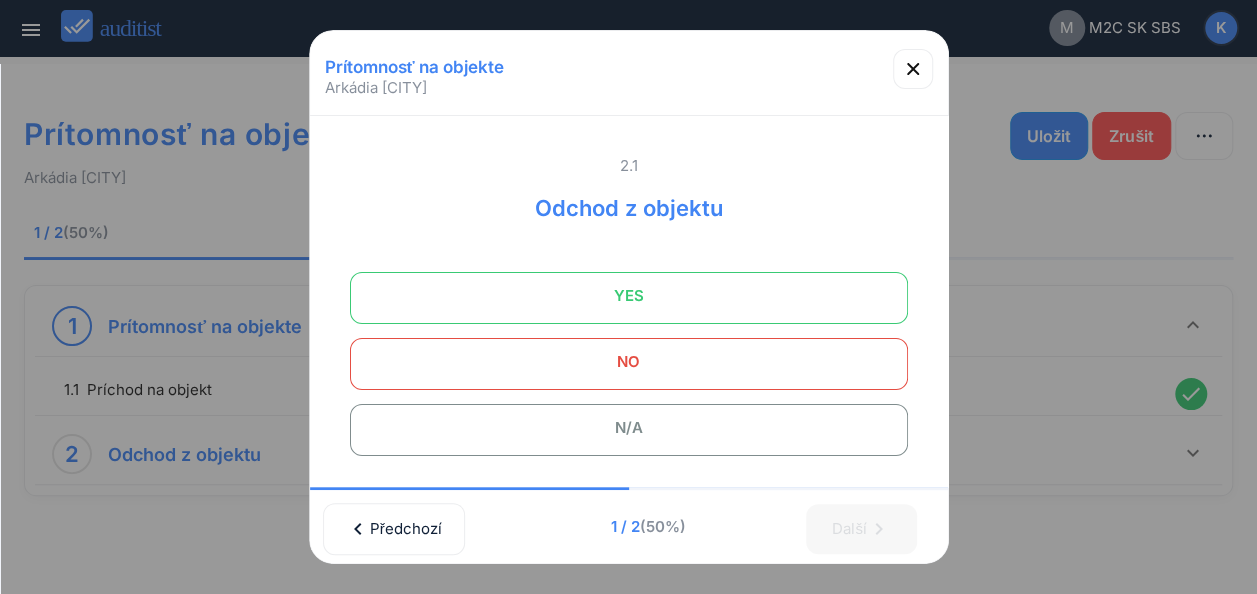 click on "YES" at bounding box center [629, 296] 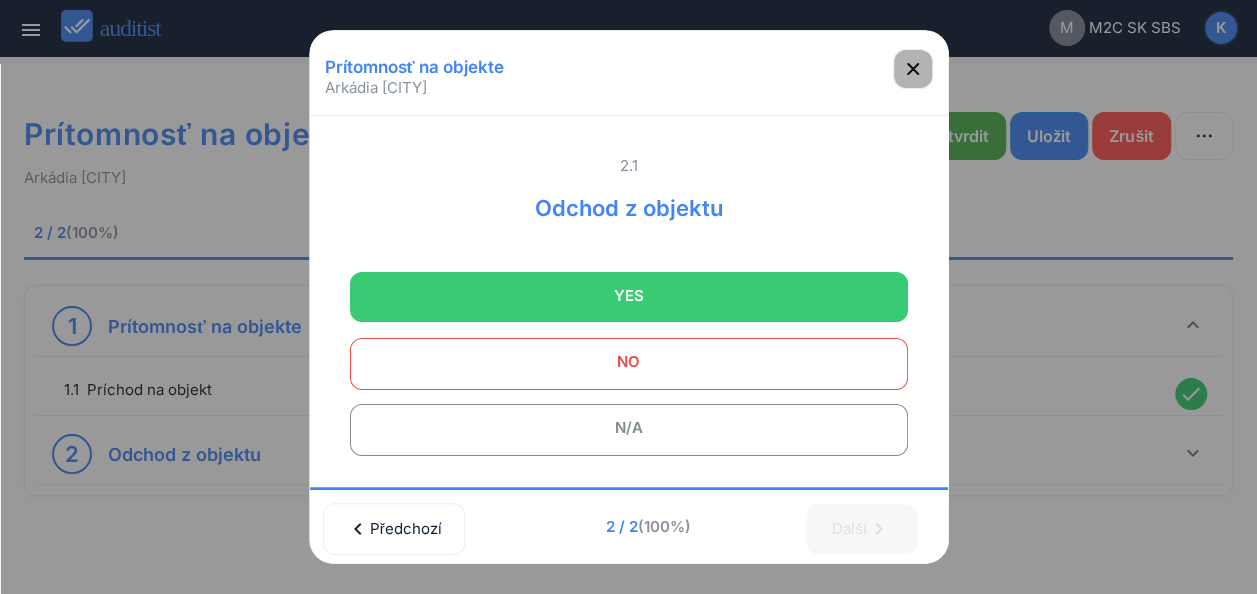 click 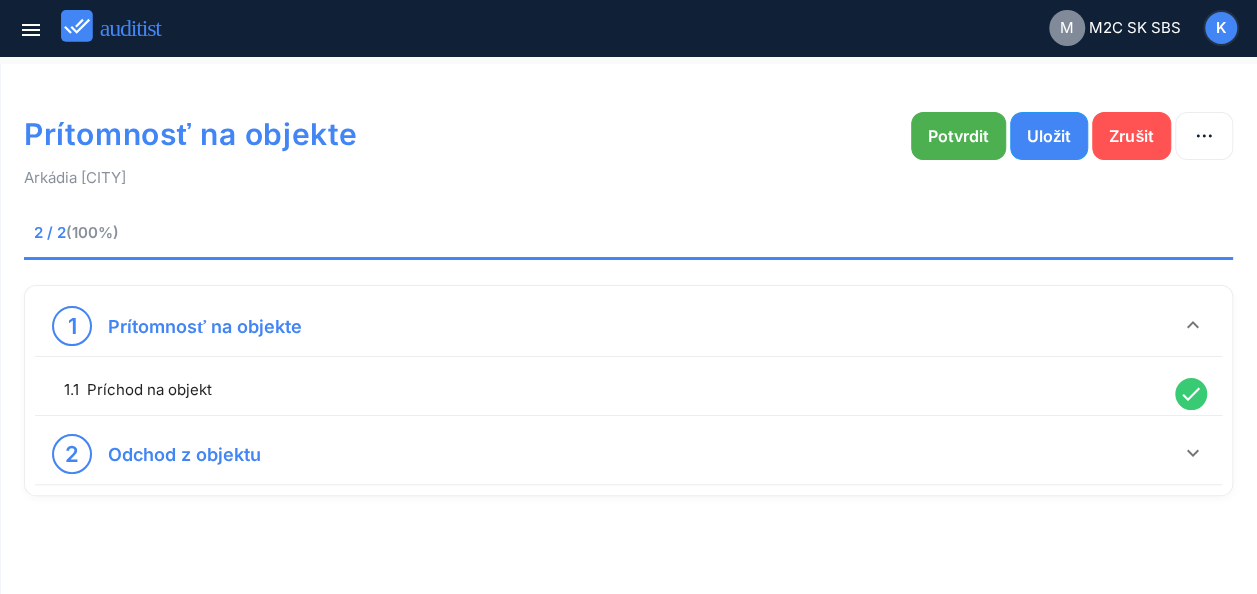 scroll, scrollTop: 6, scrollLeft: 0, axis: vertical 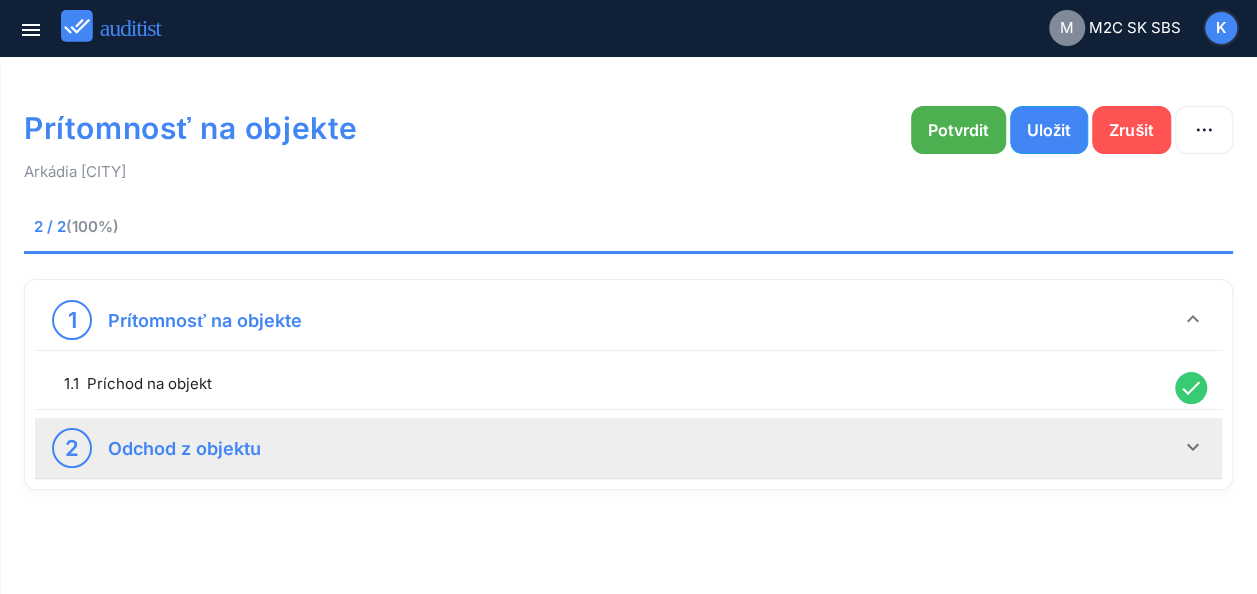 click on "keyboard_arrow_down" at bounding box center [1193, 447] 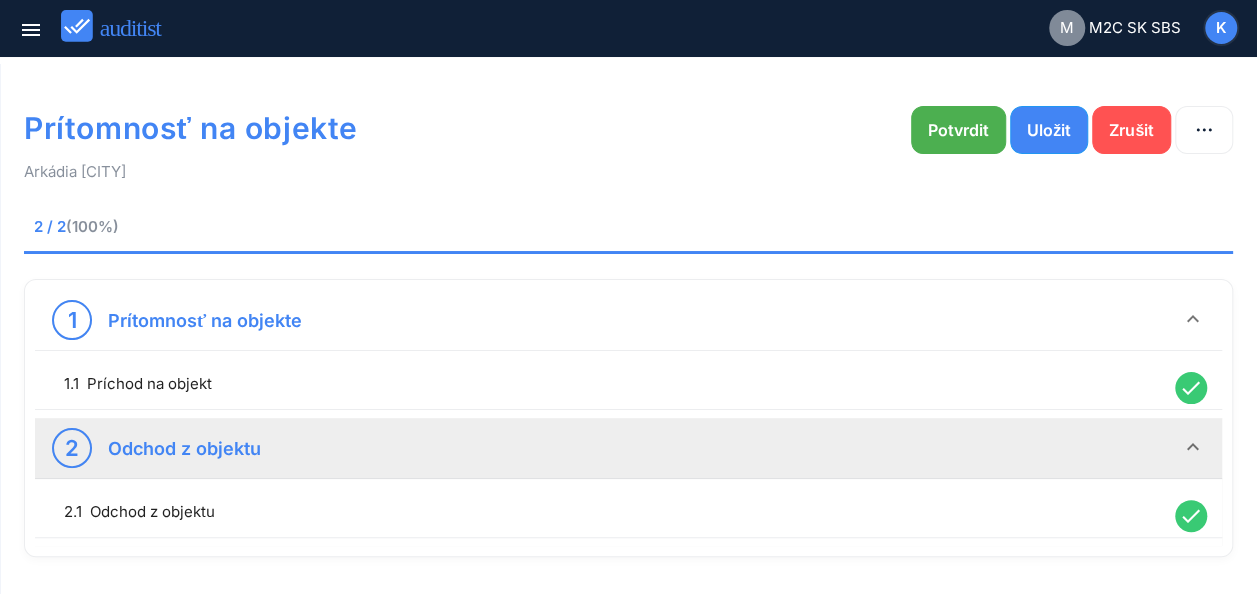 click on "keyboard_arrow_down" at bounding box center (1193, 447) 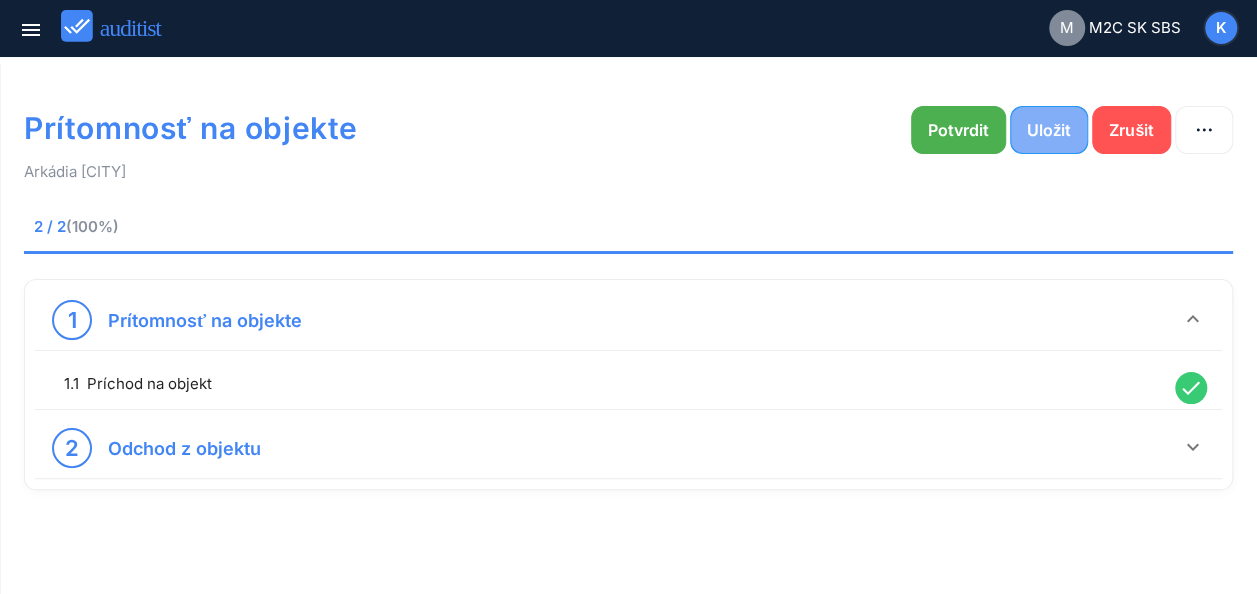click on "Uložit" at bounding box center [1049, 130] 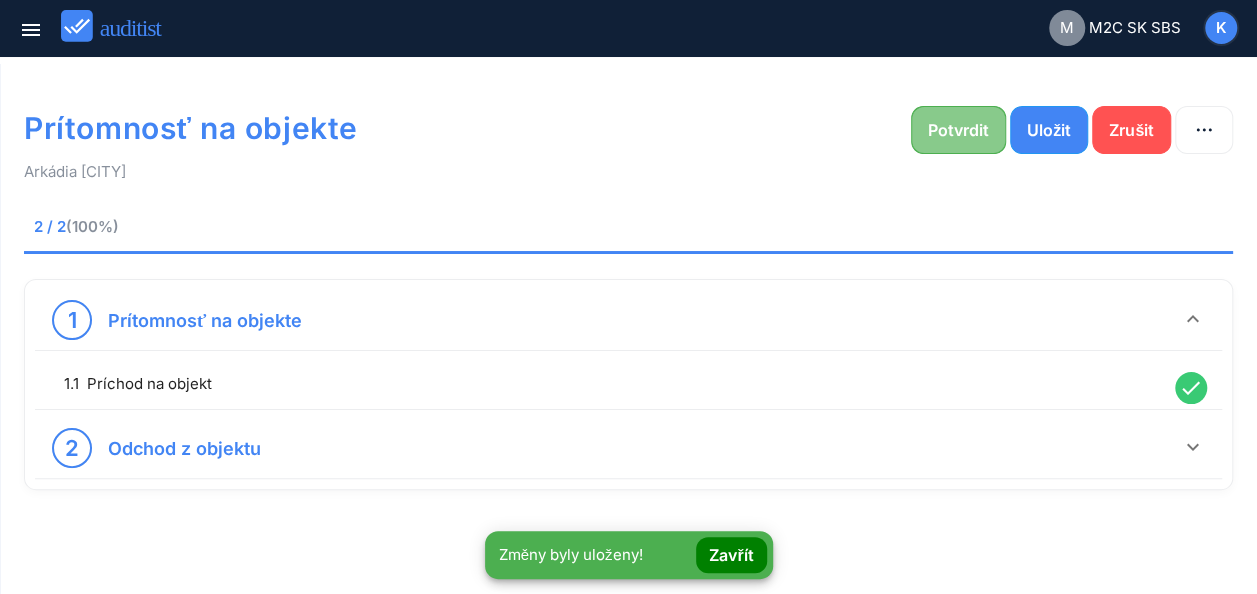 click on "Potvrdit" at bounding box center (958, 130) 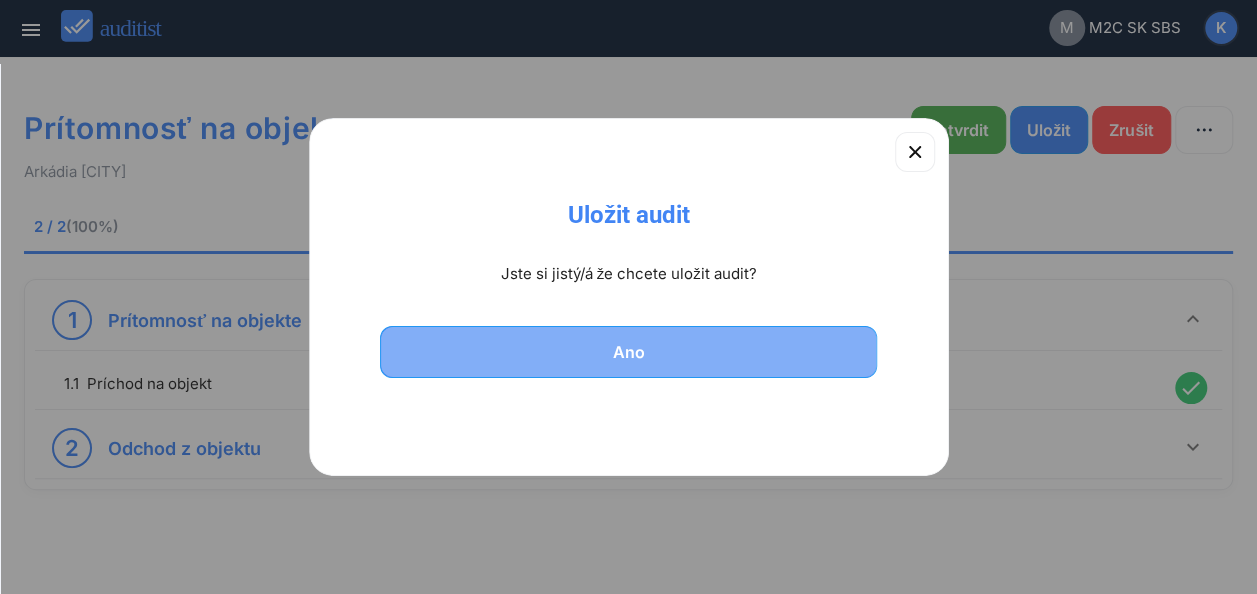 click on "Ano" at bounding box center [629, 352] 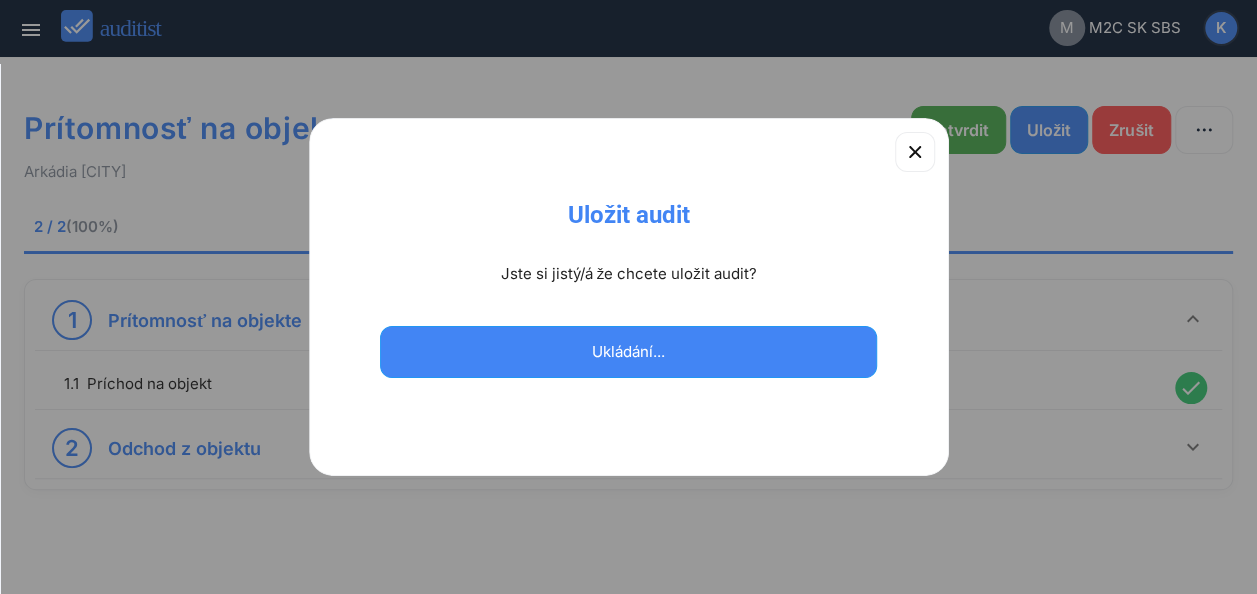 scroll, scrollTop: 0, scrollLeft: 0, axis: both 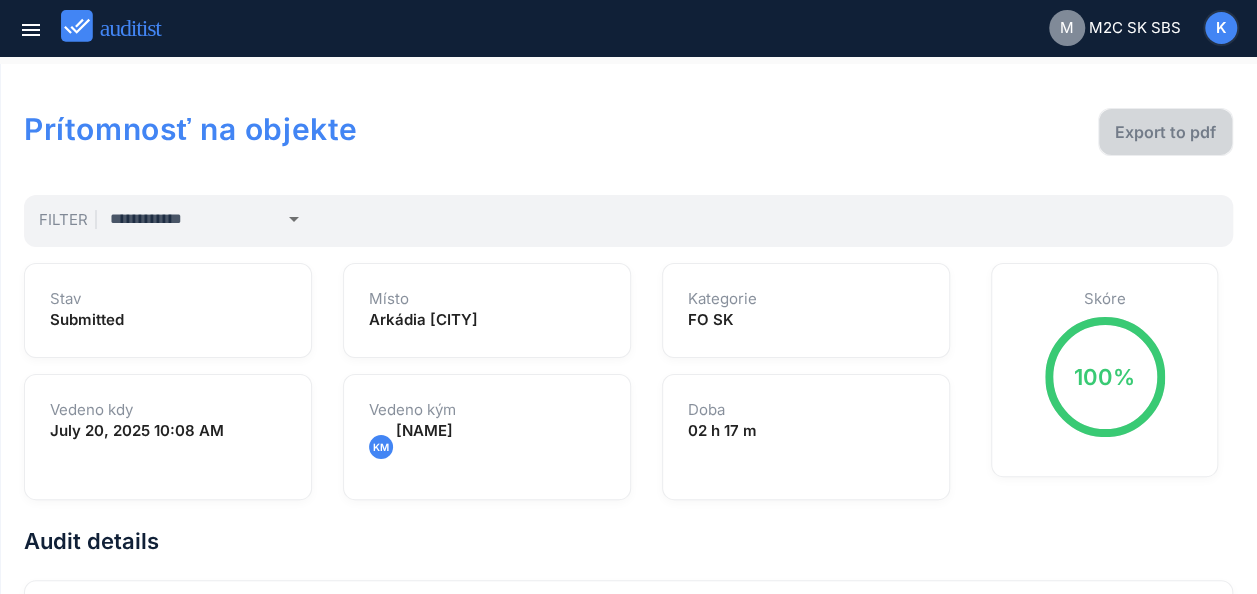 click on "Export to pdf" at bounding box center (1165, 132) 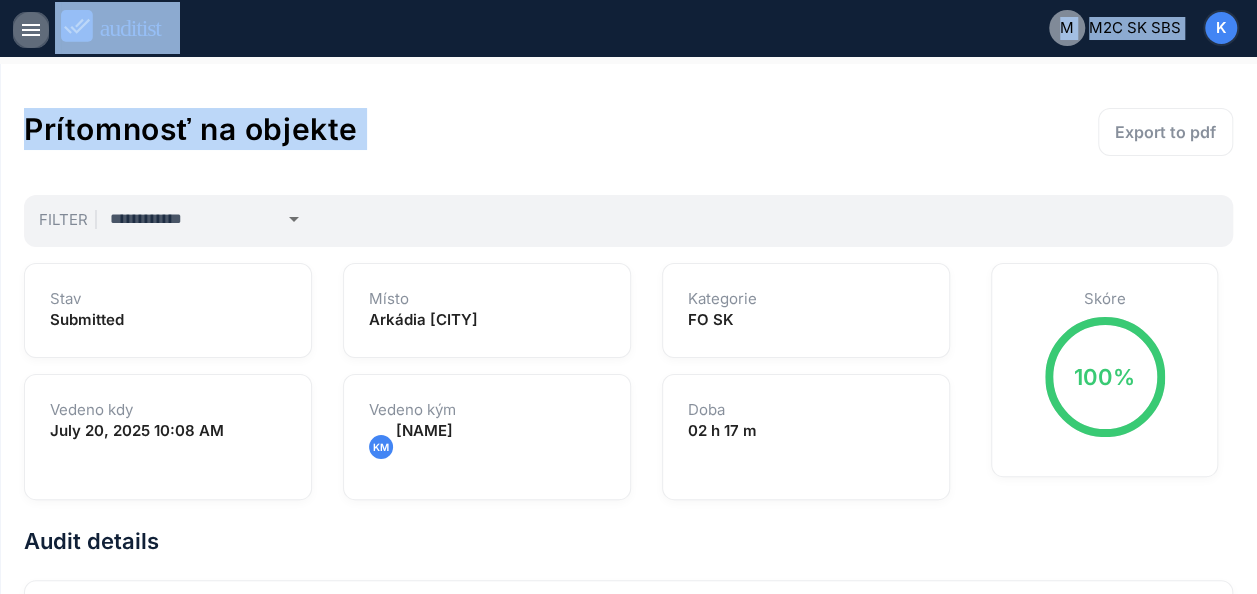 click on "menu" at bounding box center (31, 30) 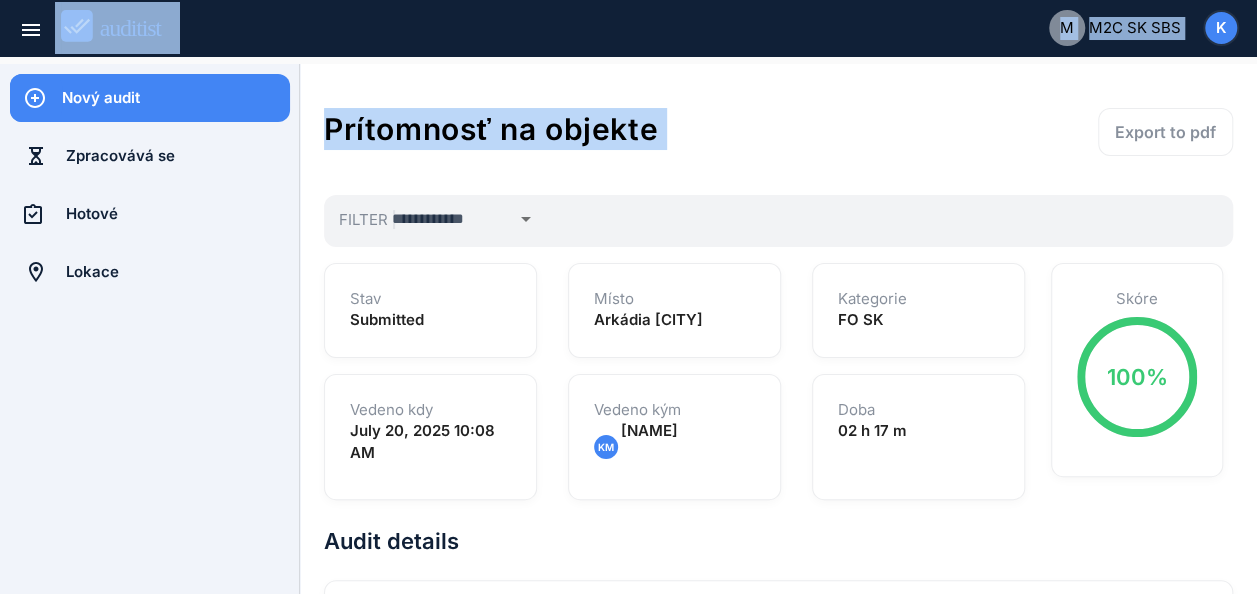 click on "Nový audit" at bounding box center [176, 98] 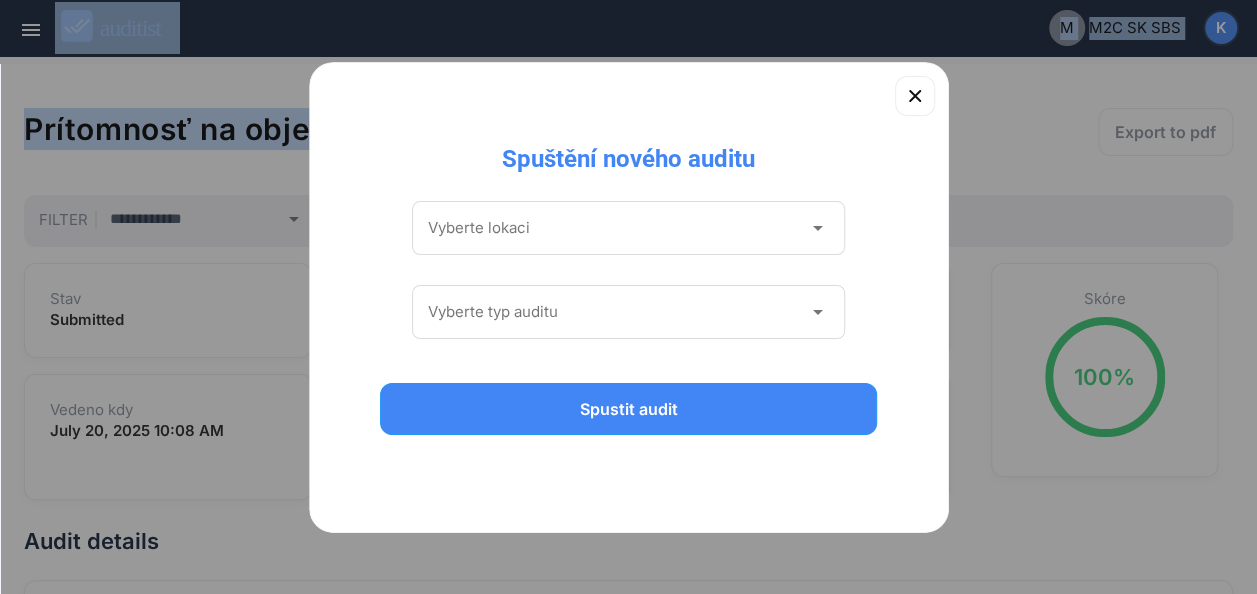 click on "arrow_drop_down" at bounding box center [817, 228] 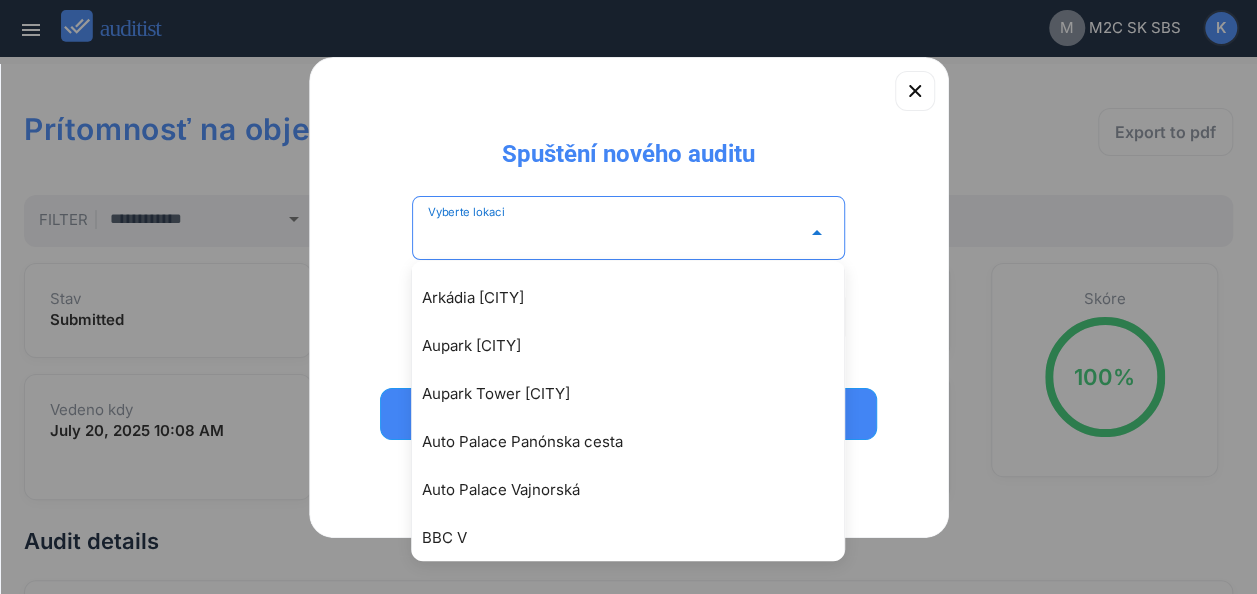 scroll, scrollTop: 319, scrollLeft: 0, axis: vertical 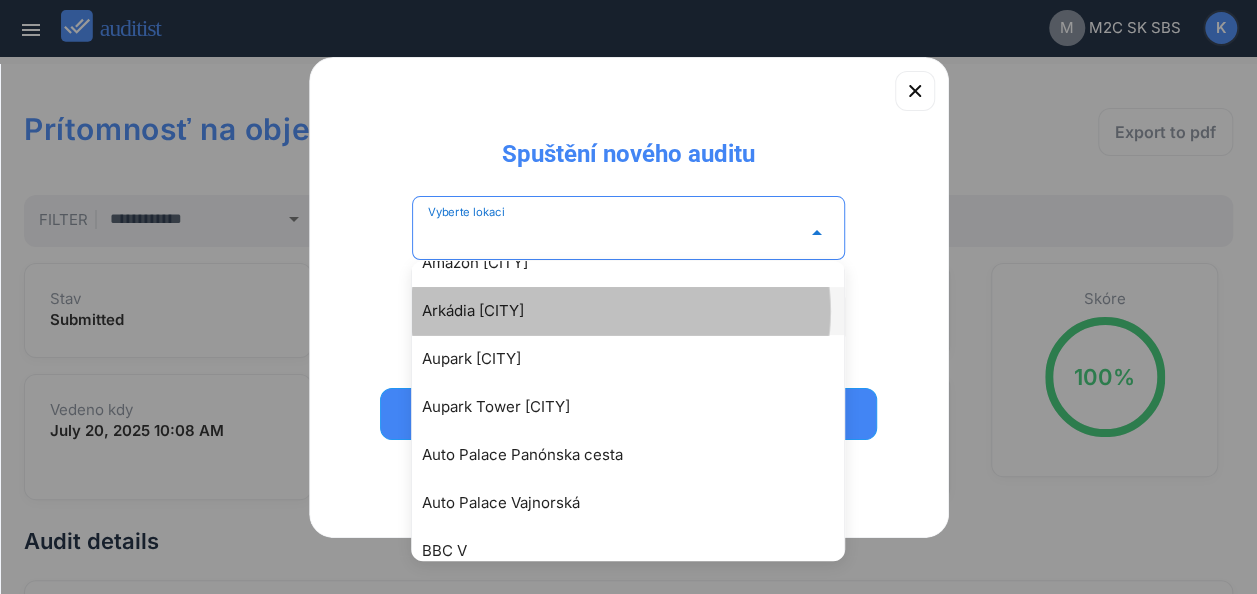 click on "Arkádia [CITY]" at bounding box center (638, 311) 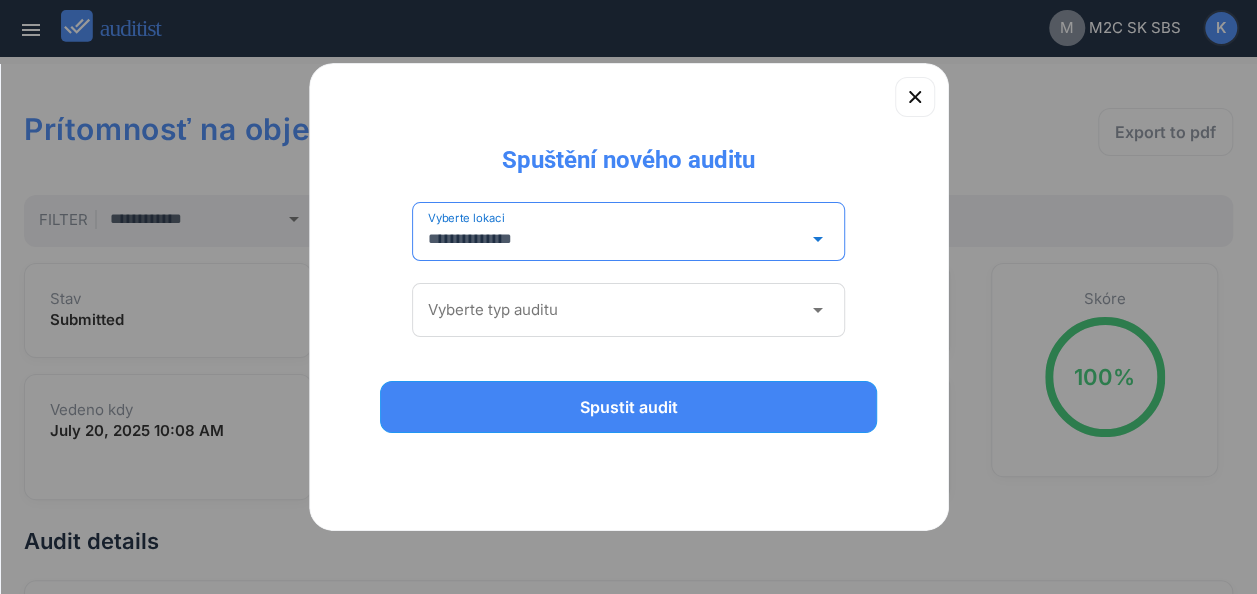click on "arrow_drop_down" at bounding box center [817, 310] 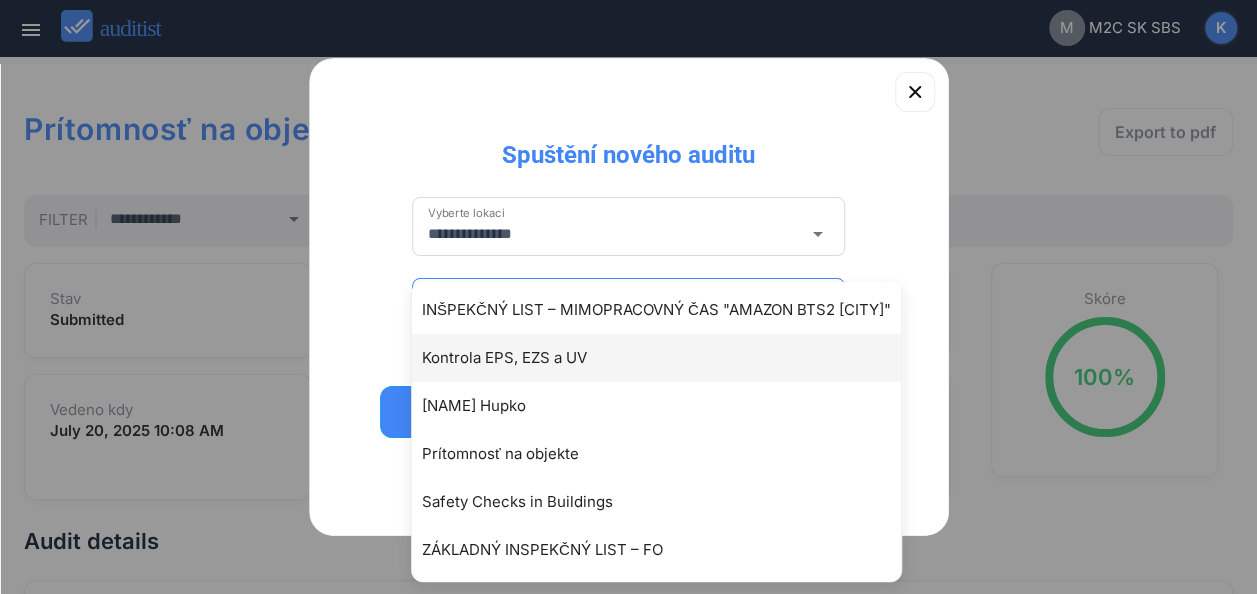 click on "Kontrola EPS, EZS a UV" at bounding box center [666, 358] 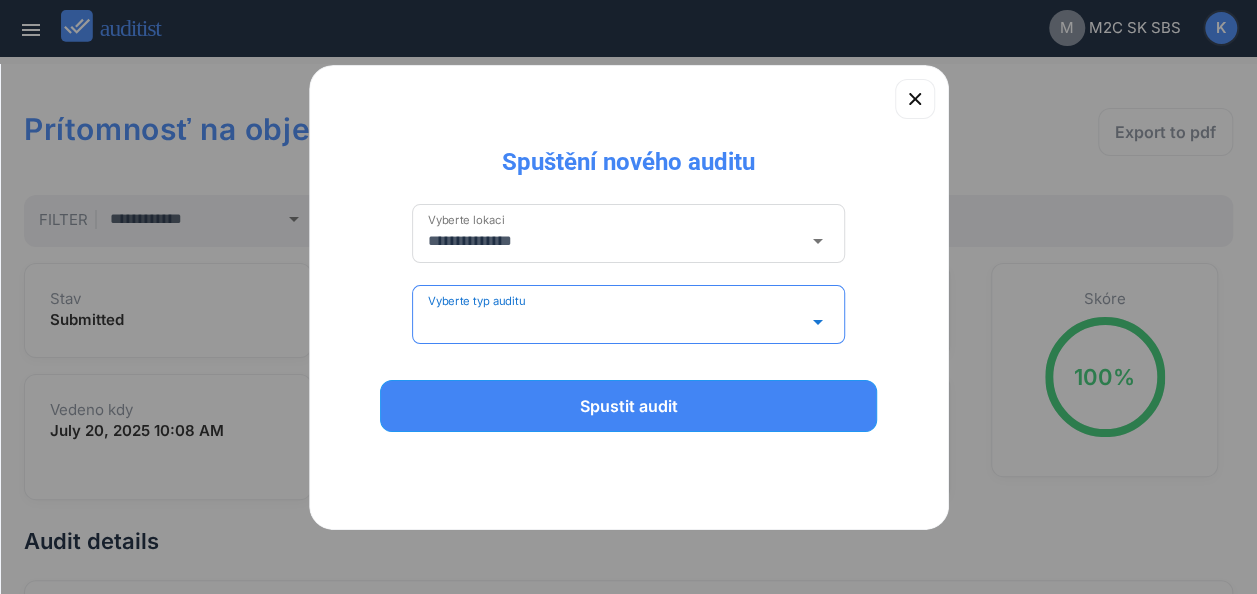 type on "**********" 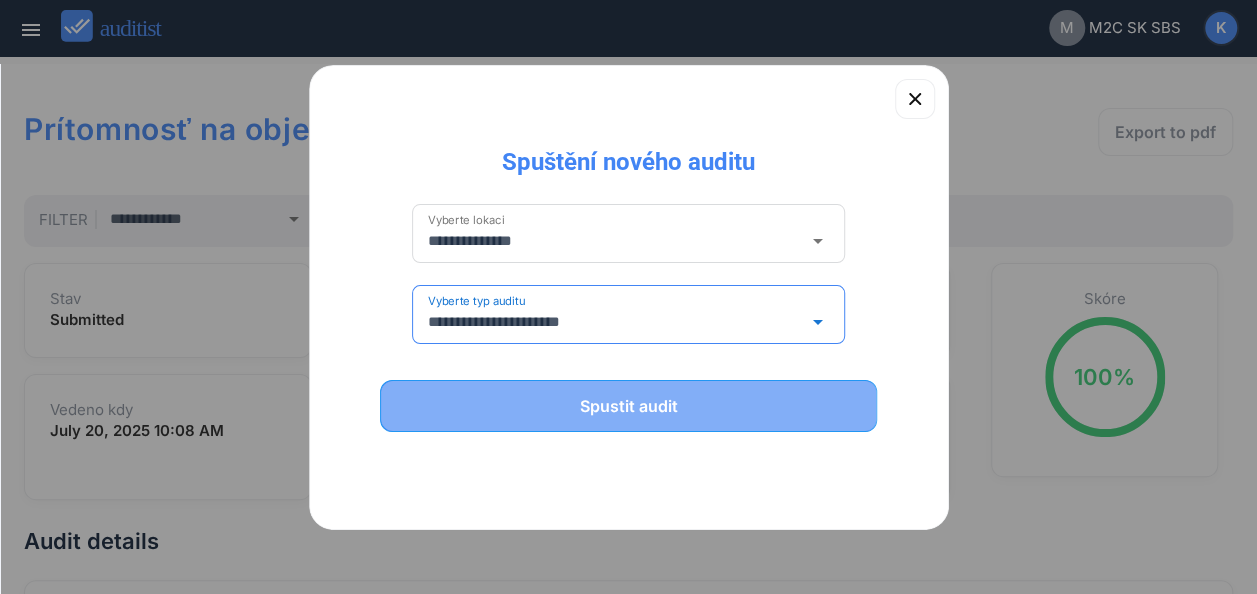 click on "Spustit audit" at bounding box center (629, 406) 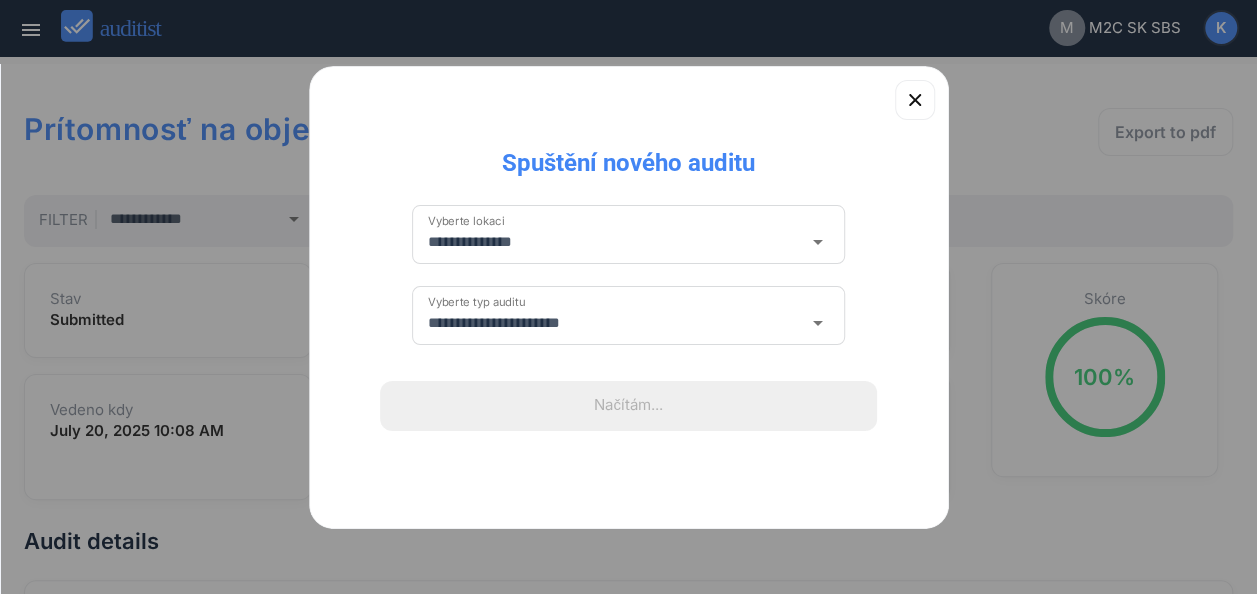 type 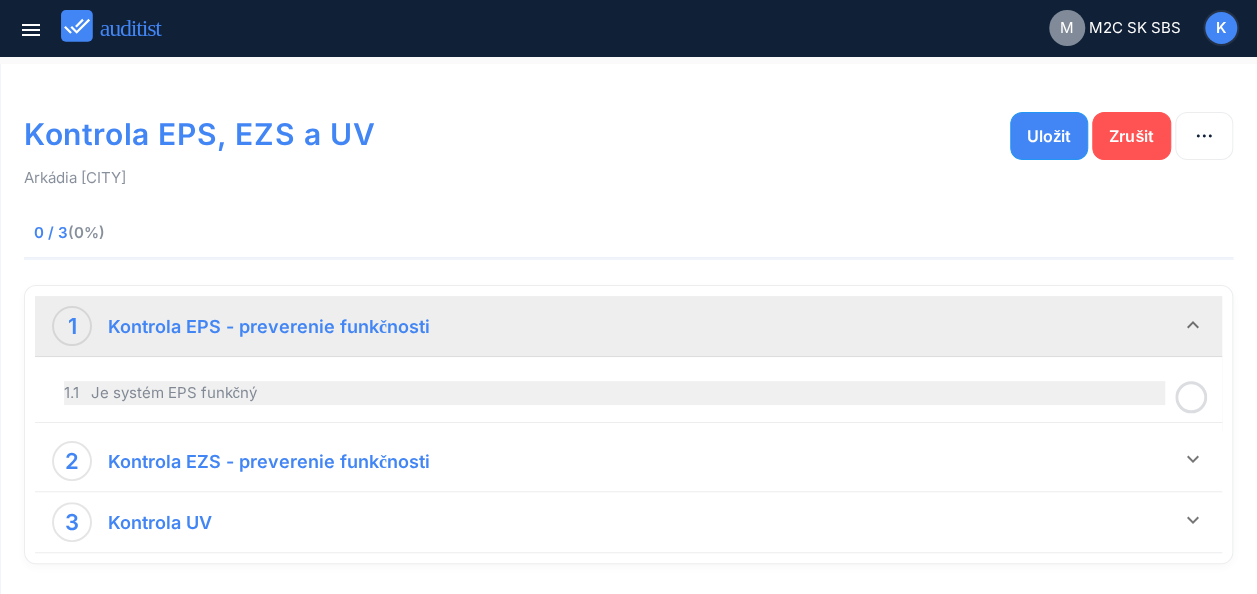 click on "1.1		Je systém EPS funkčný" at bounding box center [614, 393] 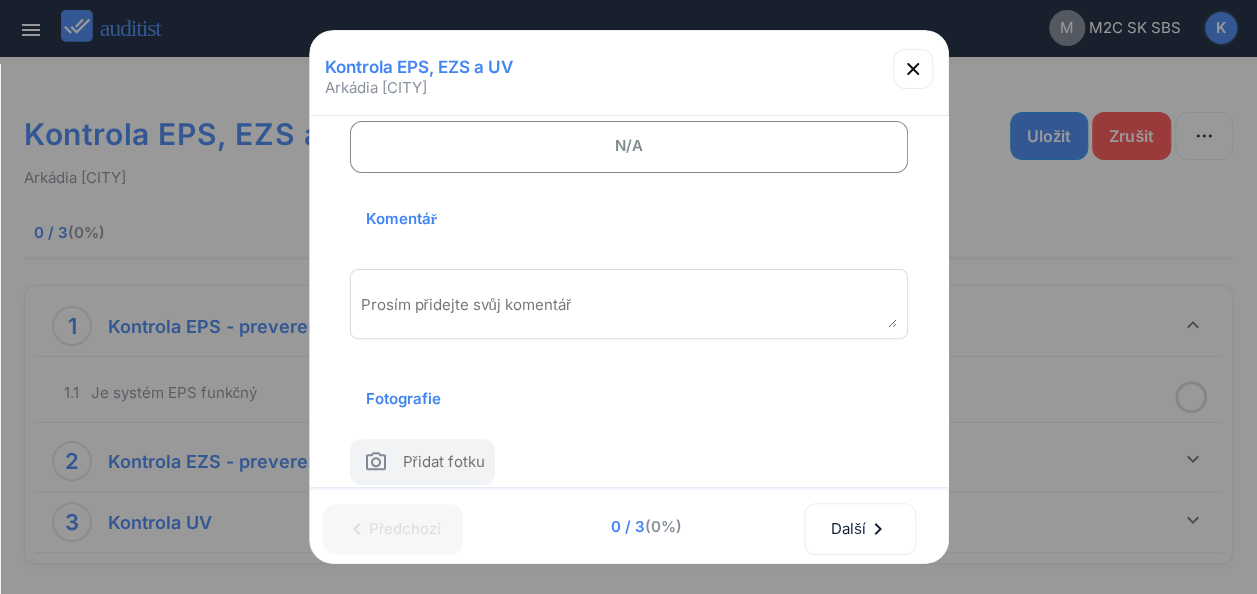 scroll, scrollTop: 308, scrollLeft: 0, axis: vertical 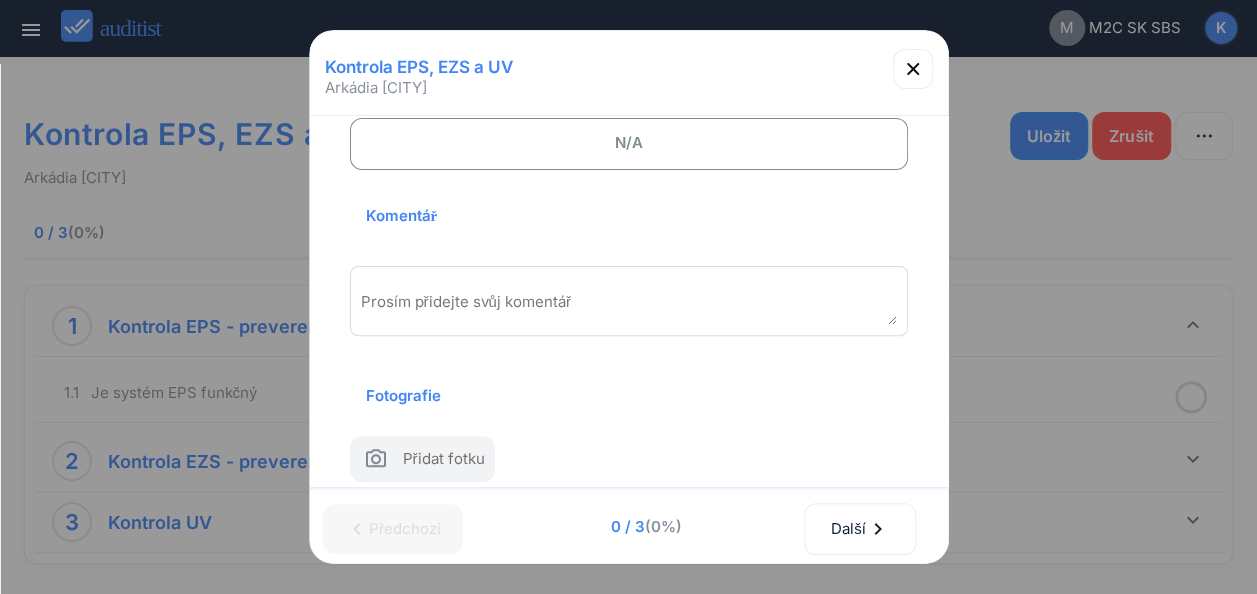 click on "Přidat fotku" at bounding box center (444, 462) 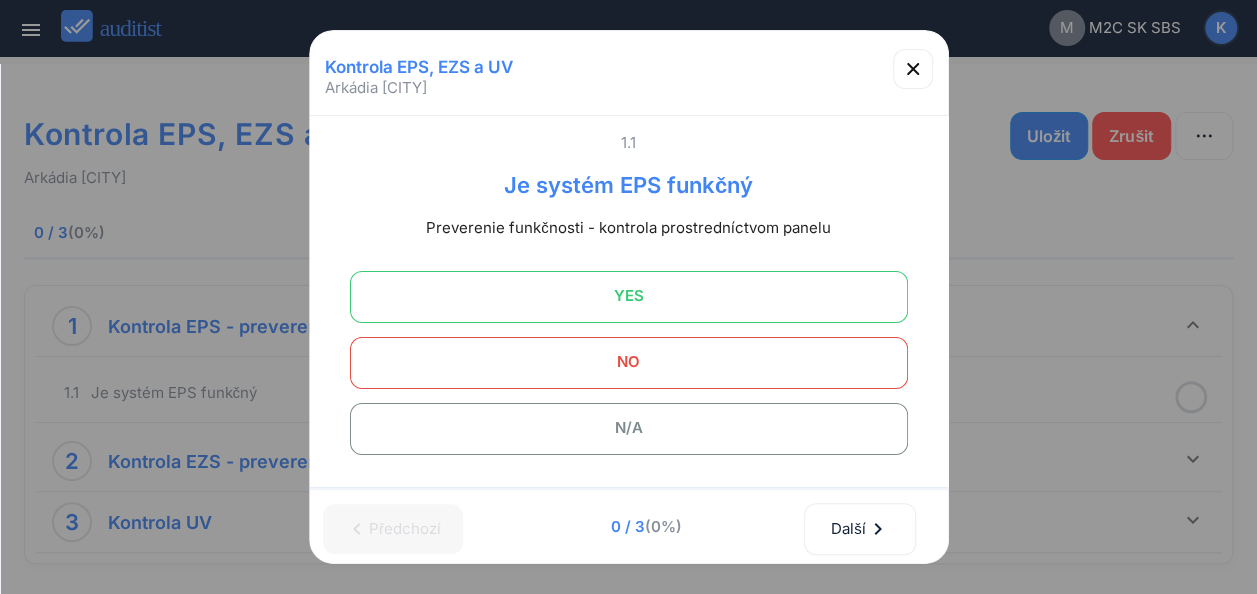 scroll, scrollTop: 11, scrollLeft: 0, axis: vertical 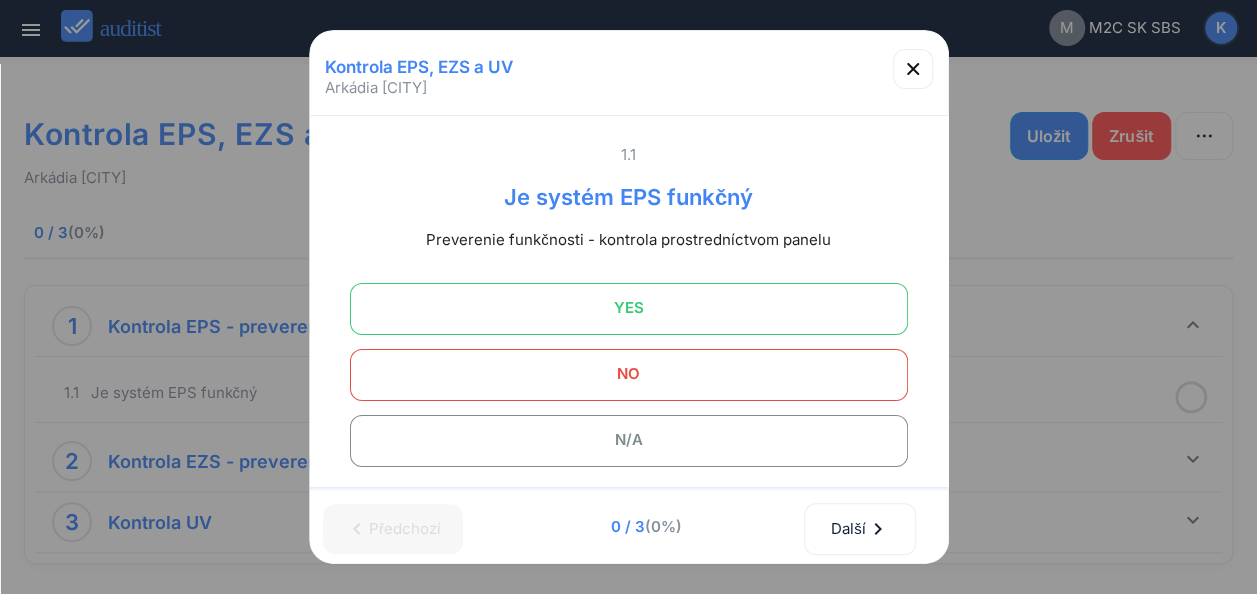 click on "YES" at bounding box center [629, 308] 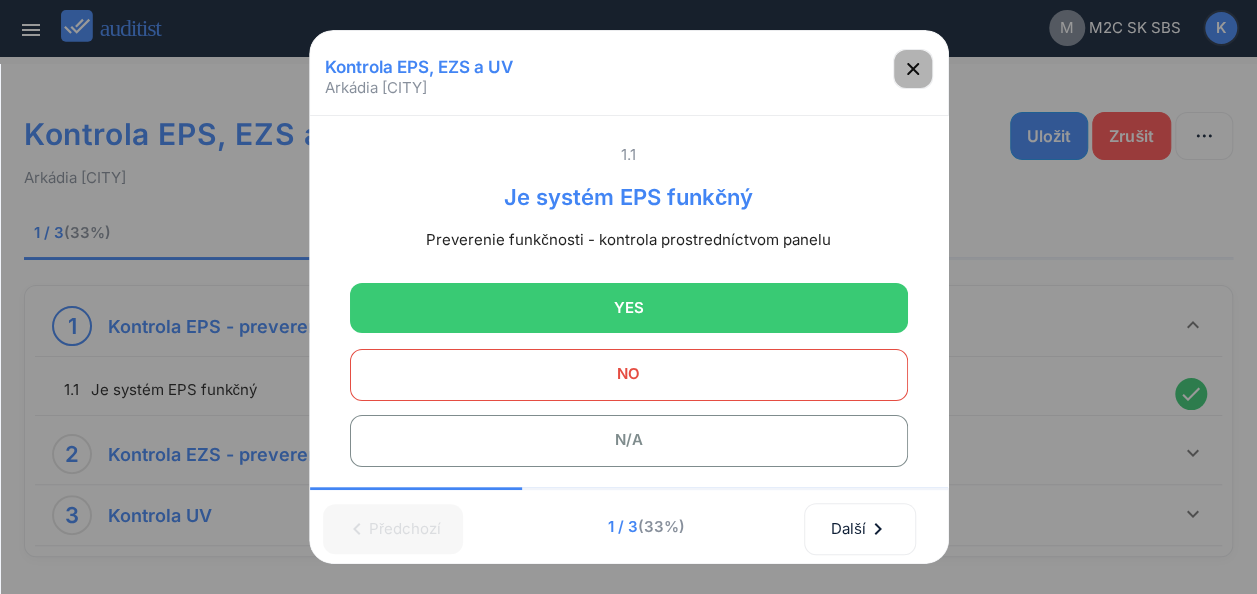 click 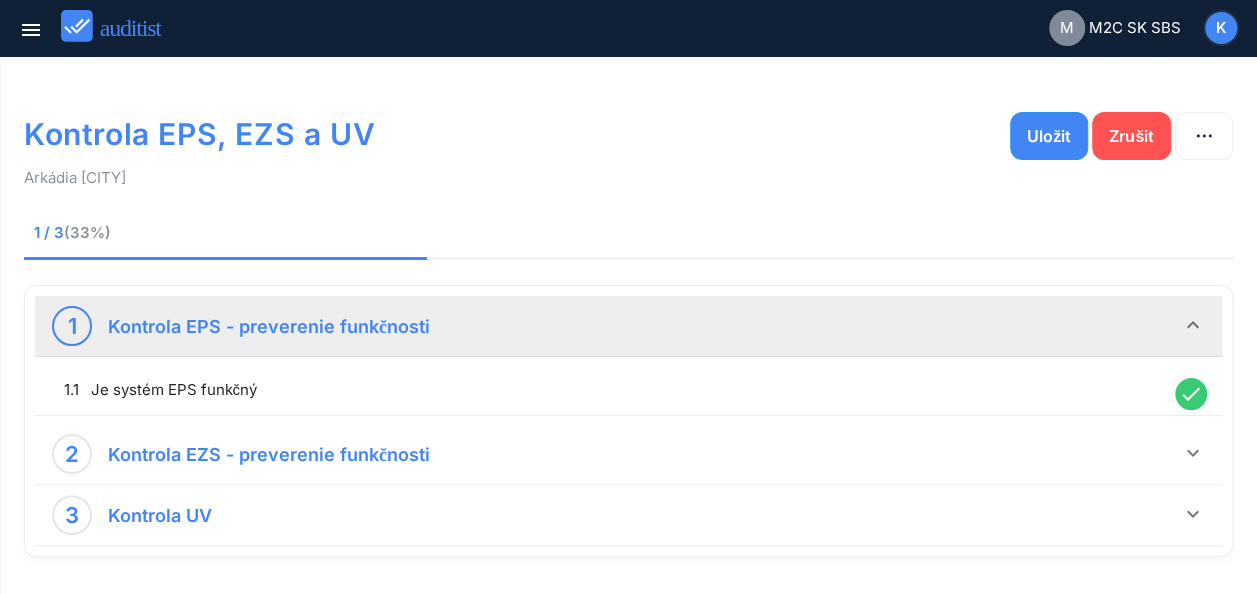 click on "keyboard_arrow_down" at bounding box center [1193, 325] 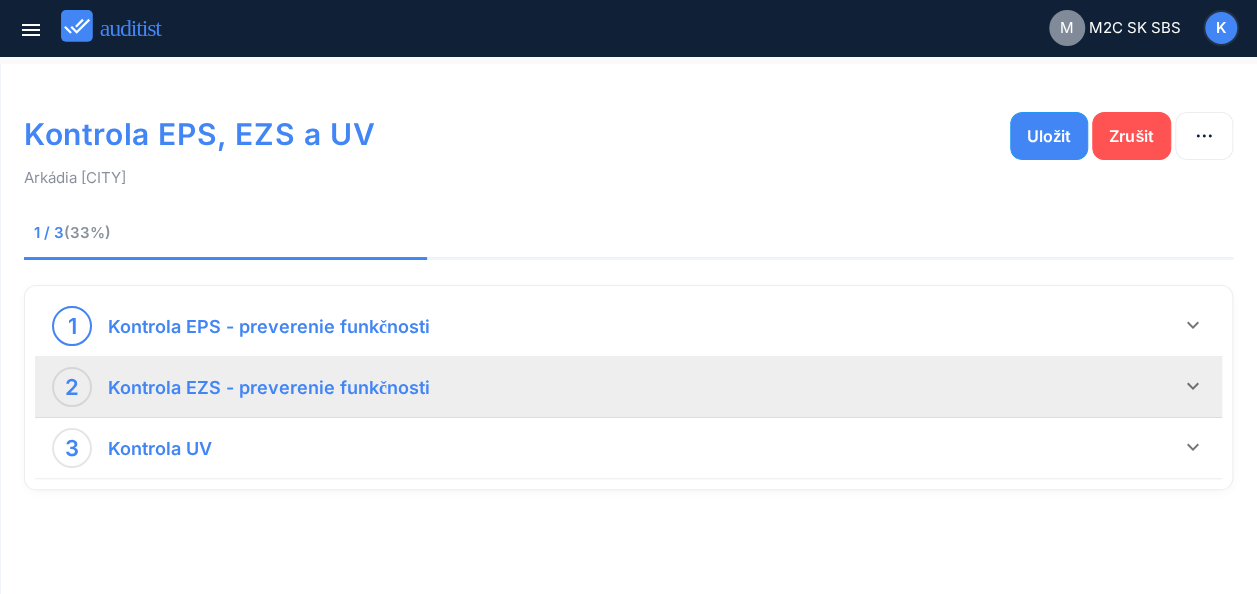 click on "keyboard_arrow_down" at bounding box center (1193, 386) 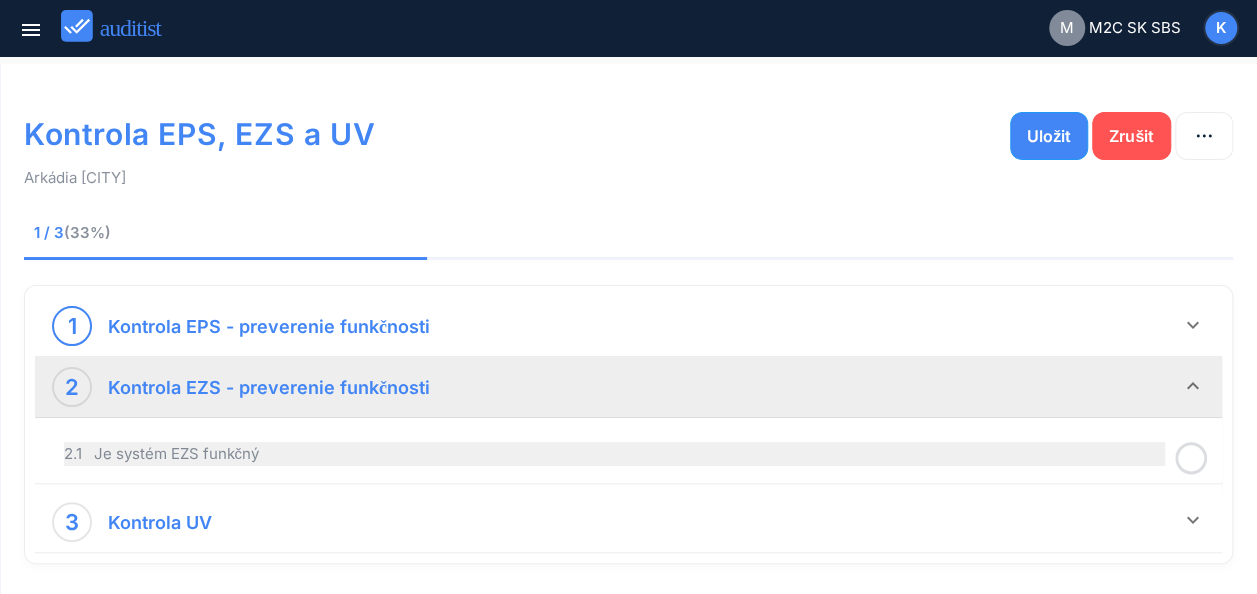 drag, startPoint x: 914, startPoint y: 492, endPoint x: 752, endPoint y: 452, distance: 166.86522 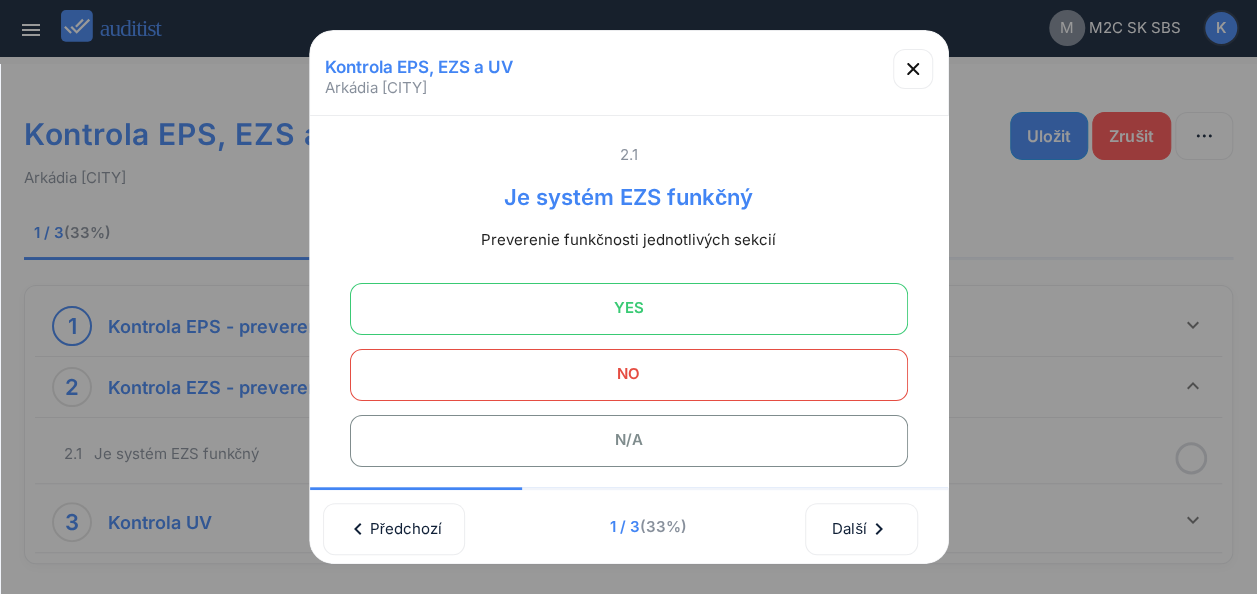 click on "YES" at bounding box center (629, 308) 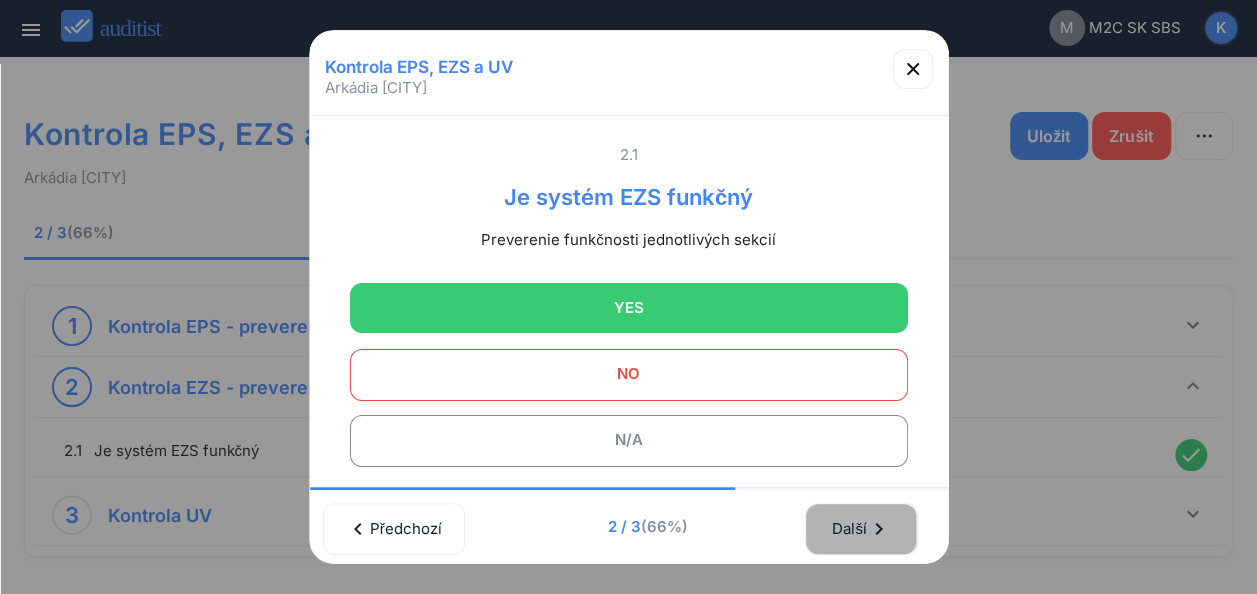 click on "Další
chevron_right" at bounding box center [861, 529] 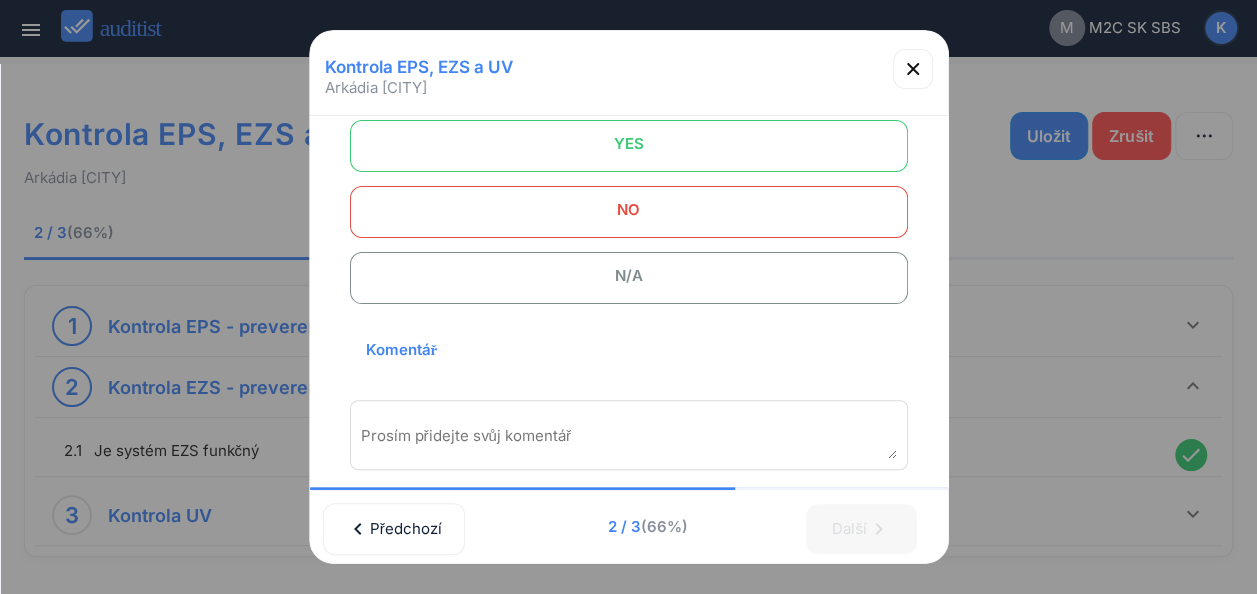 scroll, scrollTop: 208, scrollLeft: 0, axis: vertical 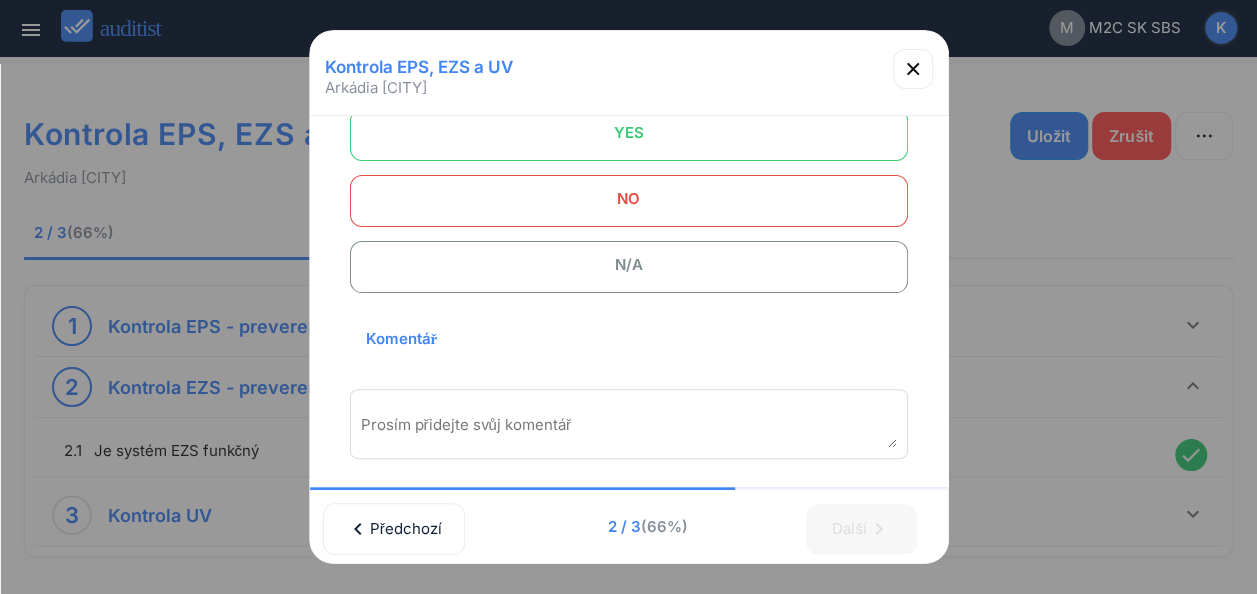 click on "N/A" at bounding box center [629, 265] 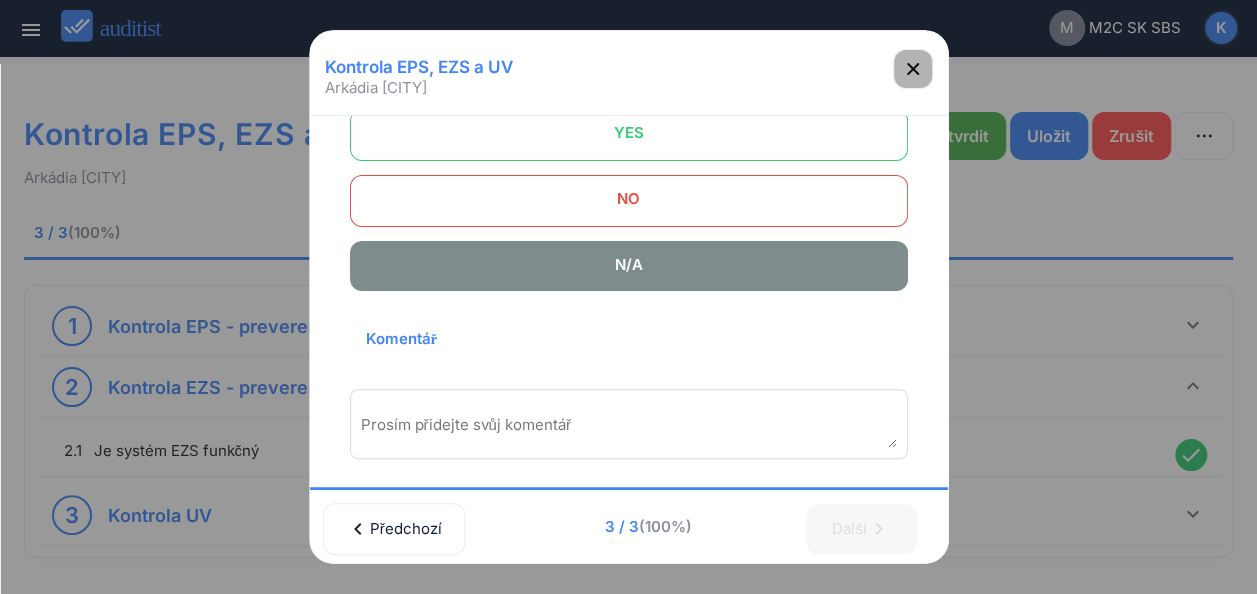 click 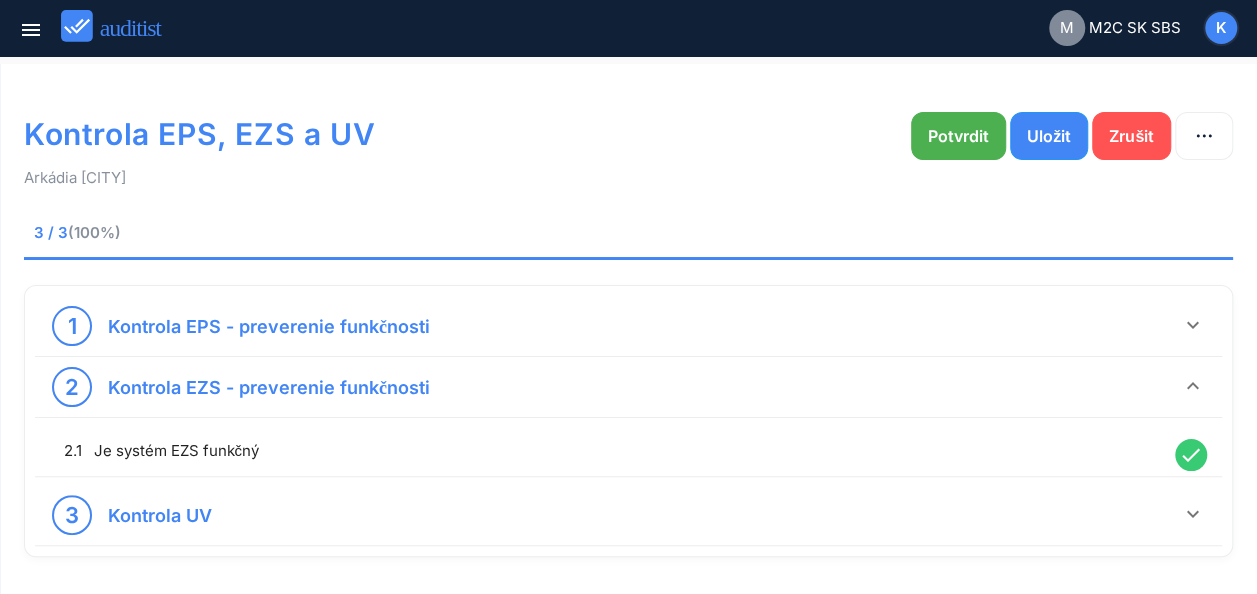 scroll, scrollTop: 67, scrollLeft: 0, axis: vertical 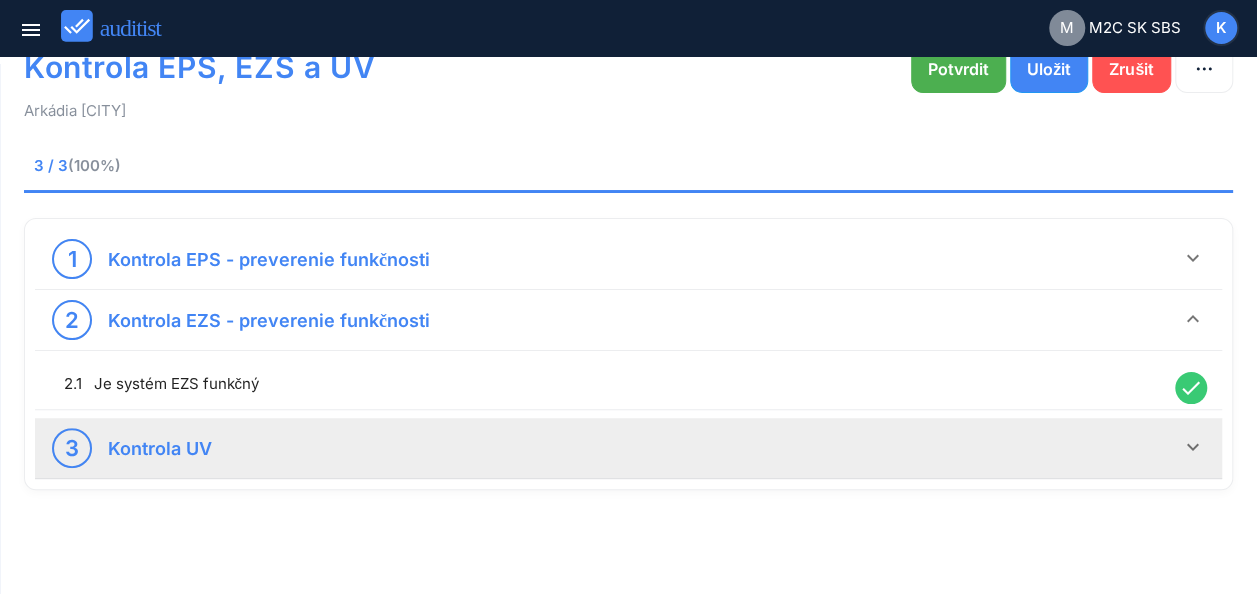 click on "keyboard_arrow_down" at bounding box center [1193, 447] 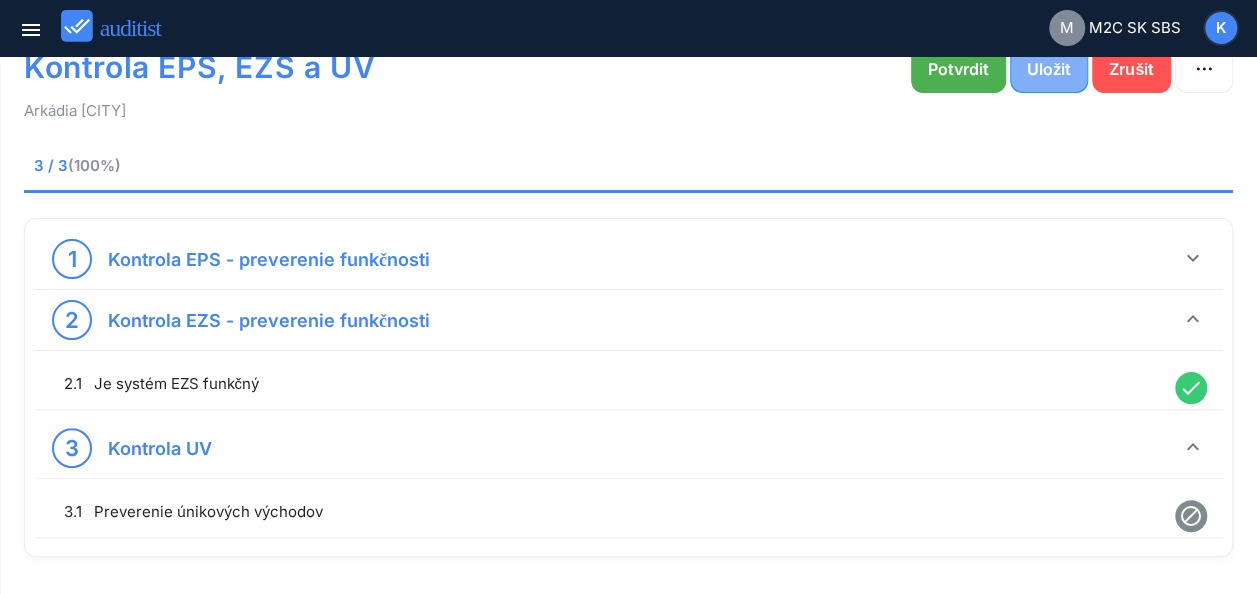 click on "Uložit" at bounding box center [1049, 69] 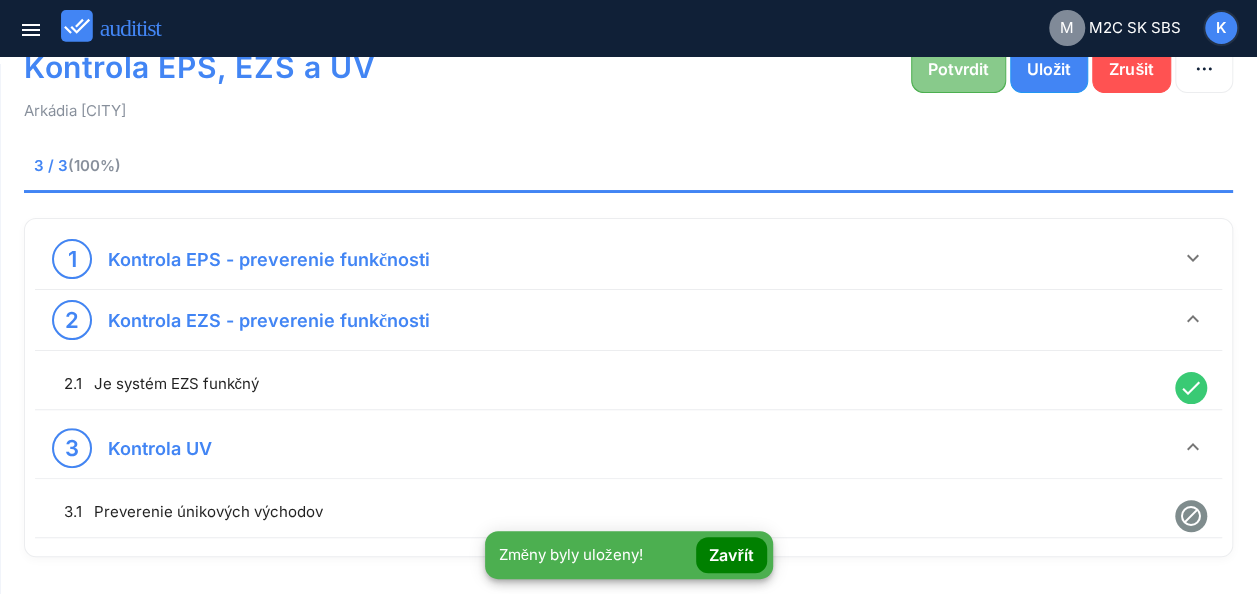 click on "Potvrdit" at bounding box center [958, 69] 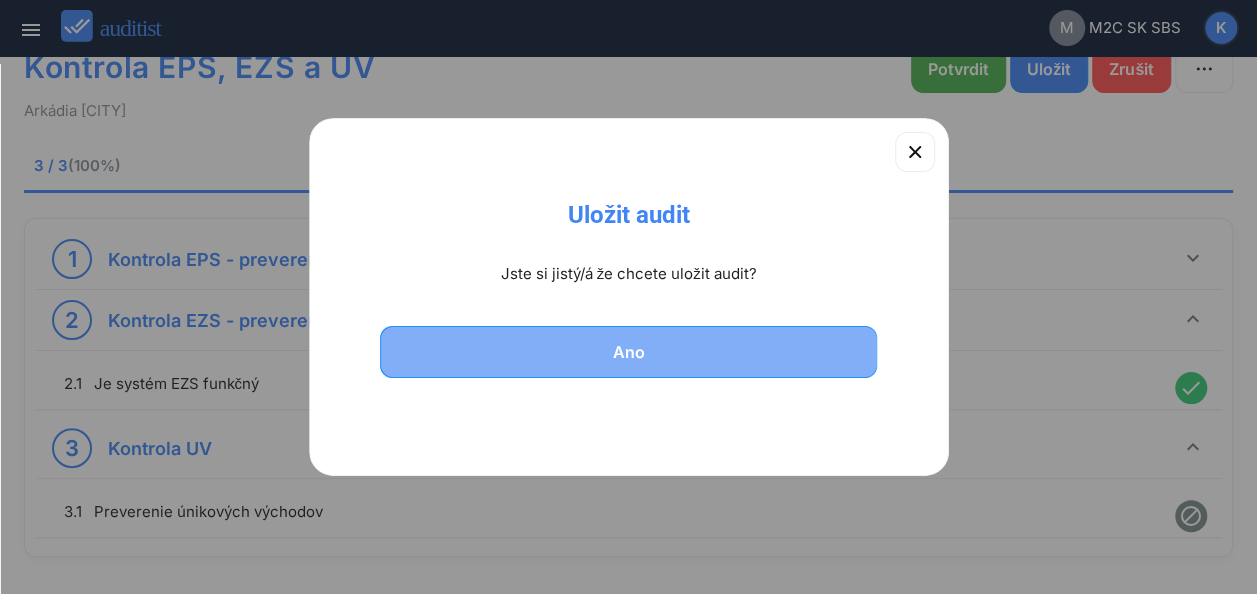 click on "Ano" at bounding box center [629, 352] 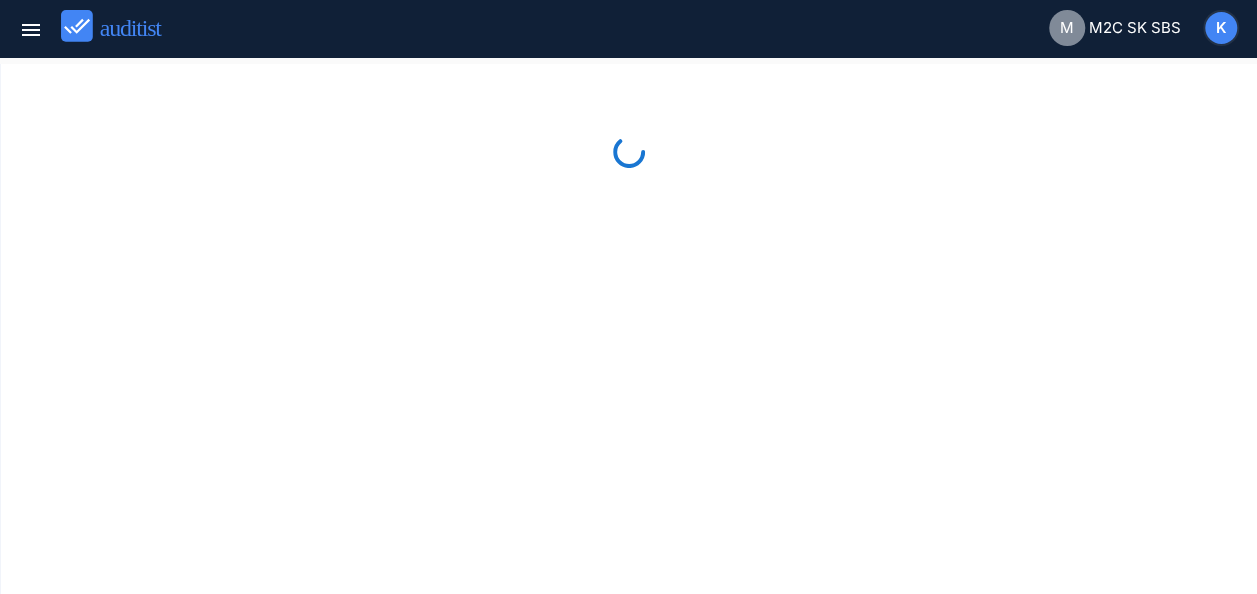 scroll, scrollTop: 0, scrollLeft: 0, axis: both 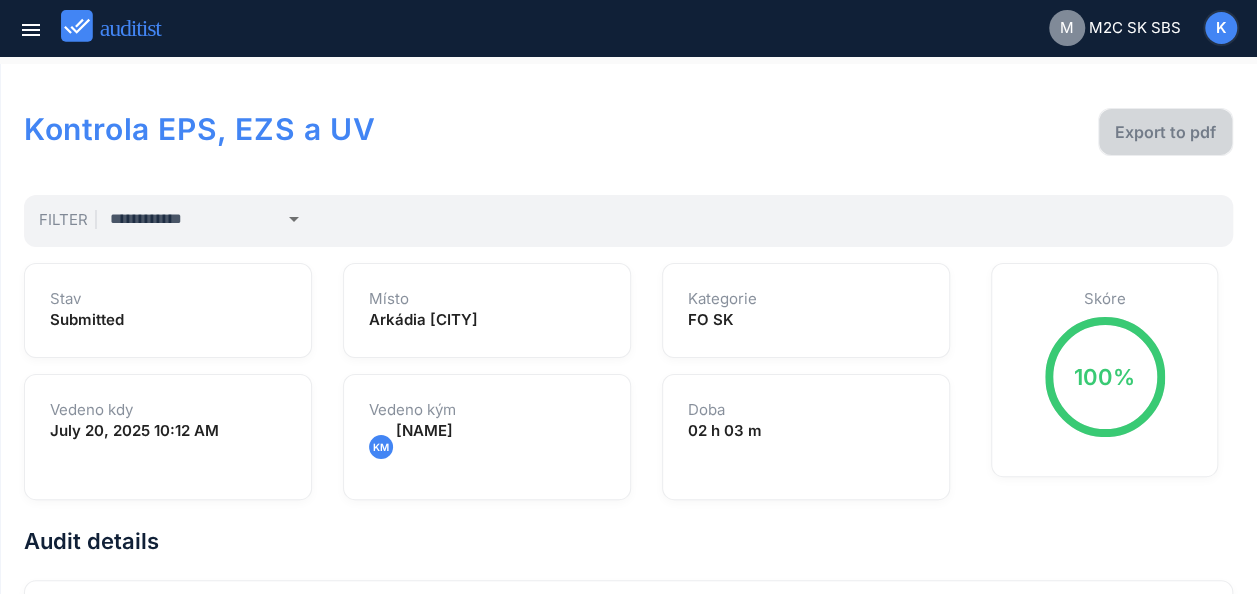 click on "Export to pdf" at bounding box center [1165, 132] 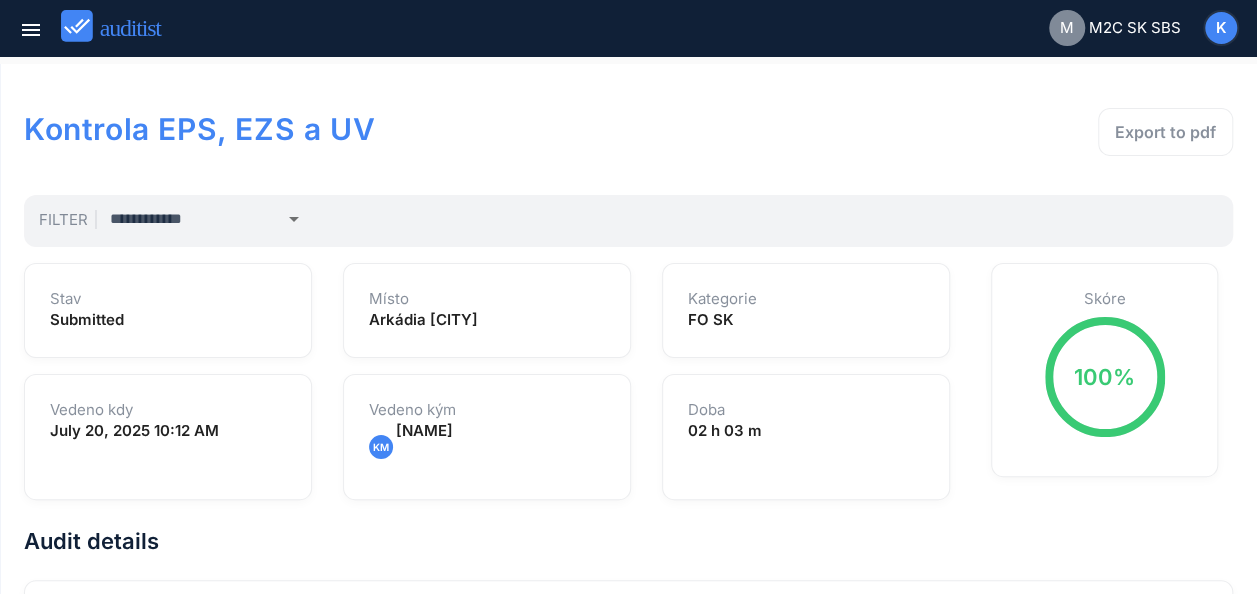 drag, startPoint x: 1161, startPoint y: 118, endPoint x: 476, endPoint y: 146, distance: 685.572 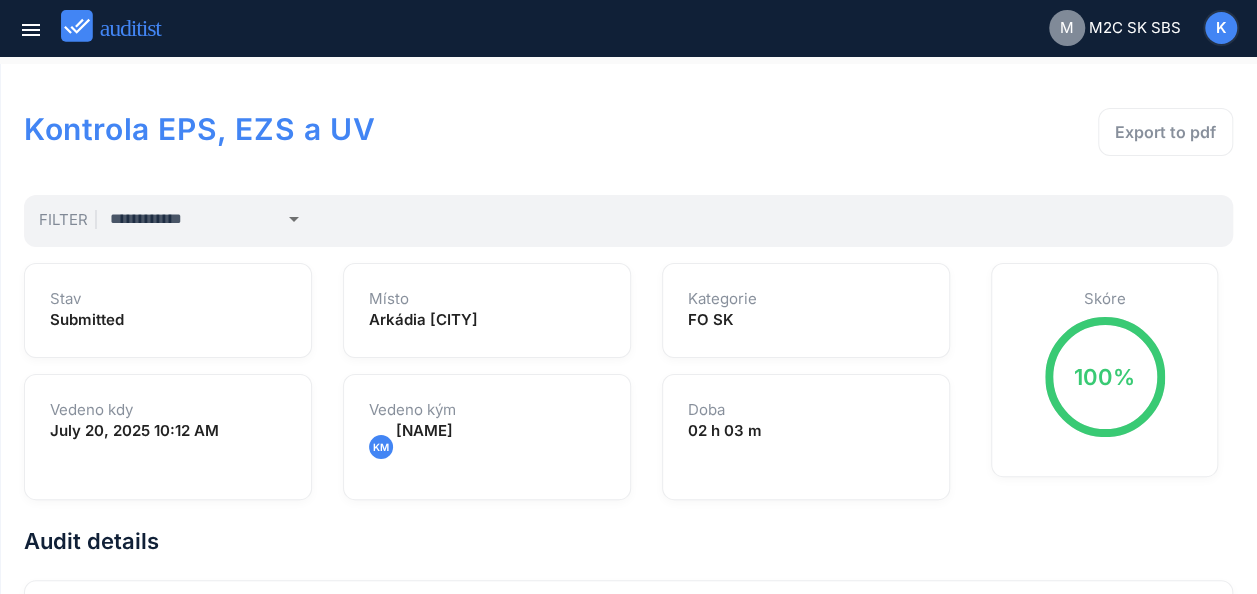 click on "Export to pdf" at bounding box center [991, 144] 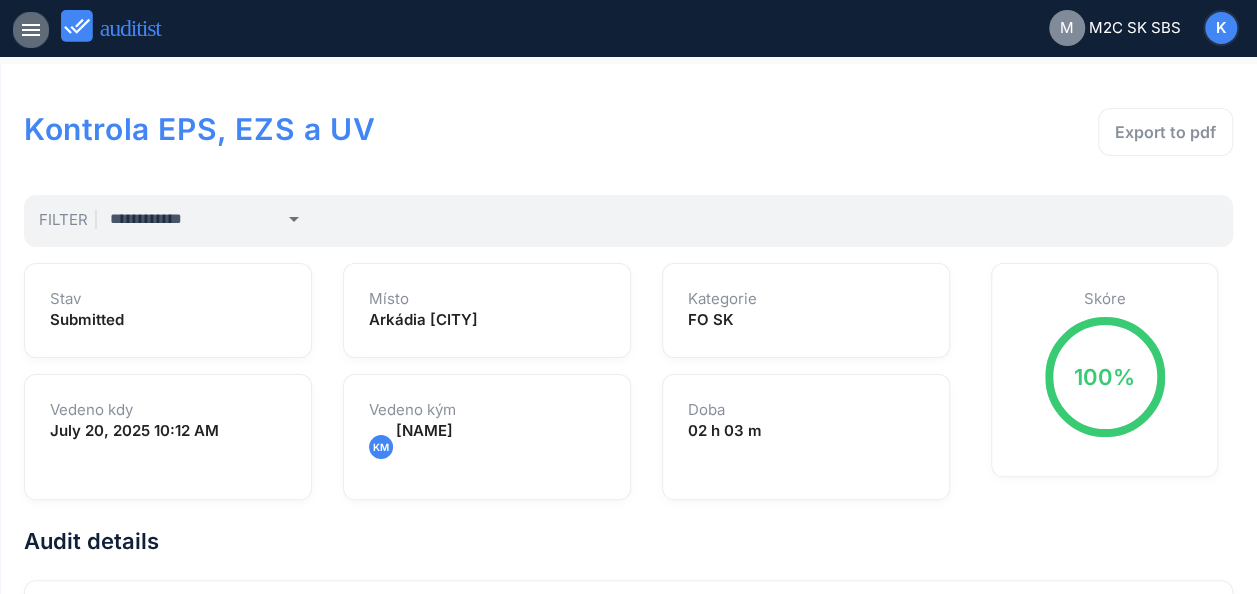 click on "menu" at bounding box center [31, 30] 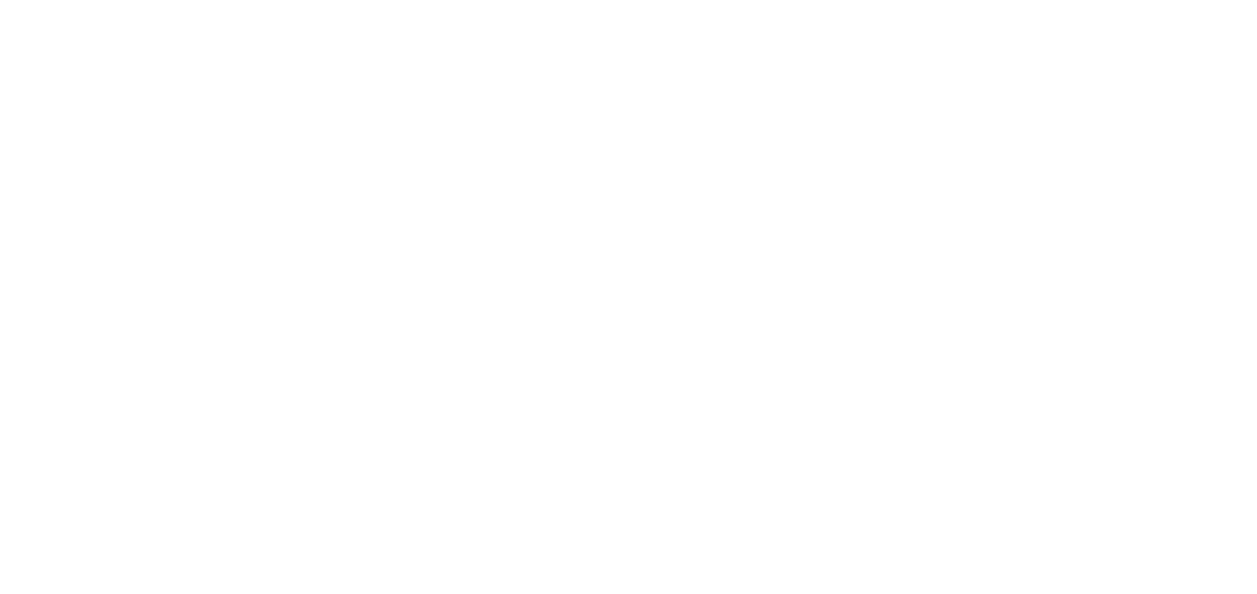scroll, scrollTop: 0, scrollLeft: 0, axis: both 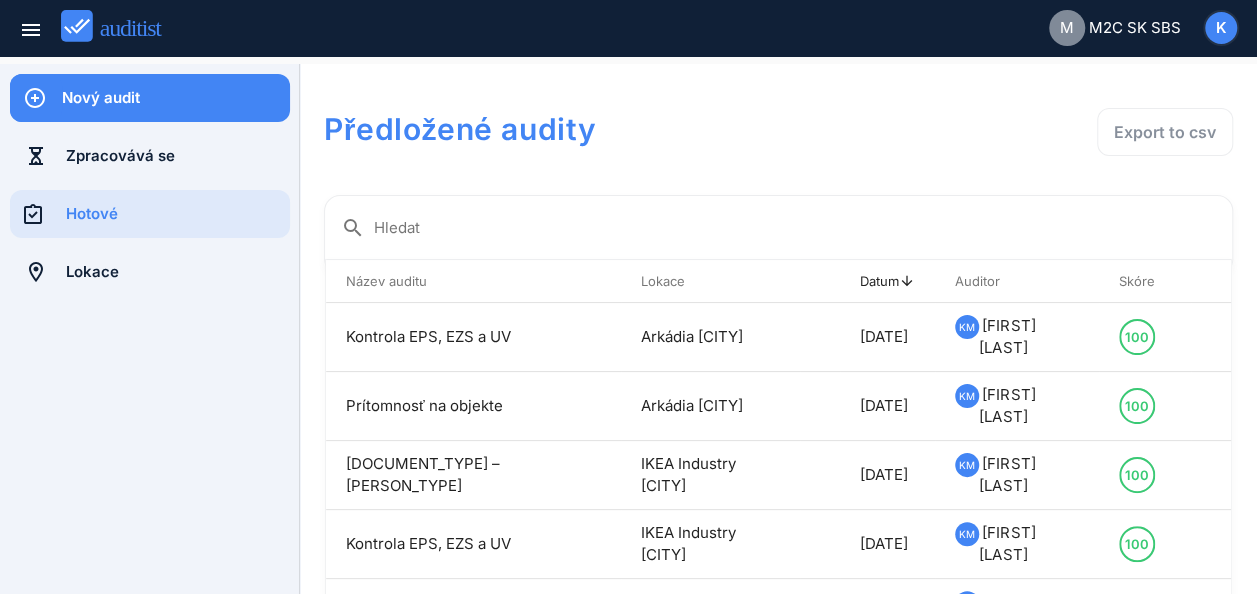 click on "Nový audit" at bounding box center (176, 98) 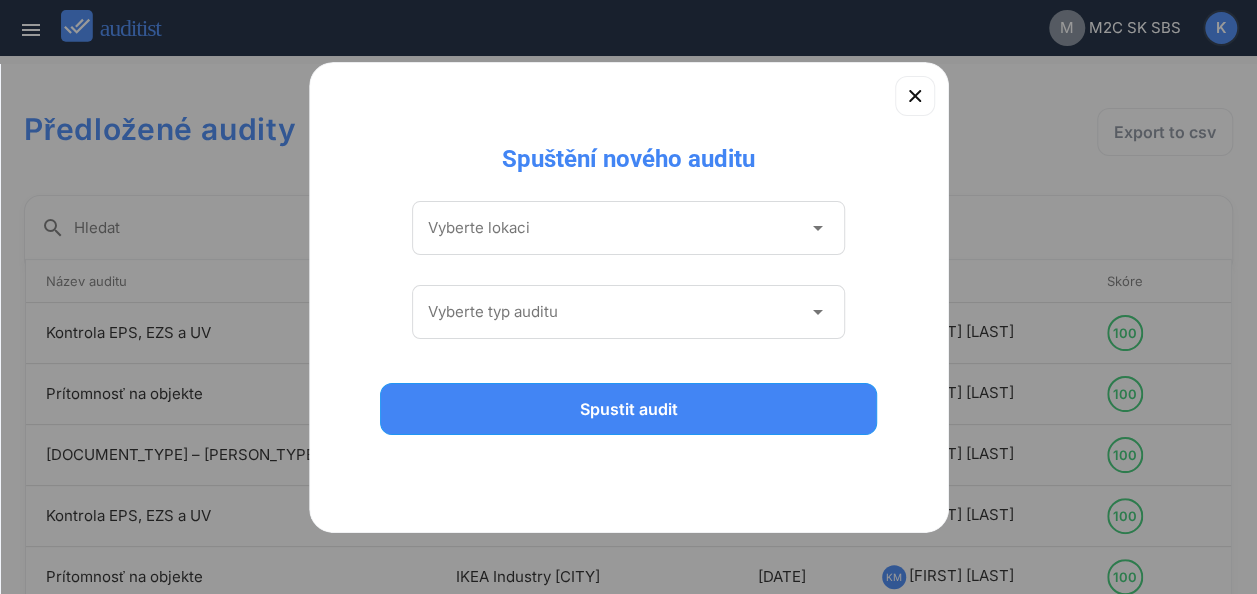 click on "arrow_drop_down" at bounding box center [817, 228] 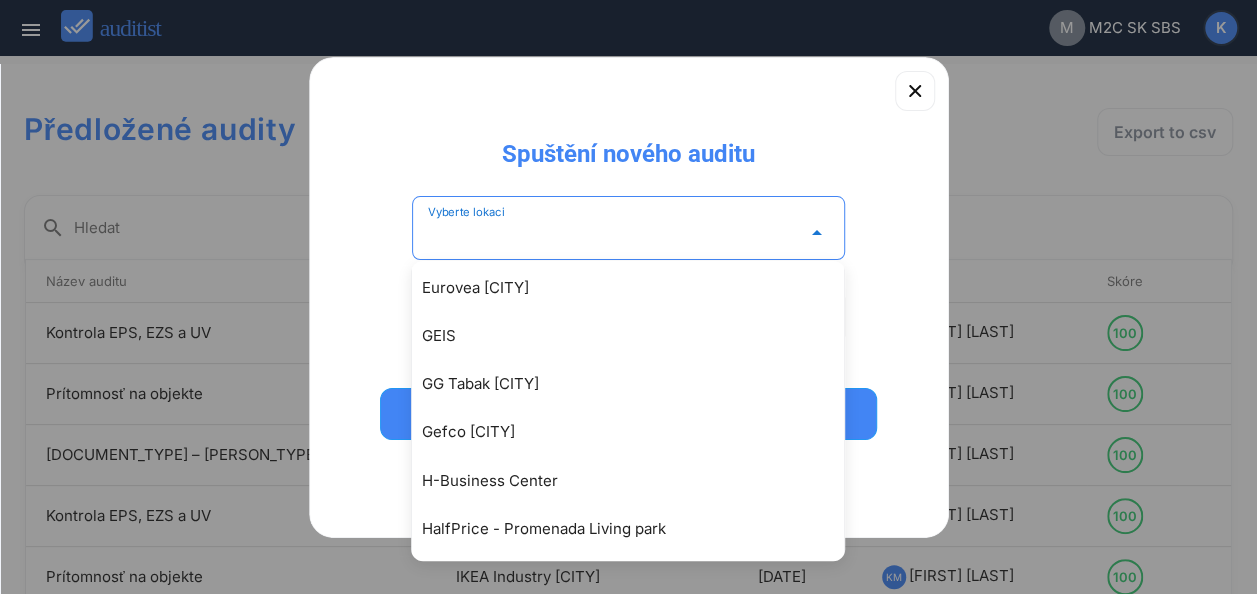 scroll, scrollTop: 1694, scrollLeft: 0, axis: vertical 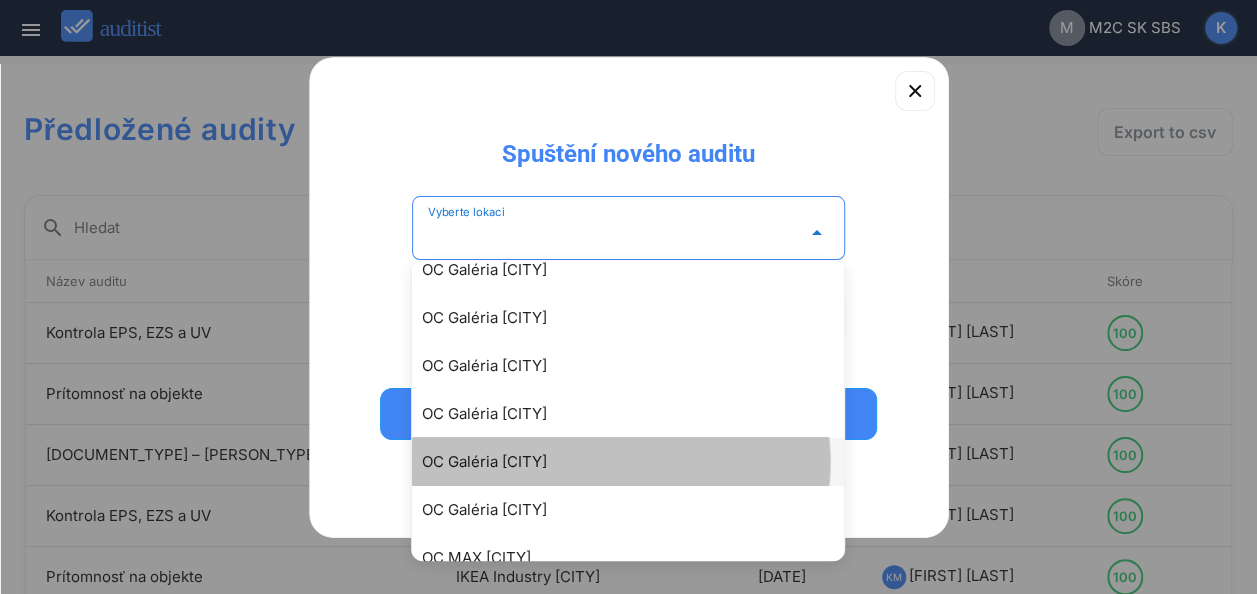 click on "OC Galéria [CITY]" at bounding box center [638, 462] 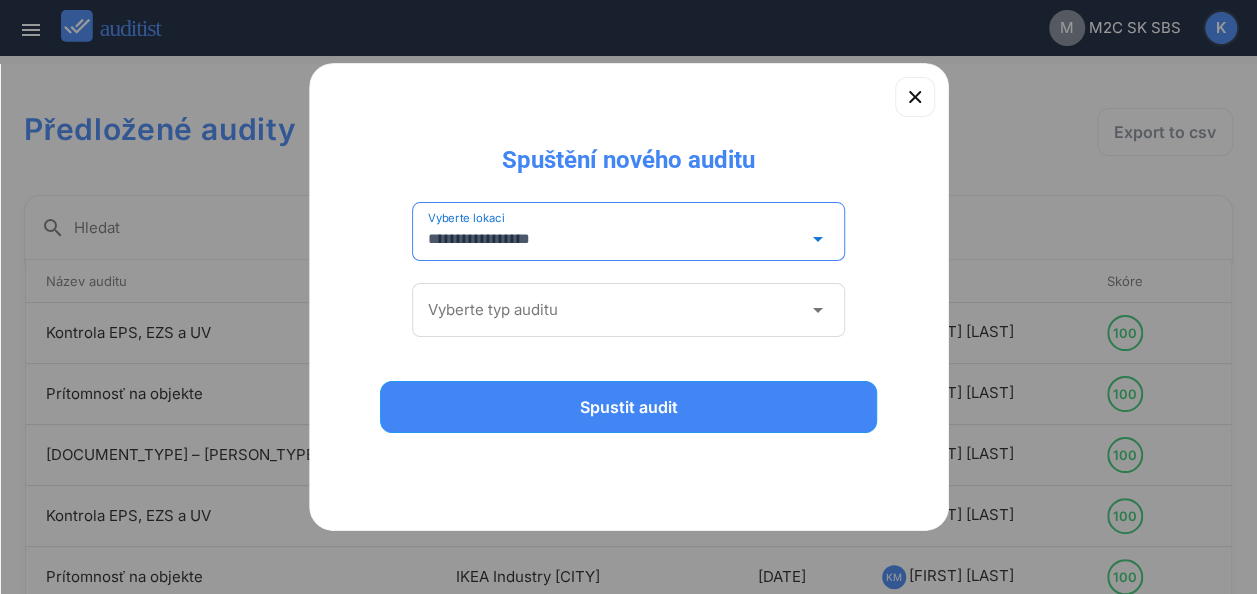 click on "arrow_drop_down" at bounding box center (817, 310) 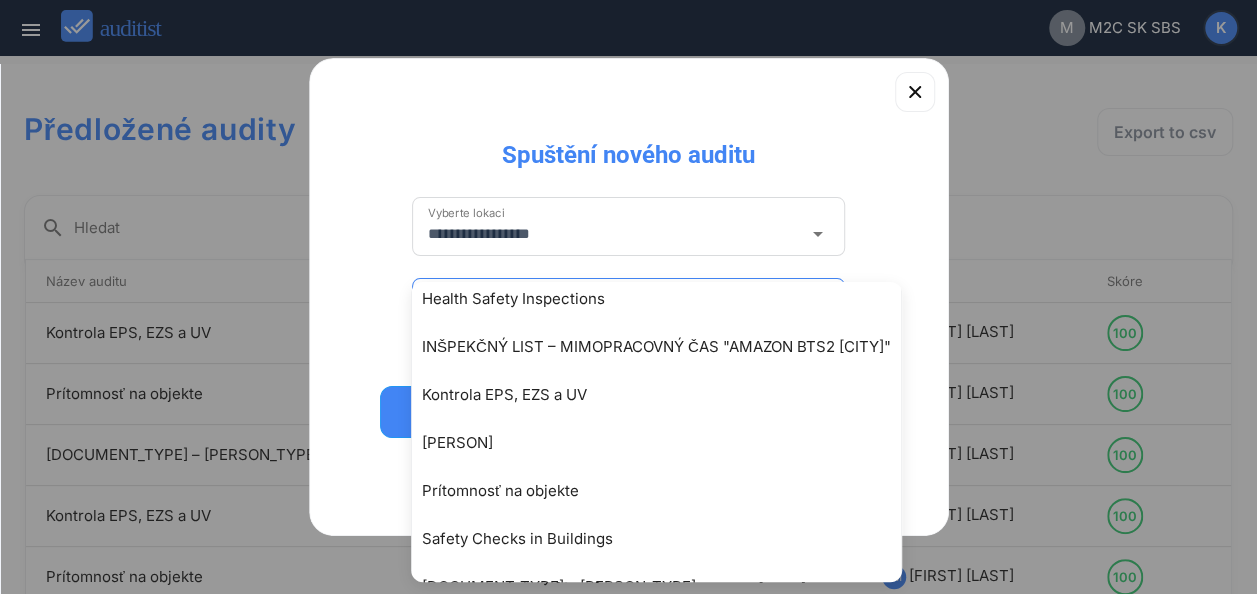scroll, scrollTop: 197, scrollLeft: 0, axis: vertical 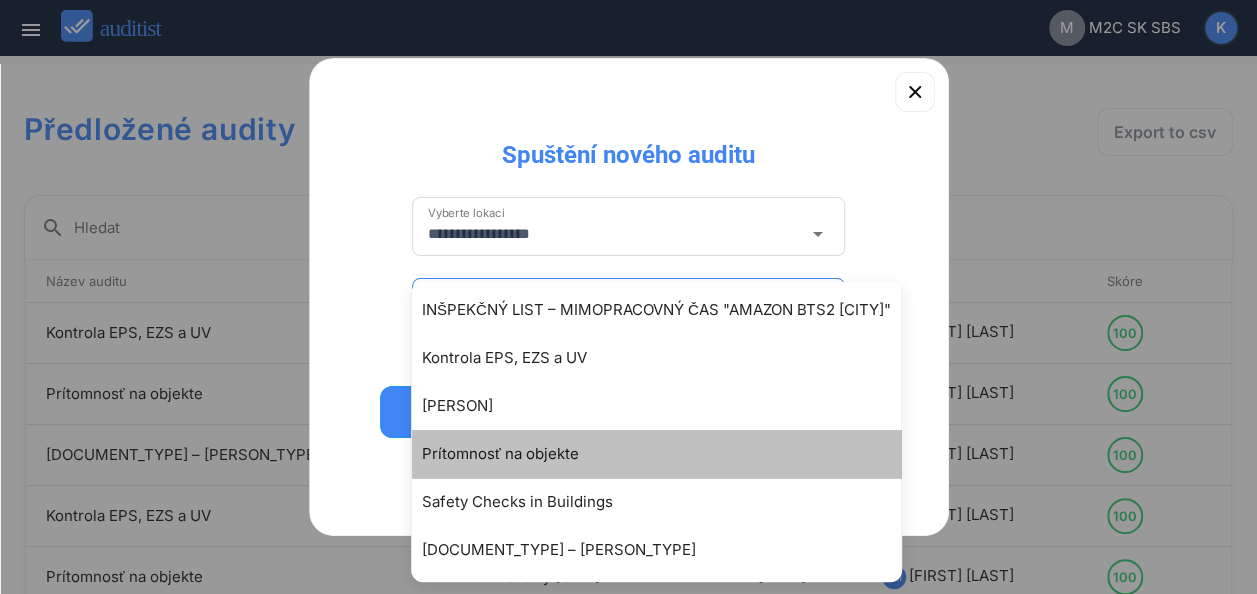 click on "Prítomnosť na objekte" at bounding box center [666, 454] 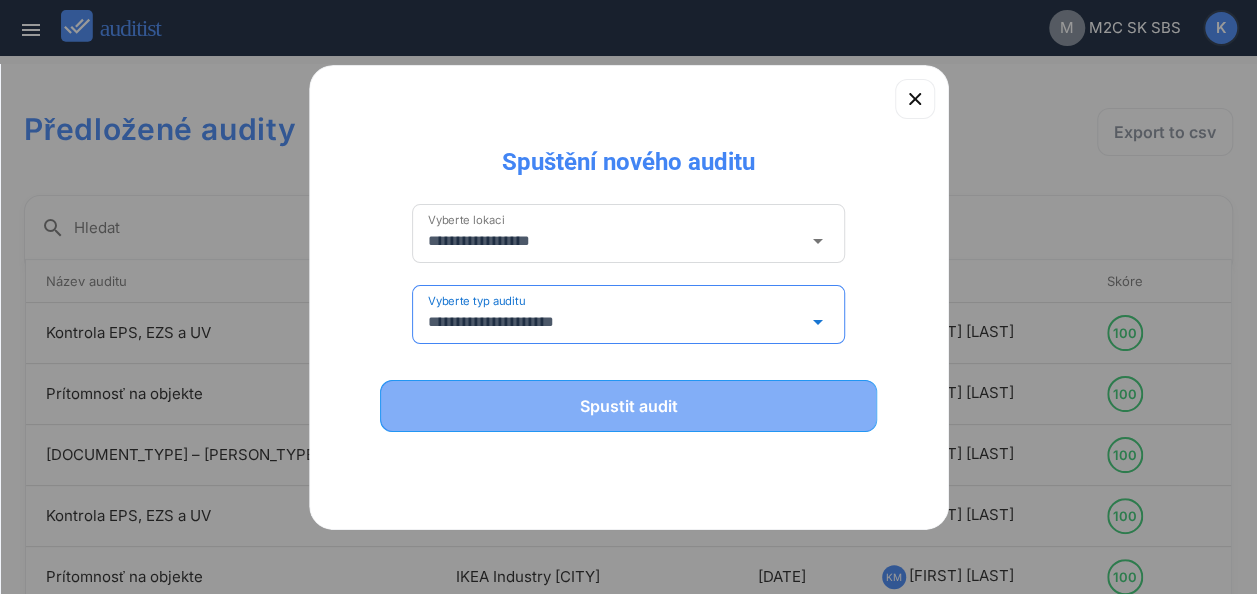 click on "Spustit audit" at bounding box center [629, 406] 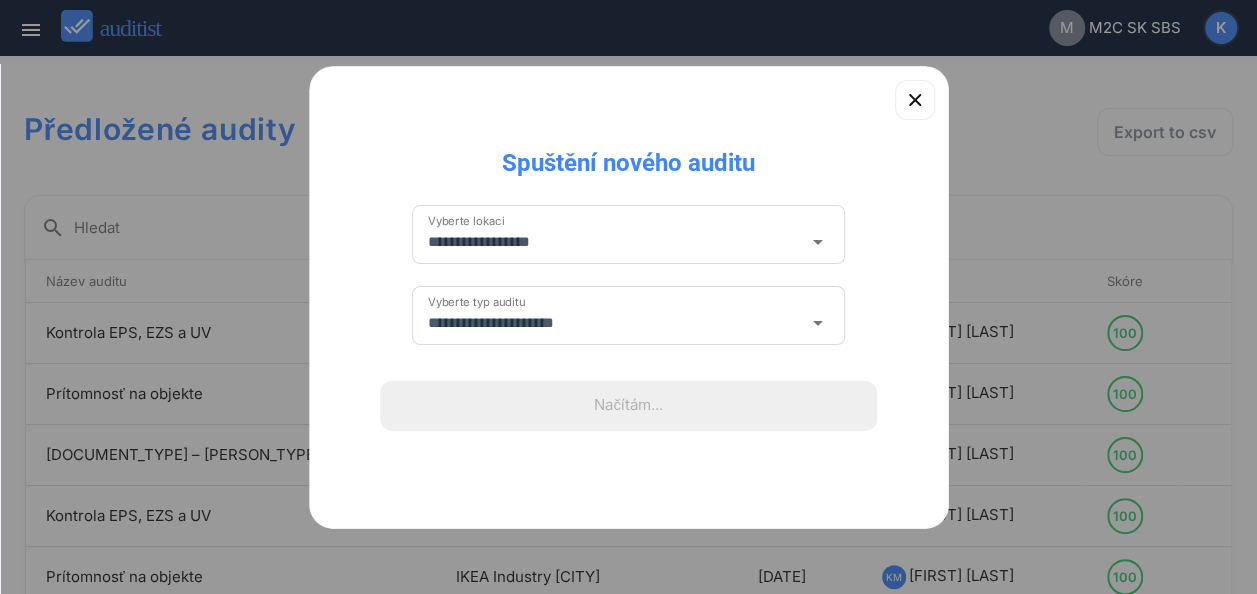 type 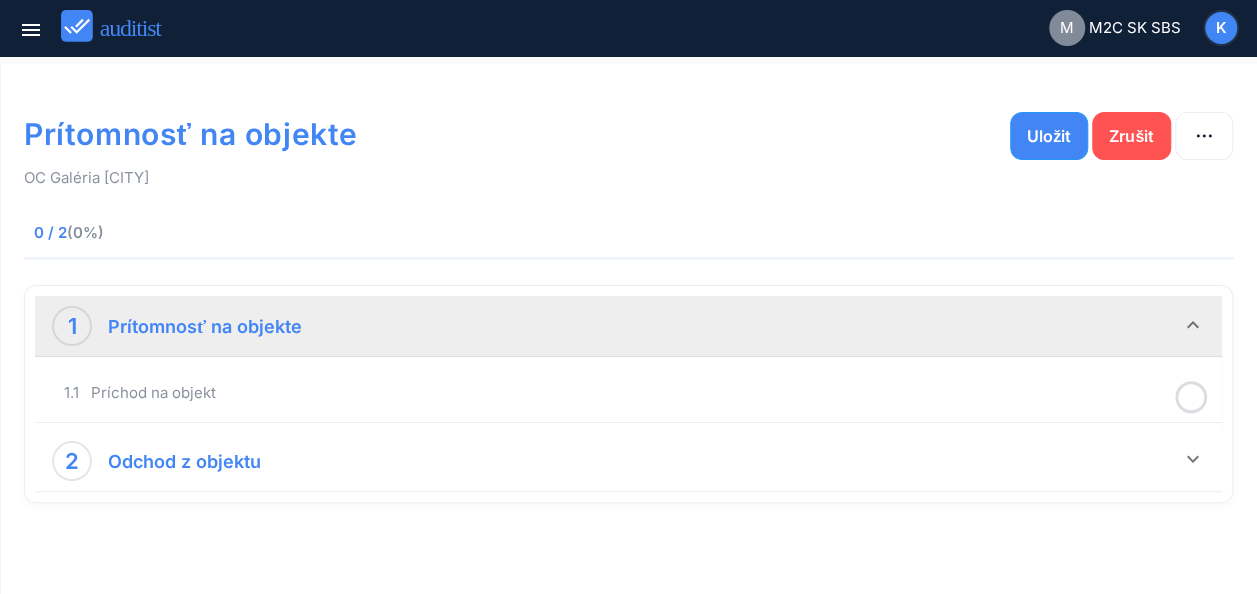 click on "1
Prítomnosť na objekte" at bounding box center (616, 326) 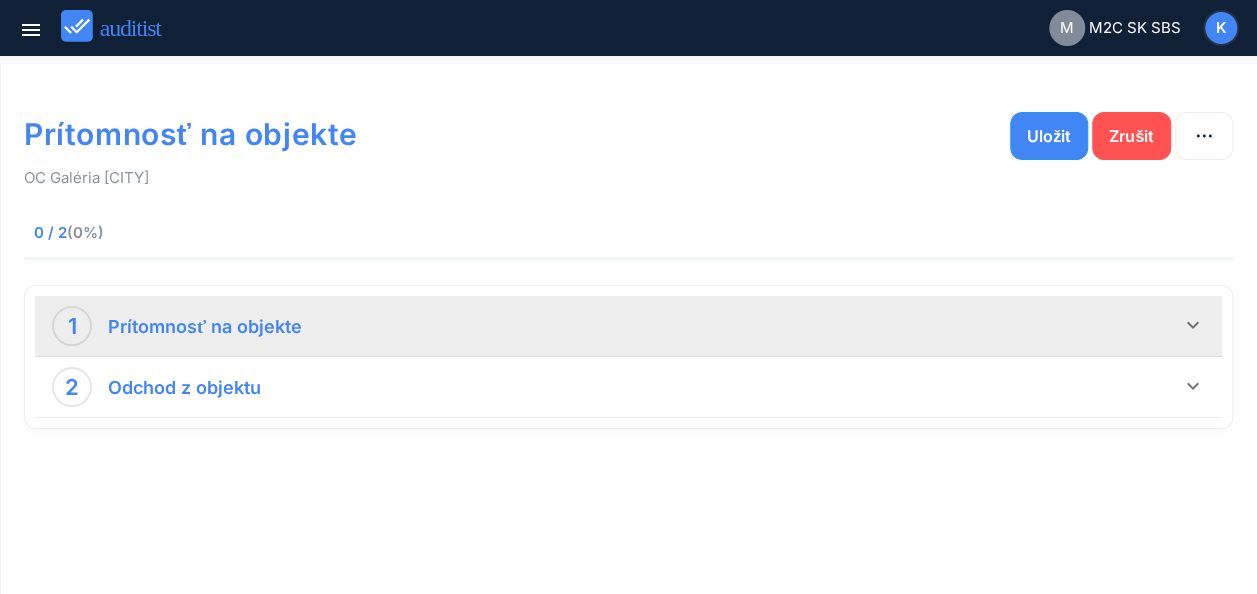 click on "1
Prítomnosť na objekte" at bounding box center (616, 326) 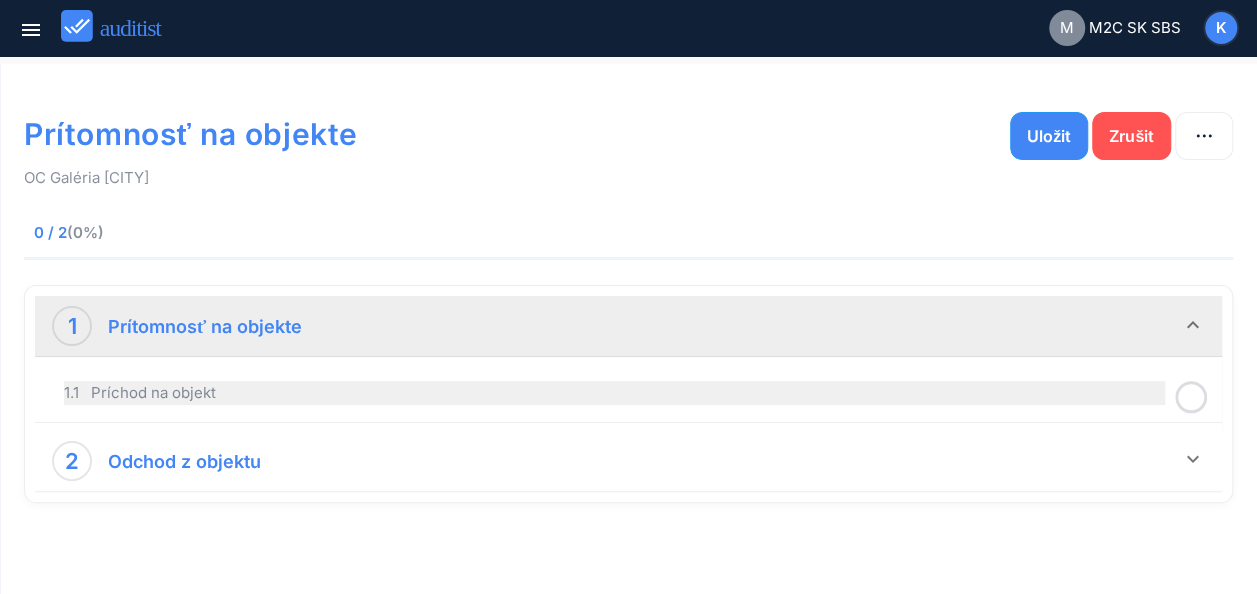 click on "1.1   Príchod na objekt" at bounding box center [614, 393] 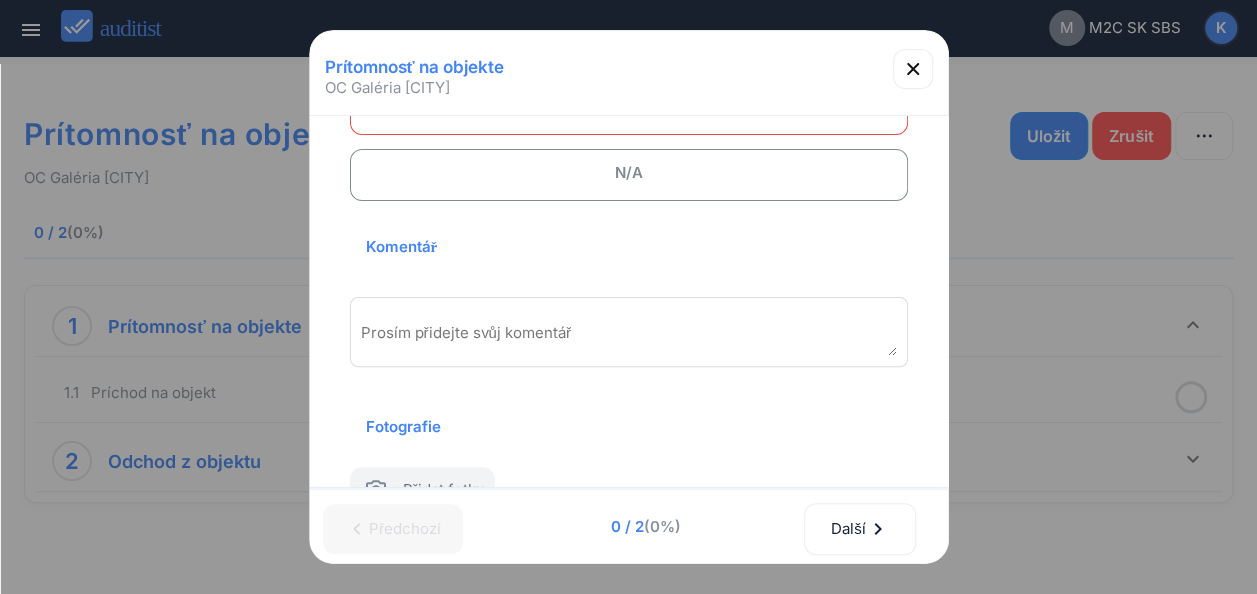 scroll, scrollTop: 332, scrollLeft: 0, axis: vertical 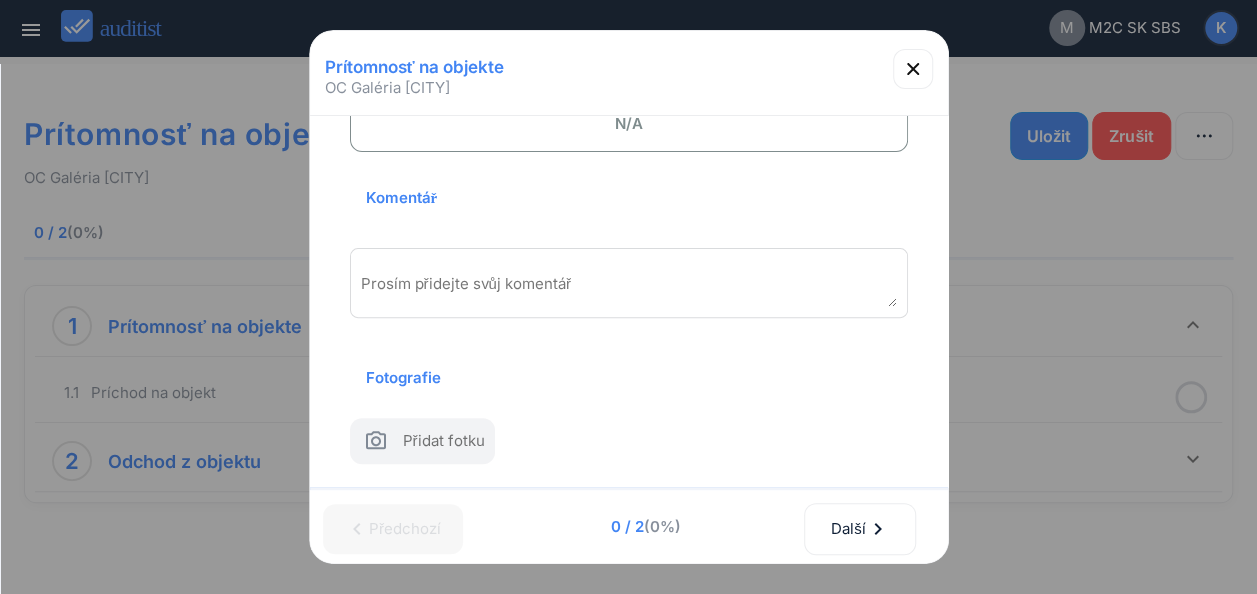 click on "Prosím přidejte svůj komentář" at bounding box center (629, 283) 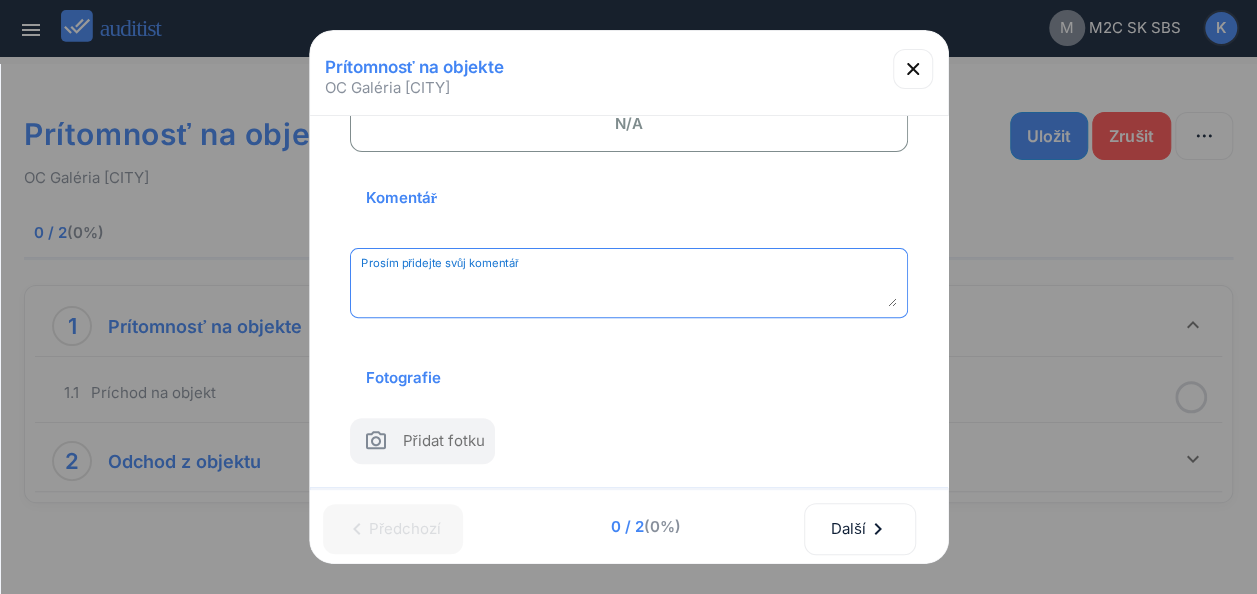 paste on "**********" 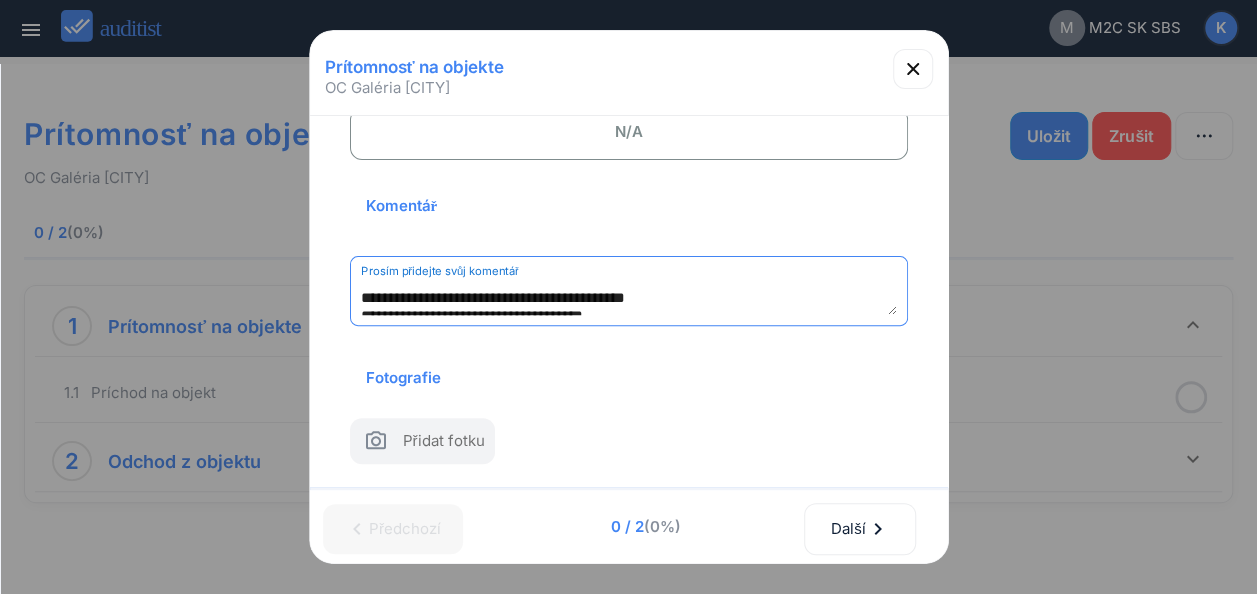 scroll, scrollTop: 244, scrollLeft: 0, axis: vertical 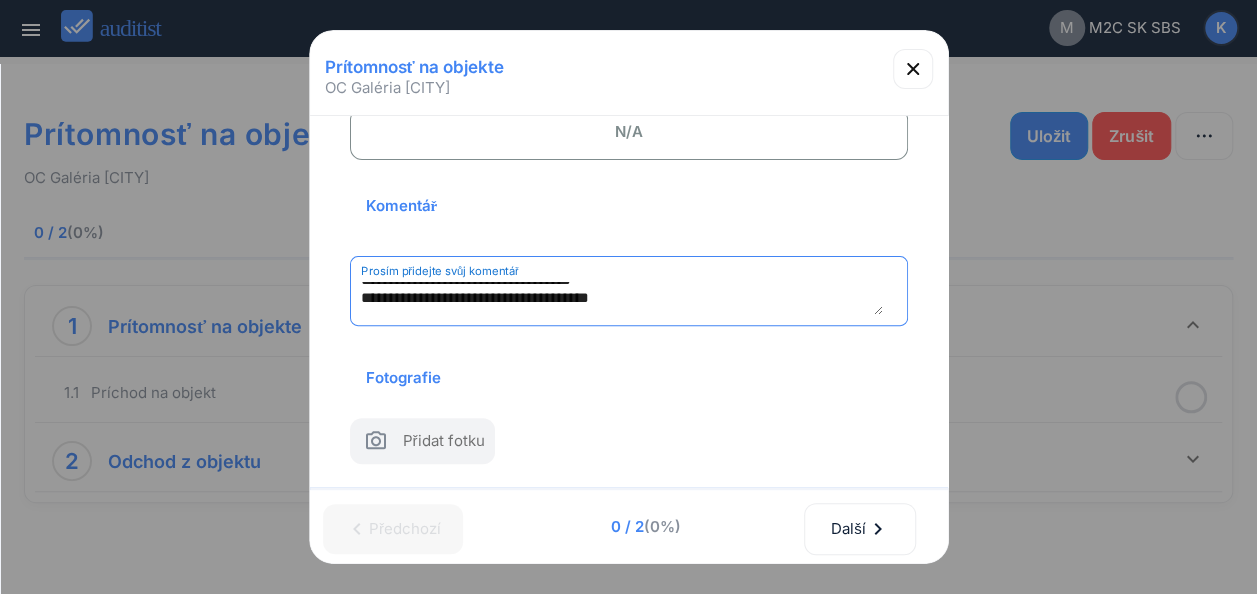 type on "**********" 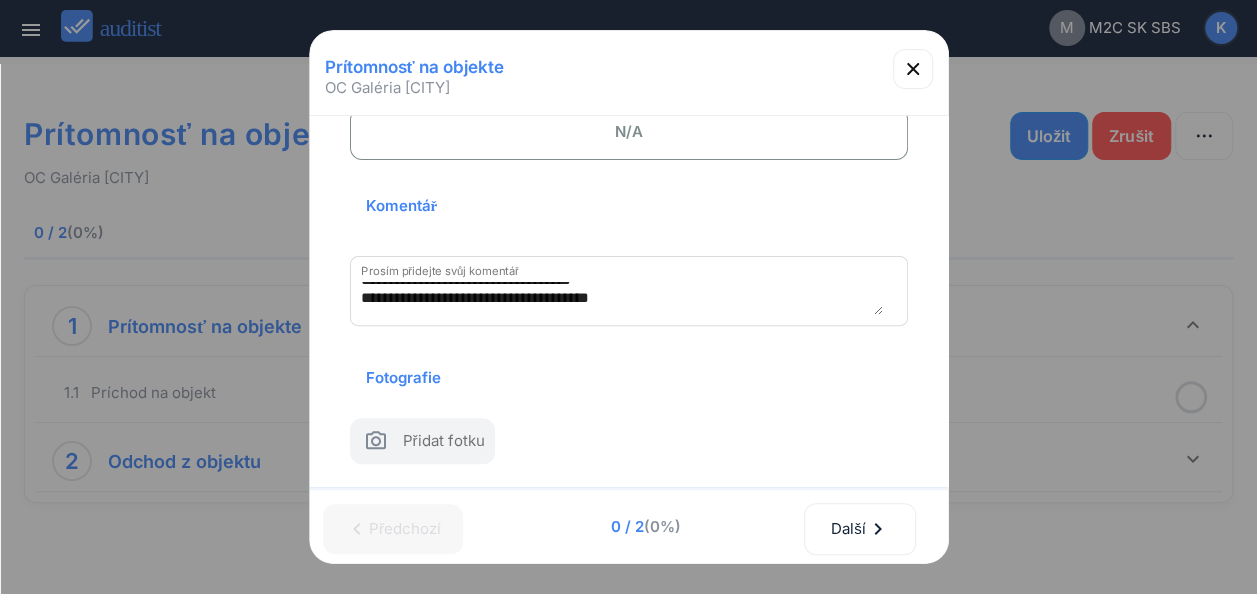 click on "Přidat fotku" at bounding box center (444, 444) 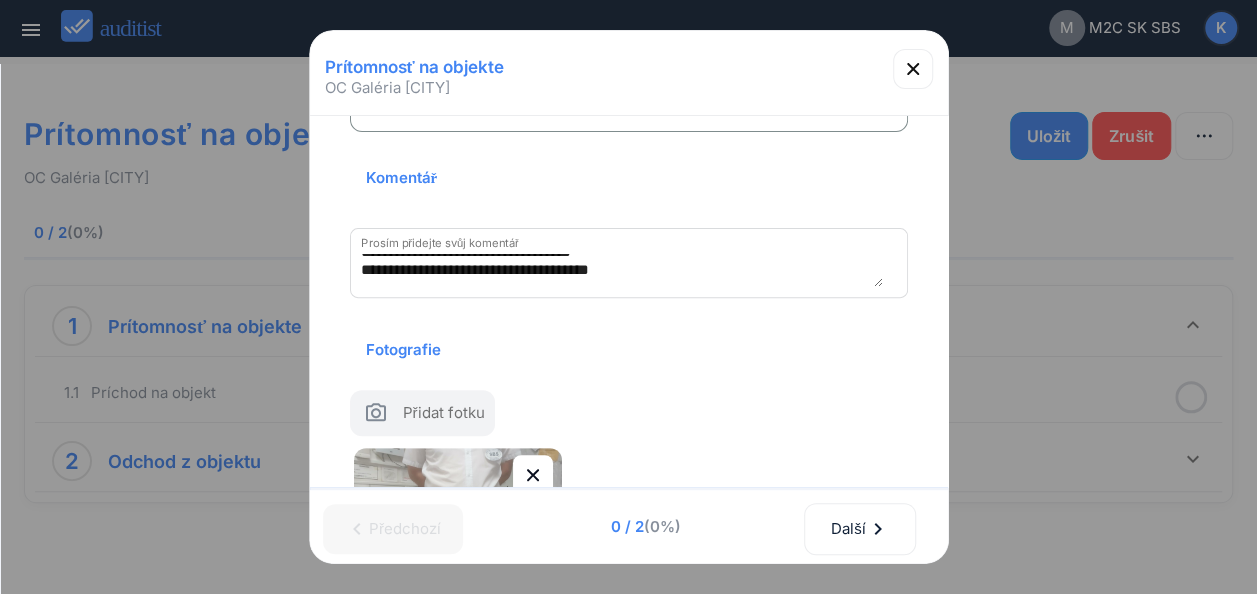 click on "Přidat fotku" at bounding box center [444, 416] 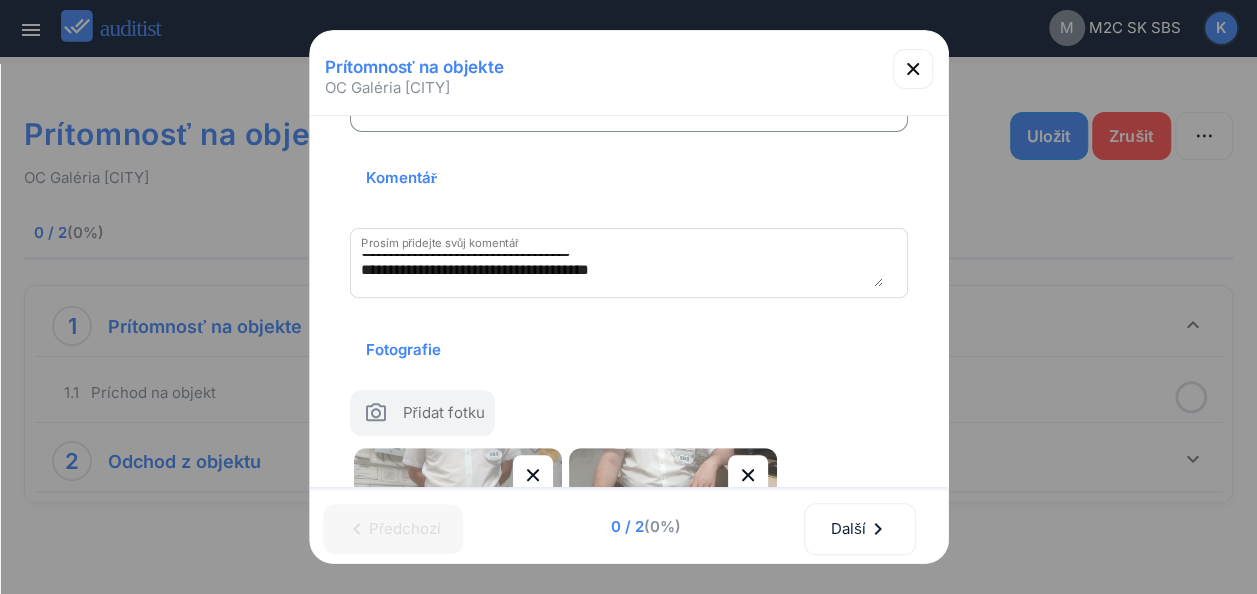 click on "Přidat fotku" at bounding box center [444, 416] 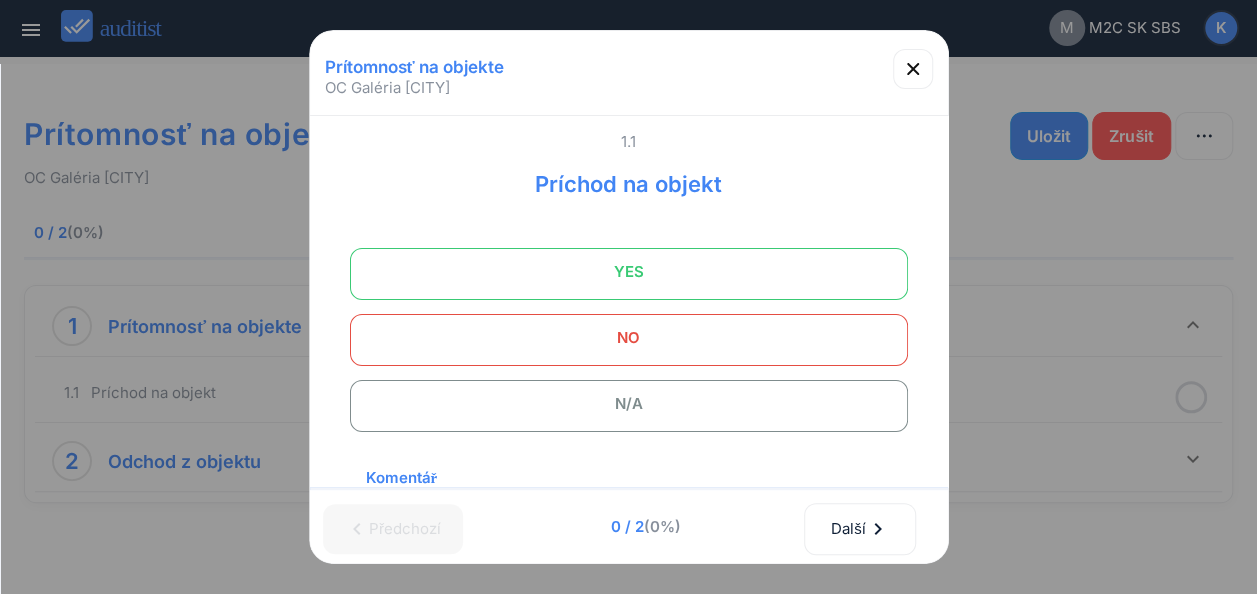scroll, scrollTop: 22, scrollLeft: 0, axis: vertical 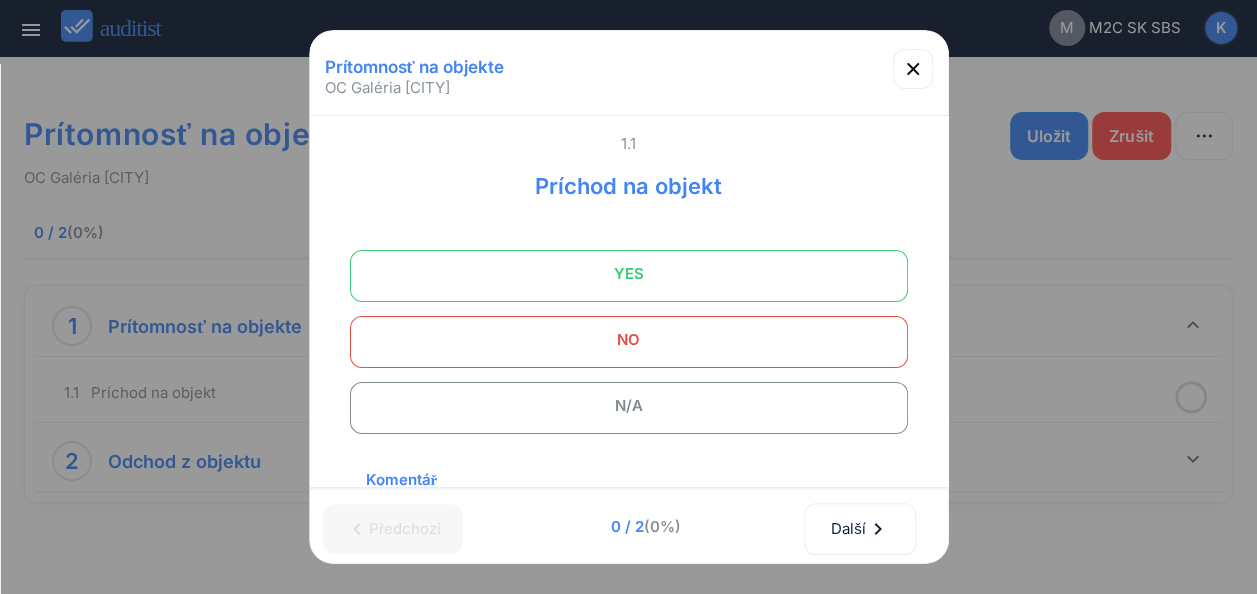 click on "YES" at bounding box center (629, 274) 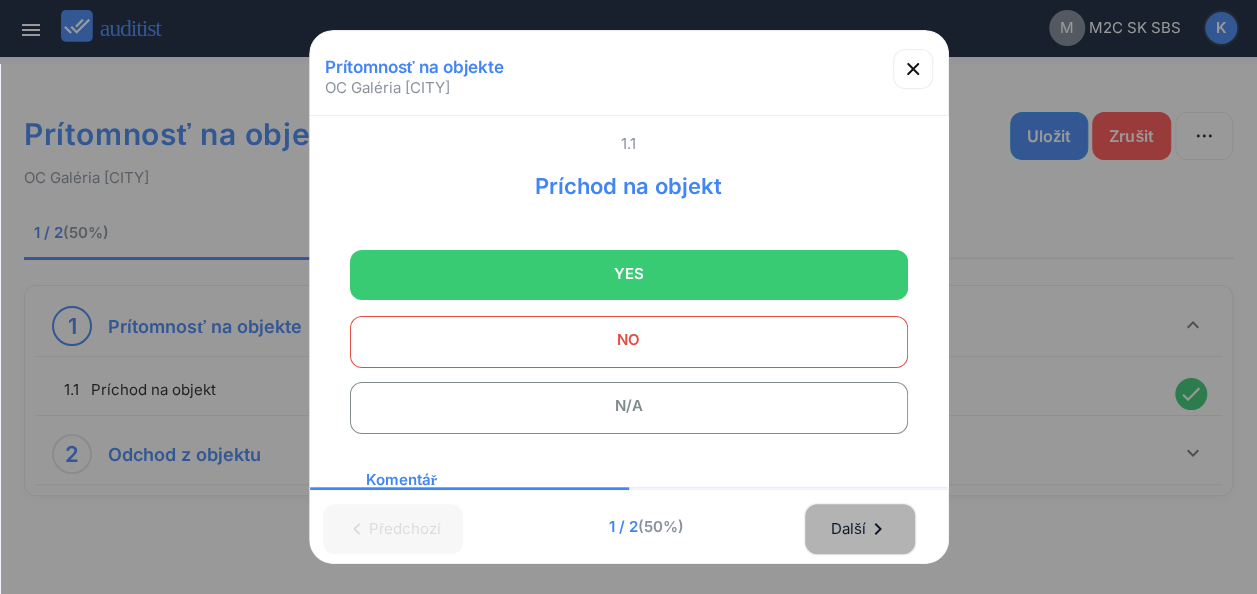 click on "Další
chevron_right" at bounding box center [860, 529] 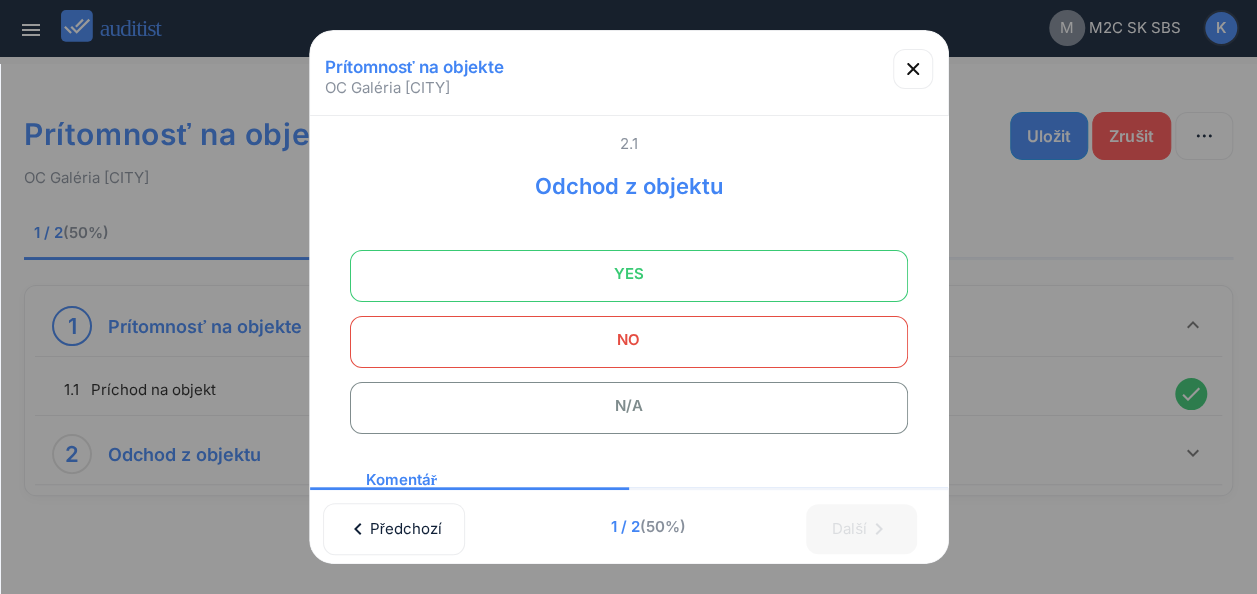 click on "YES" at bounding box center [629, 274] 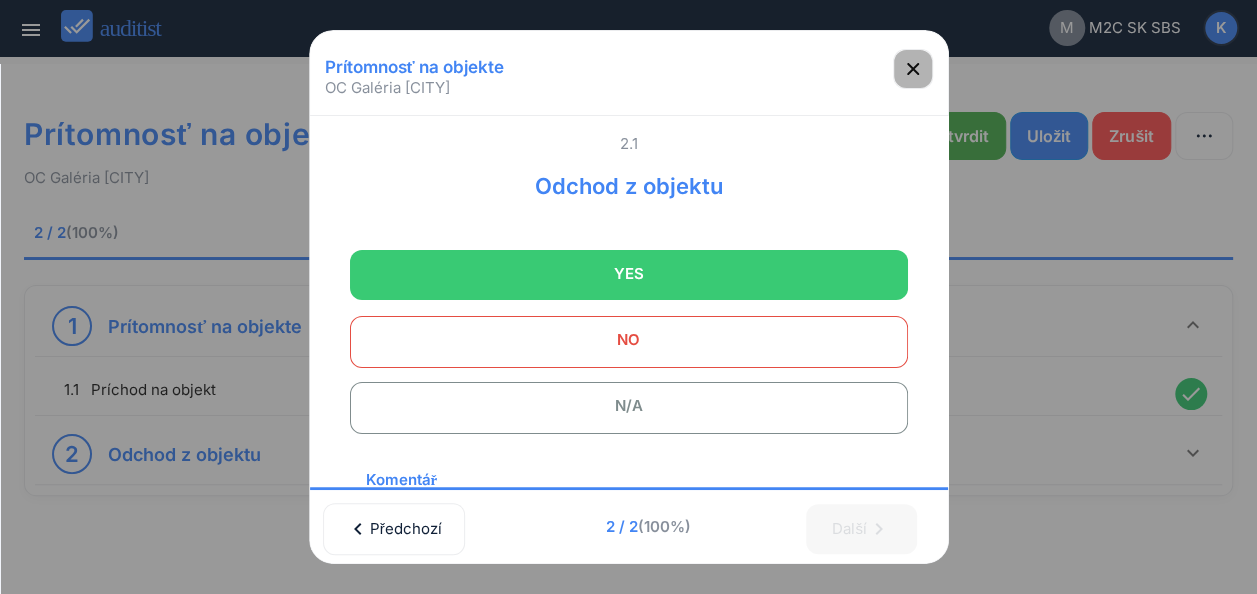 click 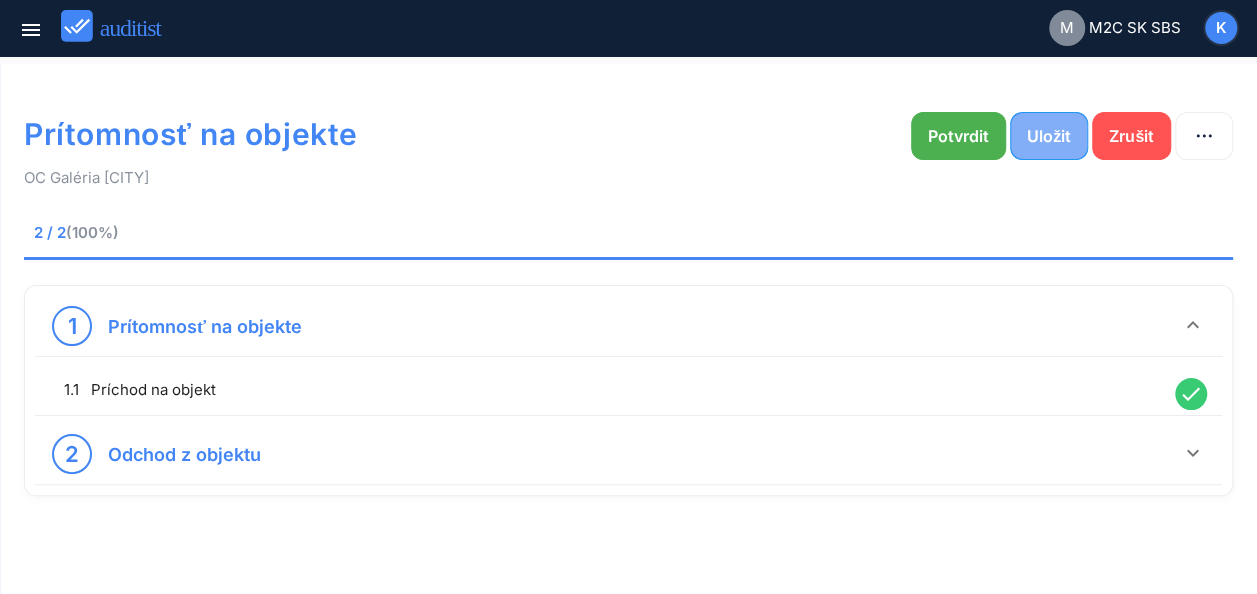 click on "Uložit" at bounding box center [1049, 136] 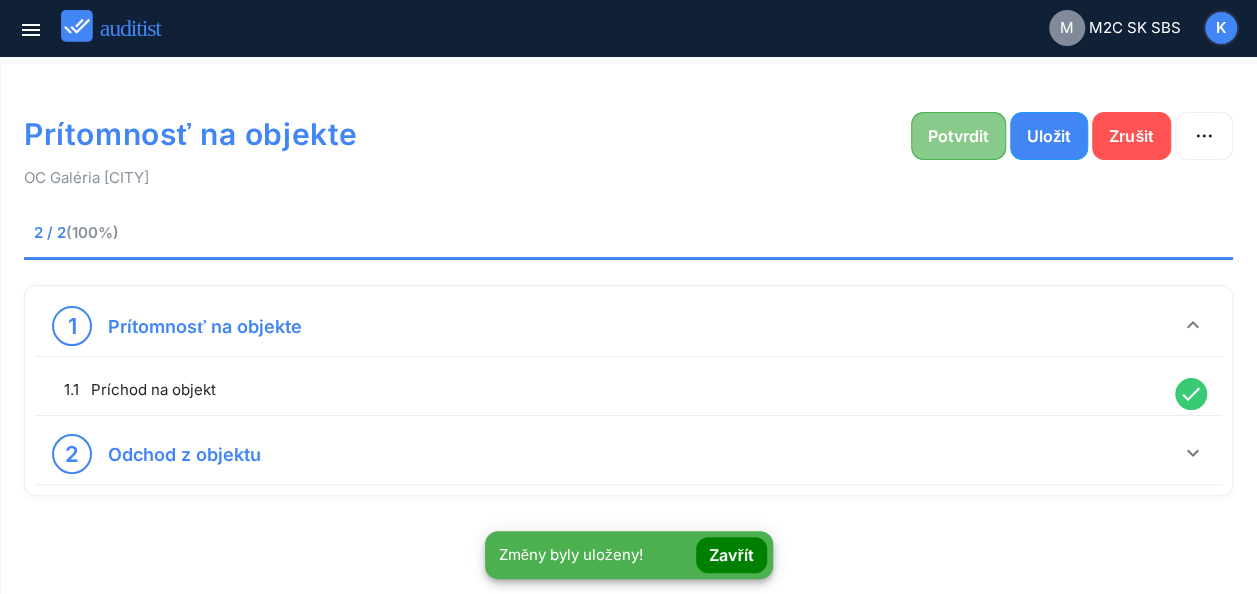click on "Potvrdit" at bounding box center [958, 136] 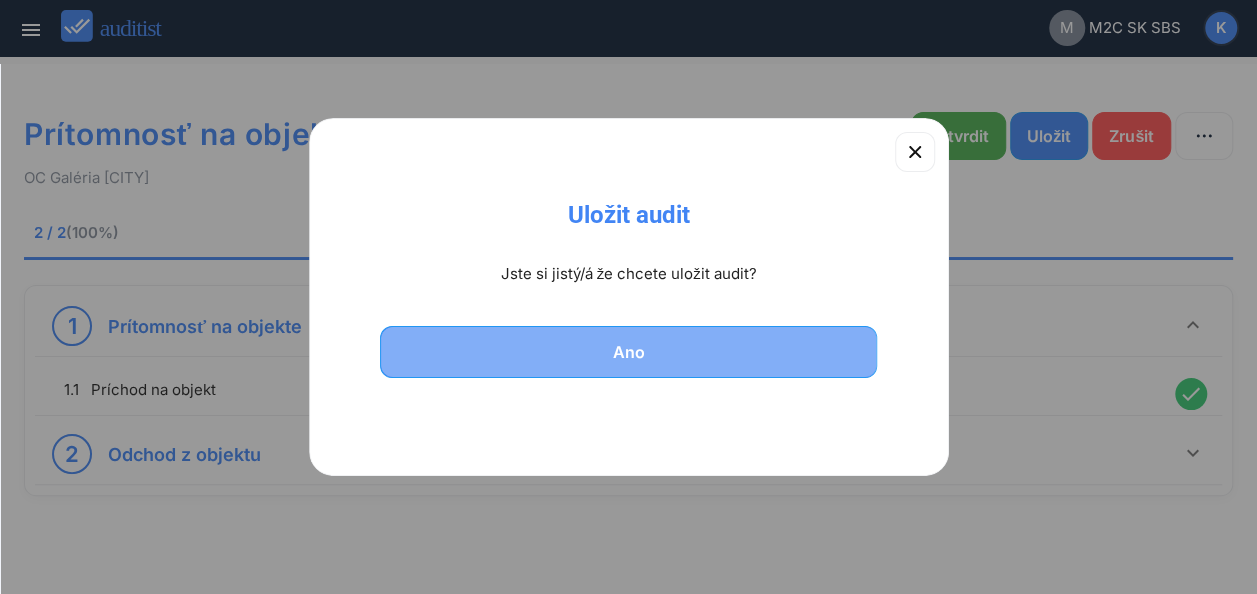 click on "Ano" at bounding box center (629, 352) 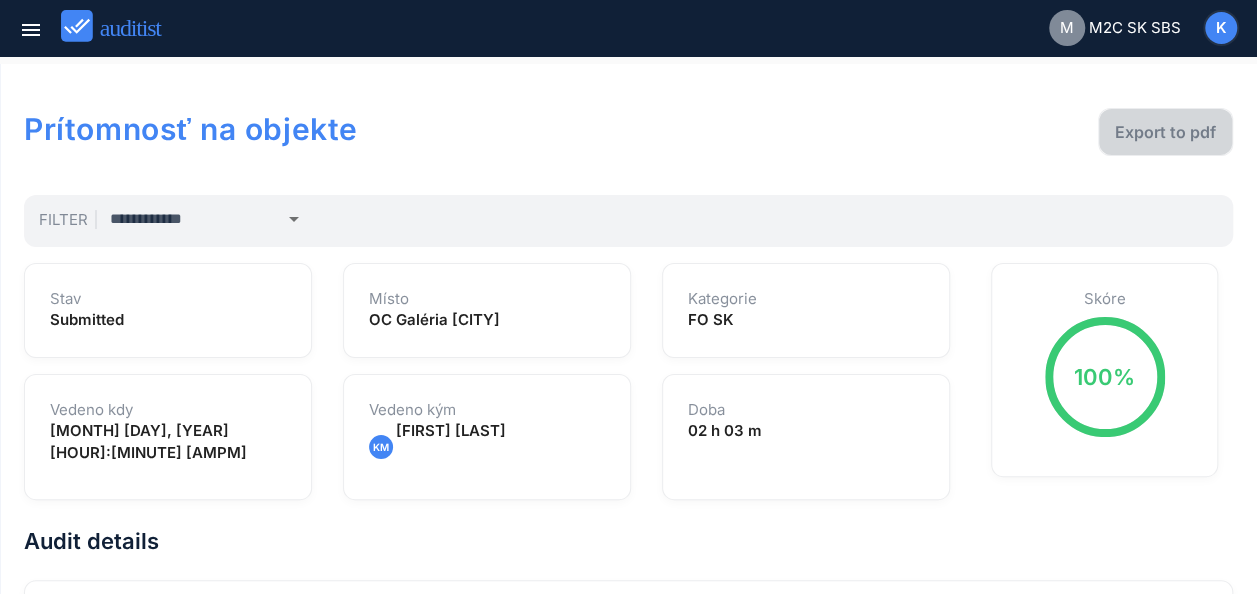 click on "Export to pdf" at bounding box center [1165, 132] 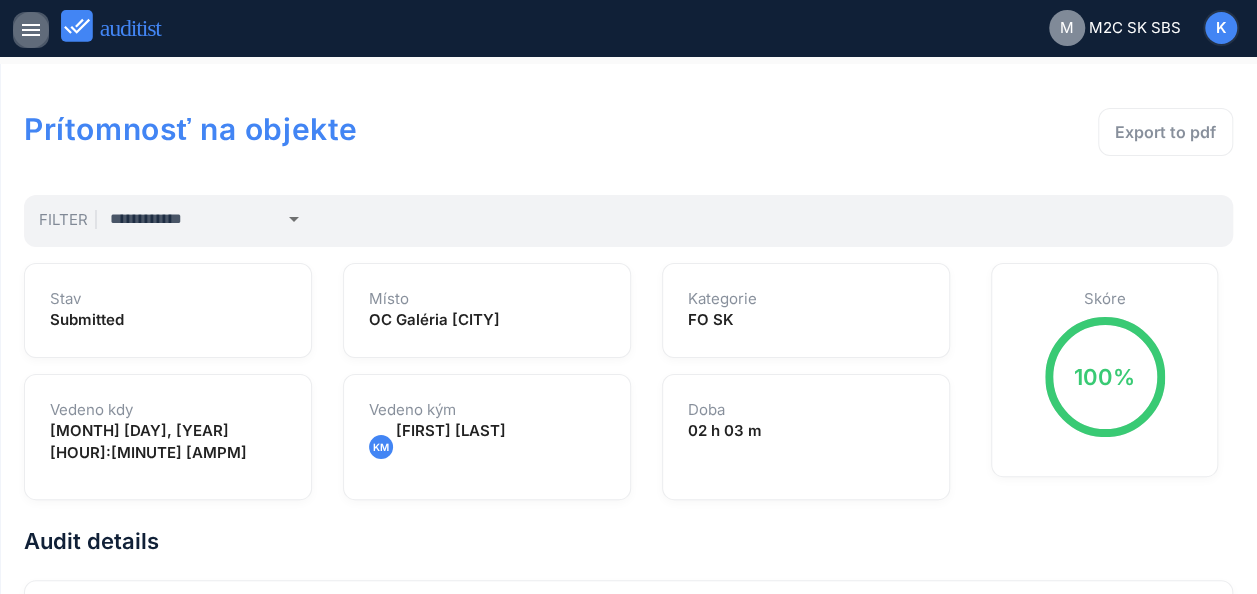 click on "menu" at bounding box center [31, 30] 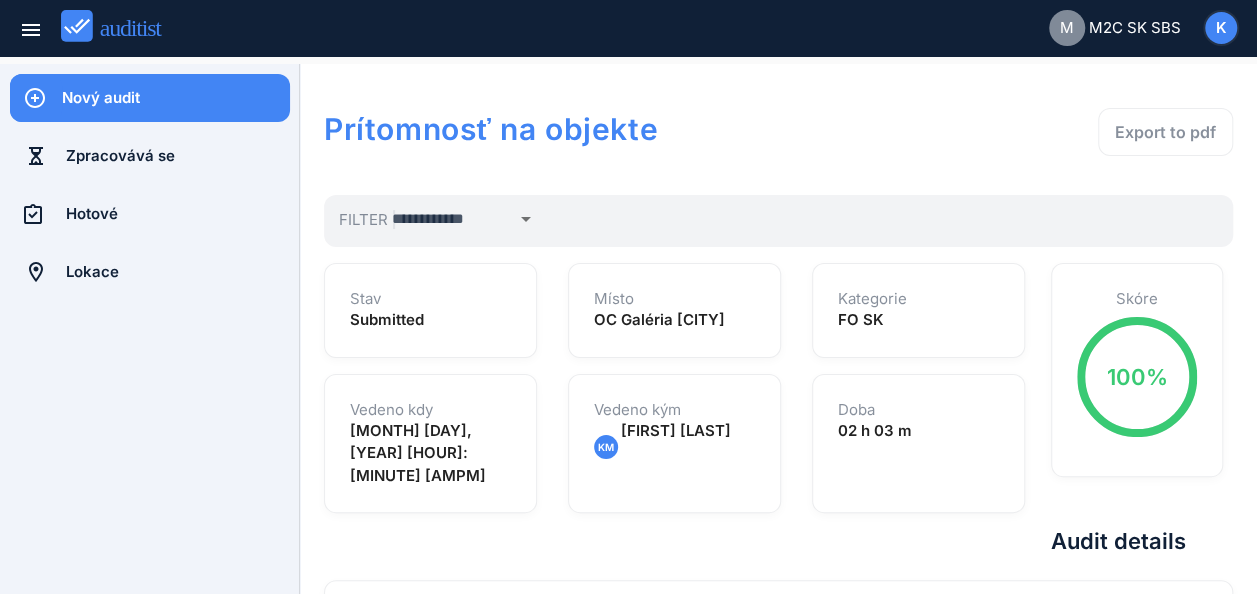 click on "Nový audit" at bounding box center [176, 98] 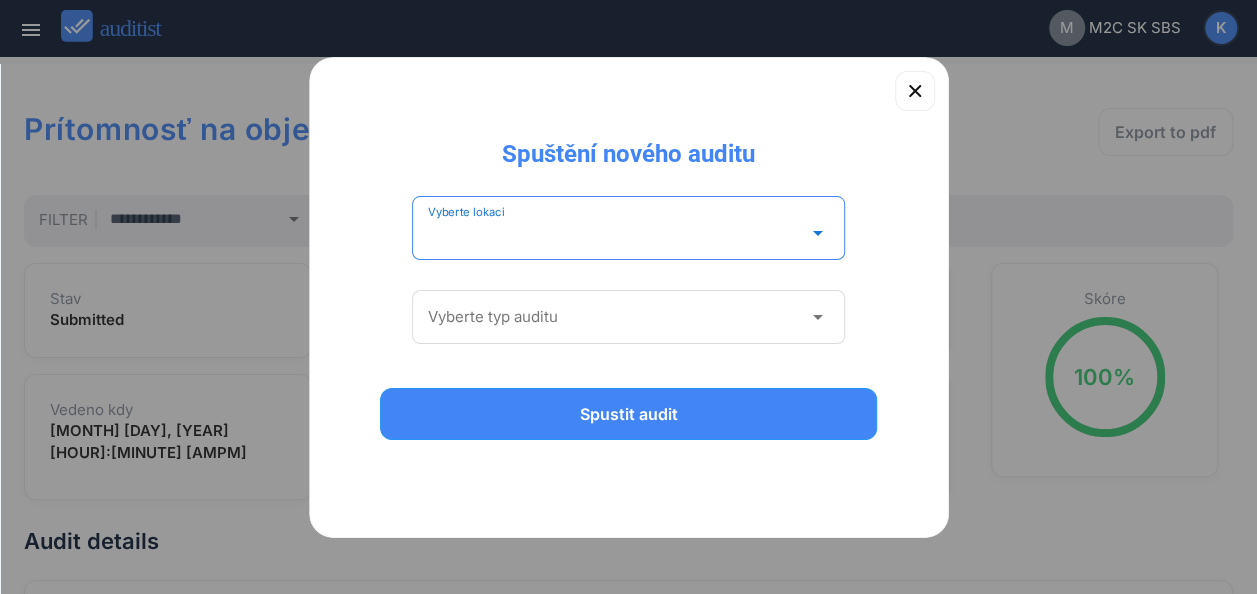 click at bounding box center [615, 233] 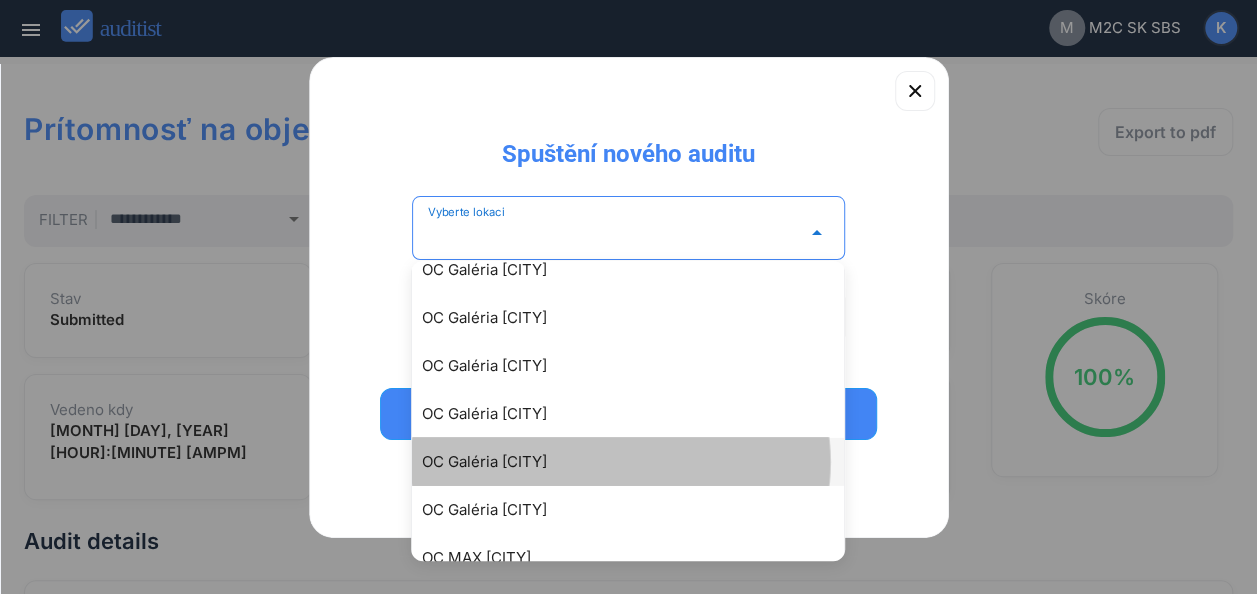 click on "OC Galéria [CITY]" at bounding box center [638, 462] 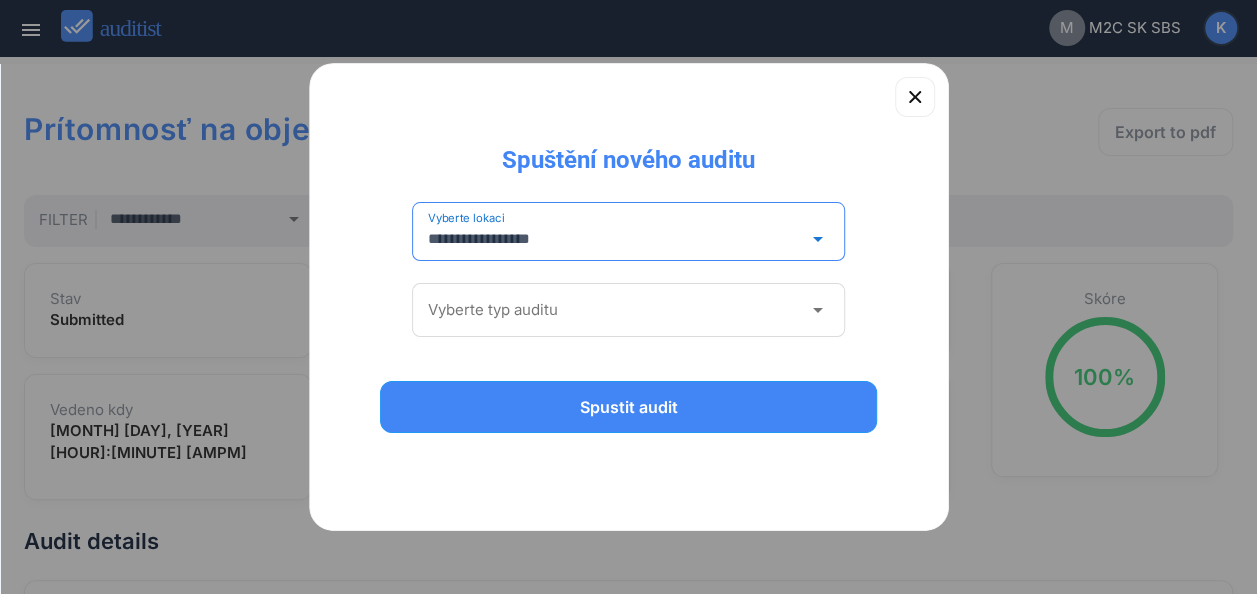 click on "arrow_drop_down" at bounding box center (817, 310) 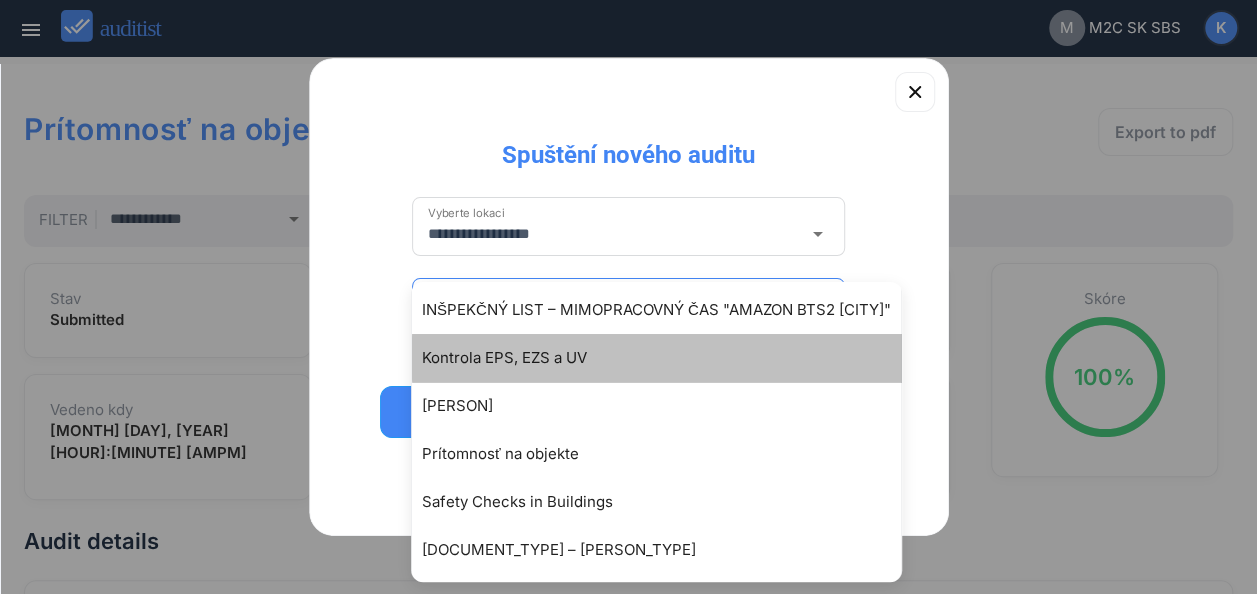 click on "Kontrola EPS, EZS a UV" at bounding box center (666, 358) 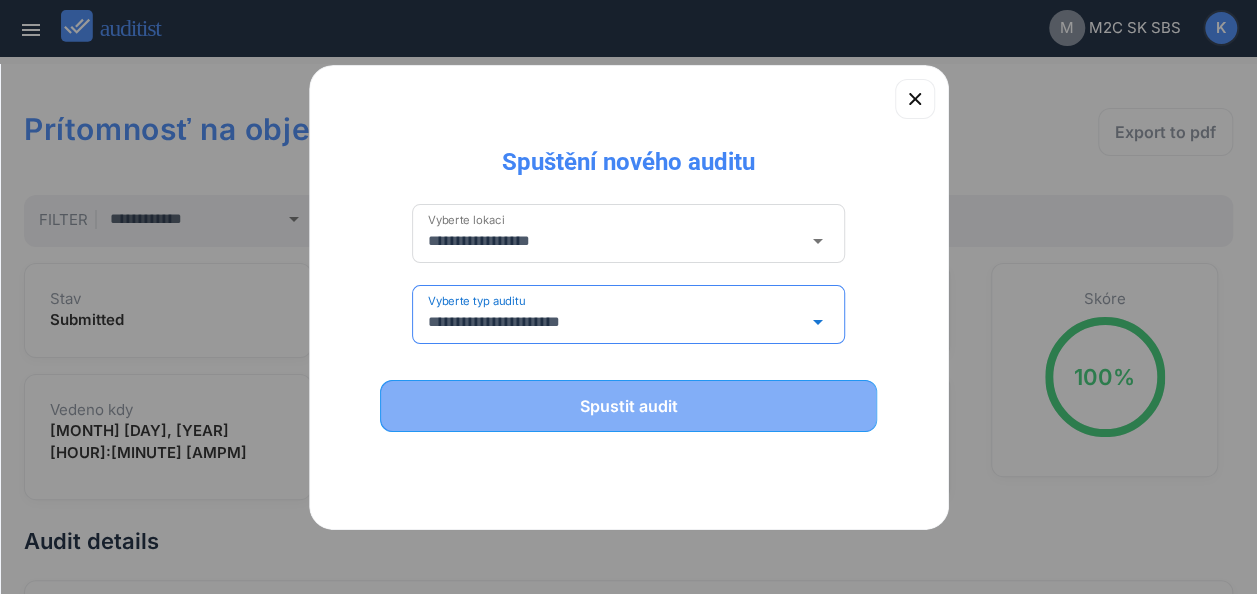 click on "Spustit audit" at bounding box center [629, 406] 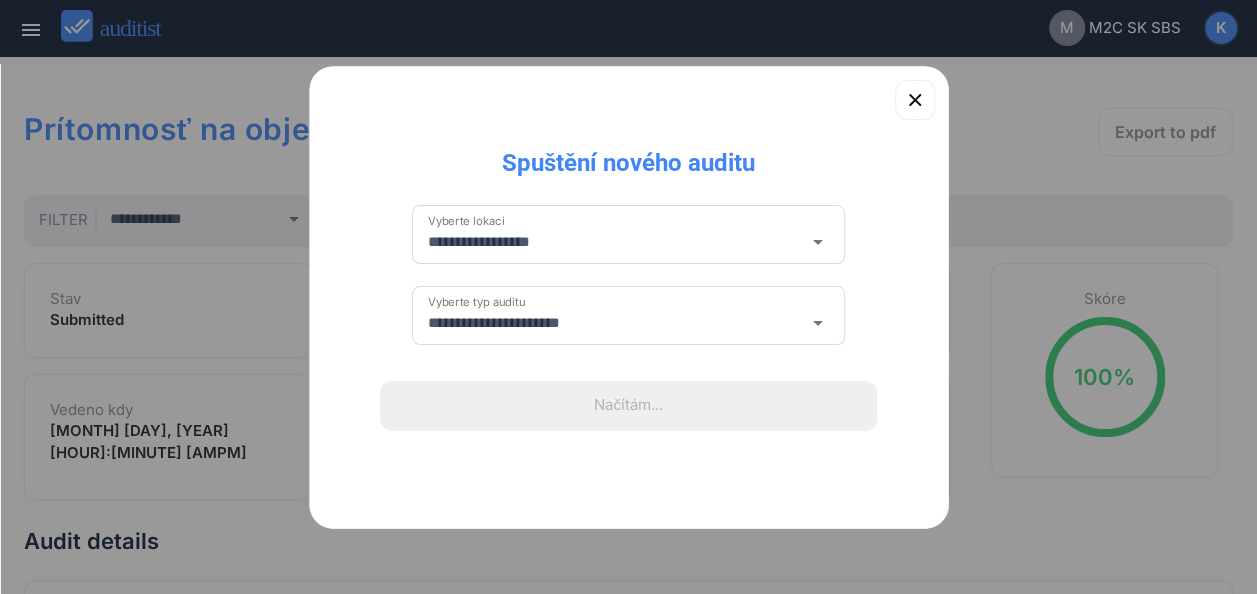 type 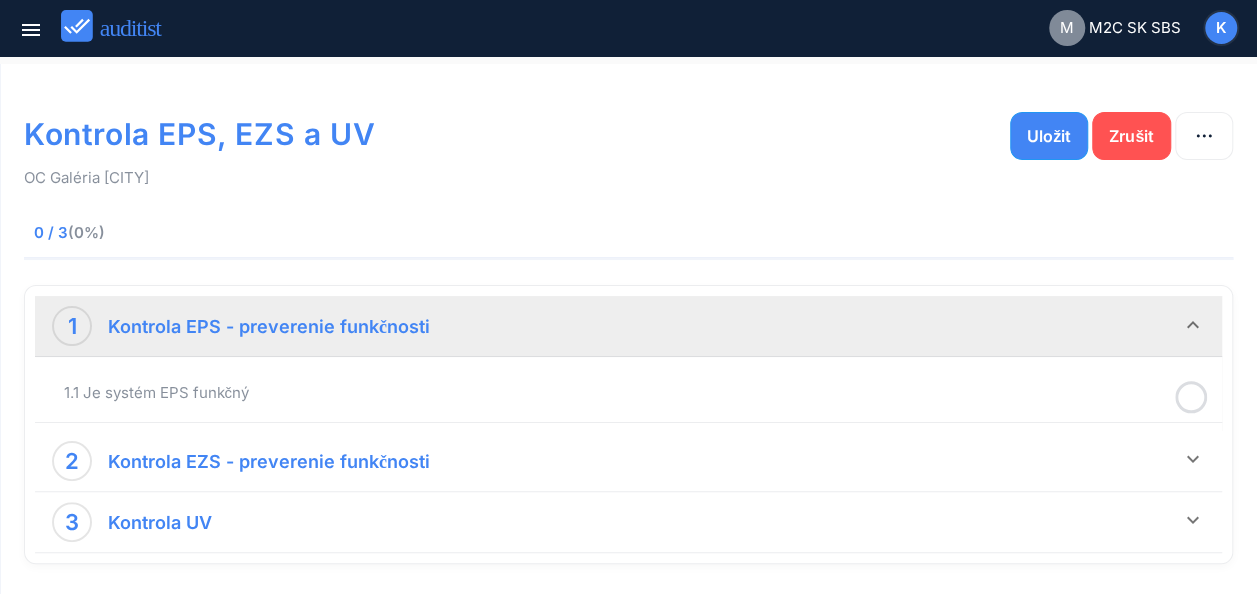 click 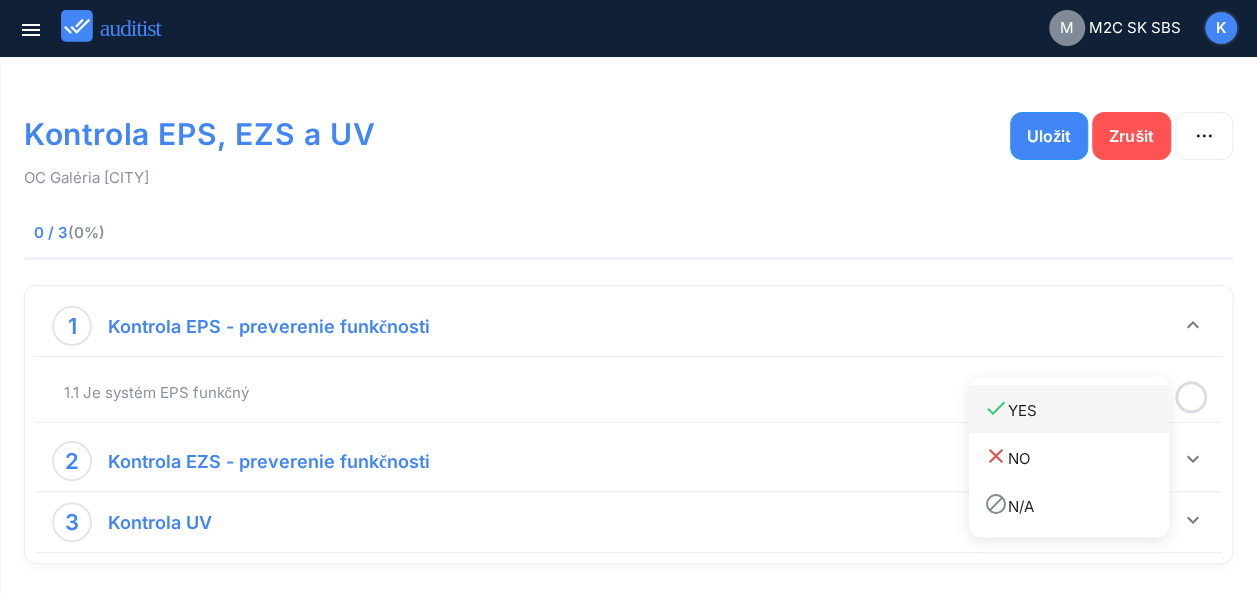 click on "done
YES" at bounding box center (1076, 409) 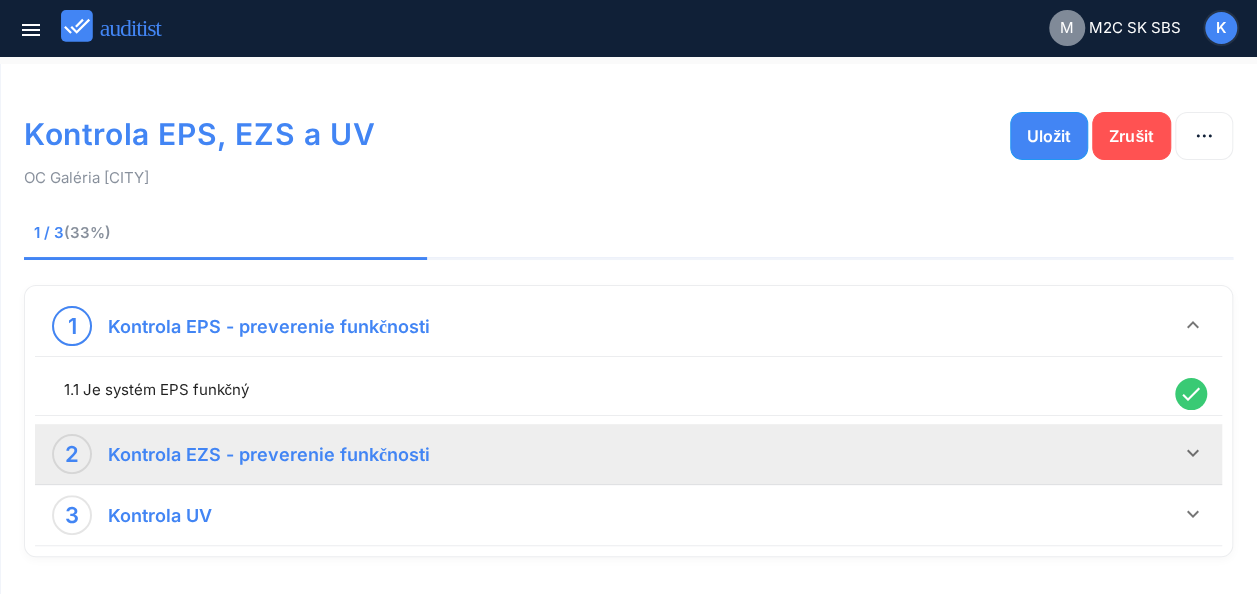 click on "keyboard_arrow_down" at bounding box center [1193, 453] 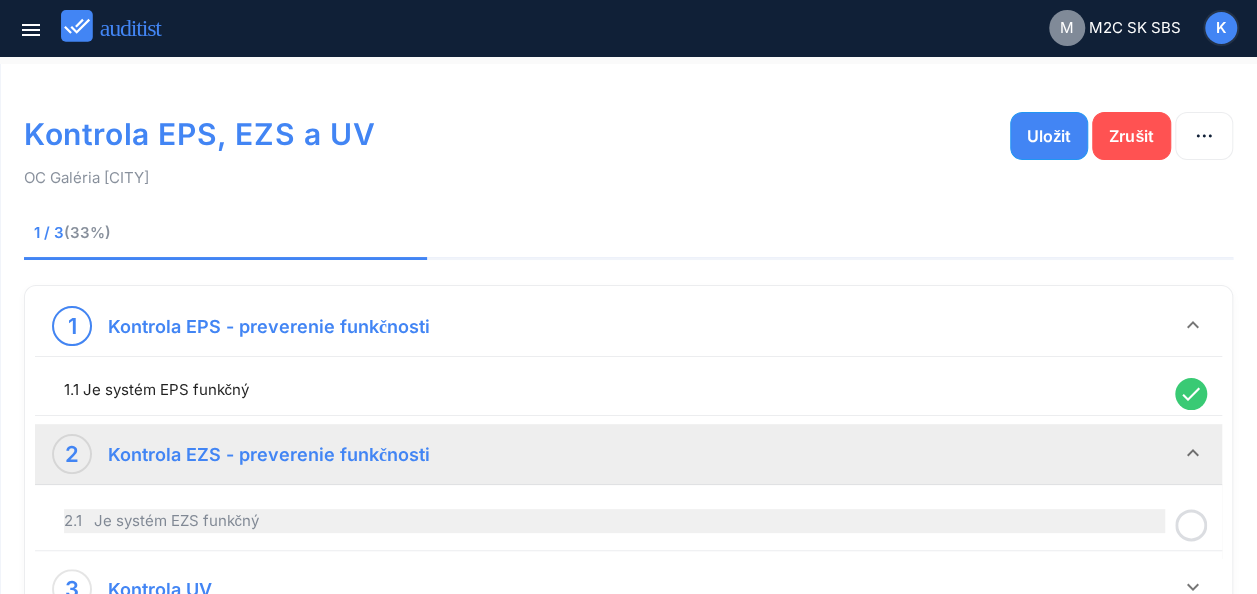 click on "2.1   Je systém EZS funkčný" at bounding box center (614, 521) 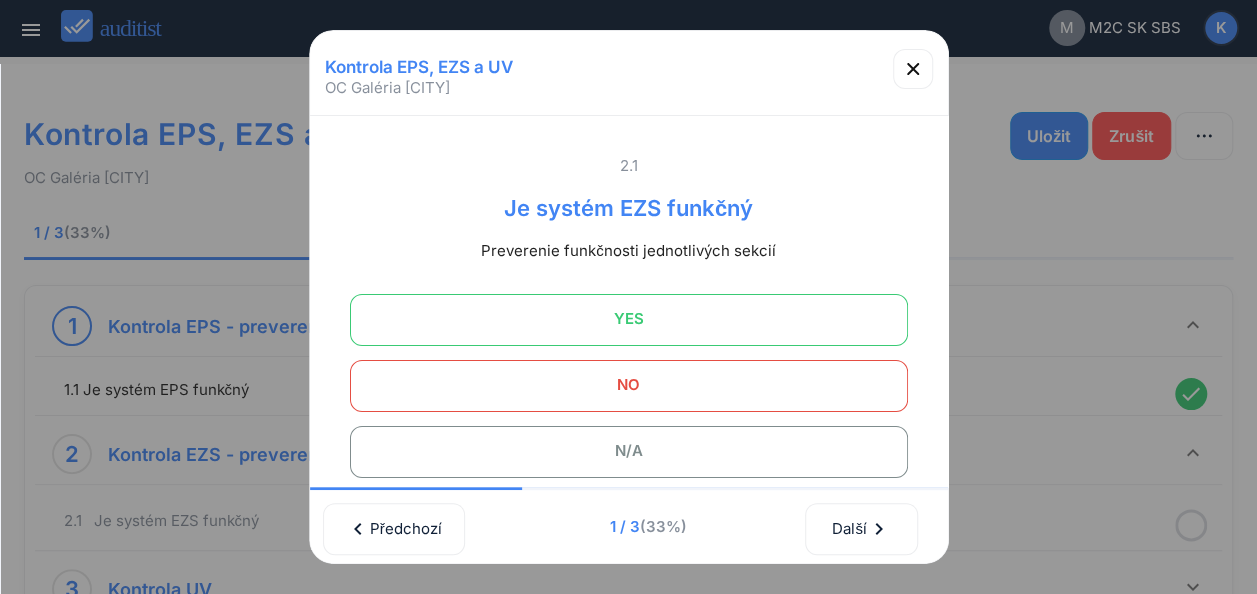 click on "YES" at bounding box center (629, 319) 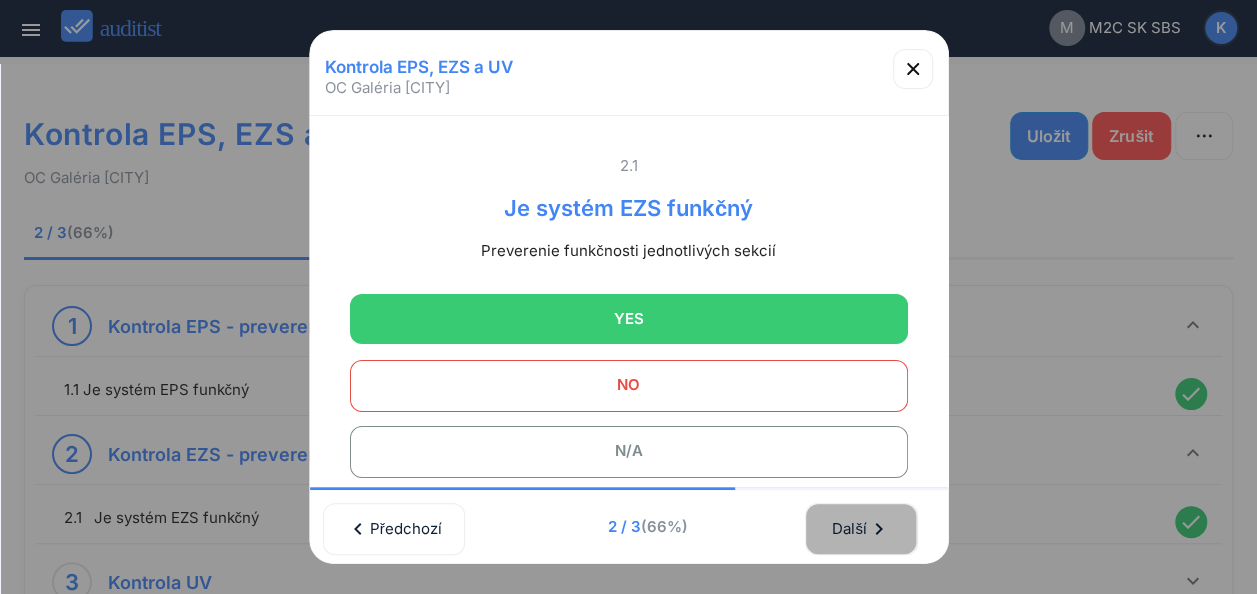 click on "Další
chevron_right" at bounding box center [861, 529] 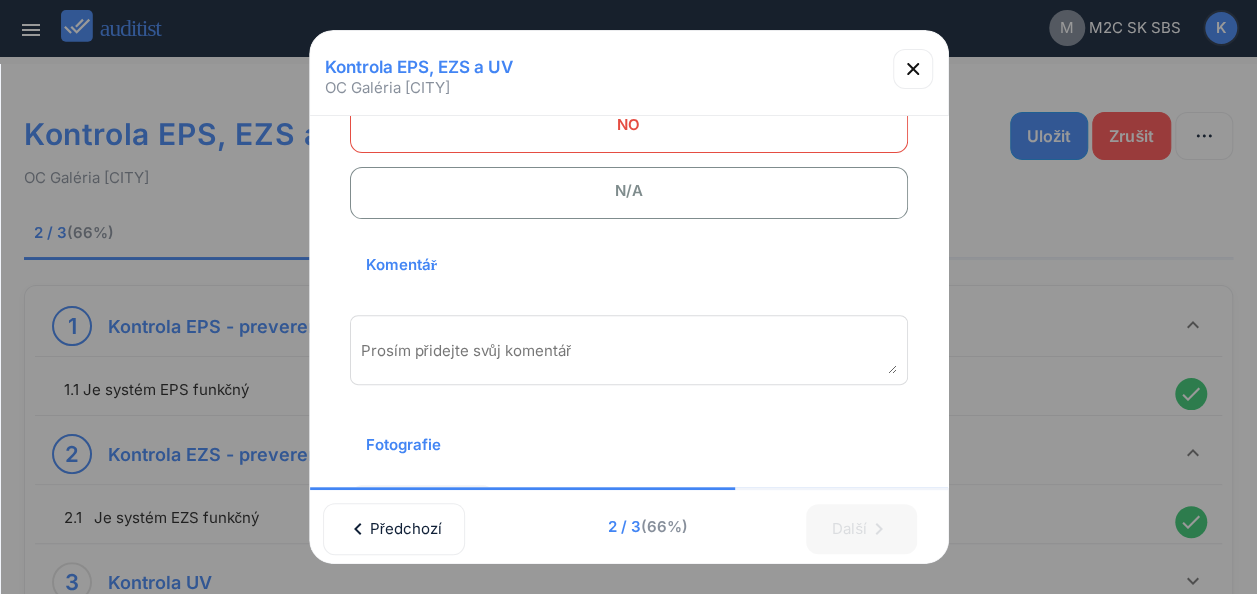 scroll, scrollTop: 277, scrollLeft: 0, axis: vertical 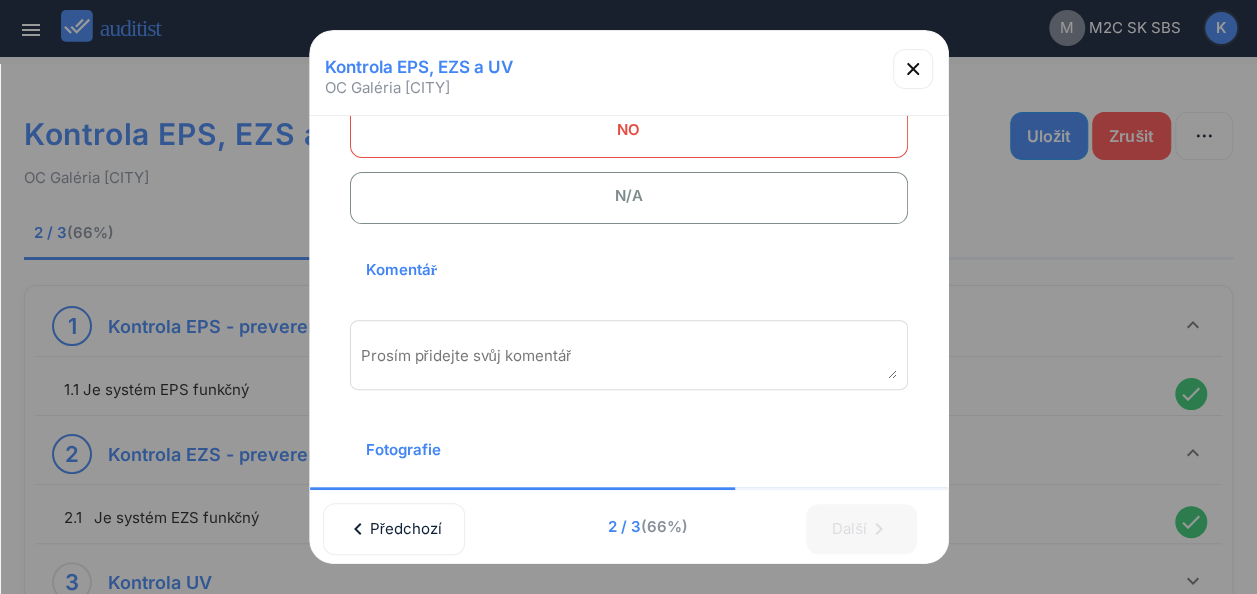 click on "N/A" at bounding box center (629, 196) 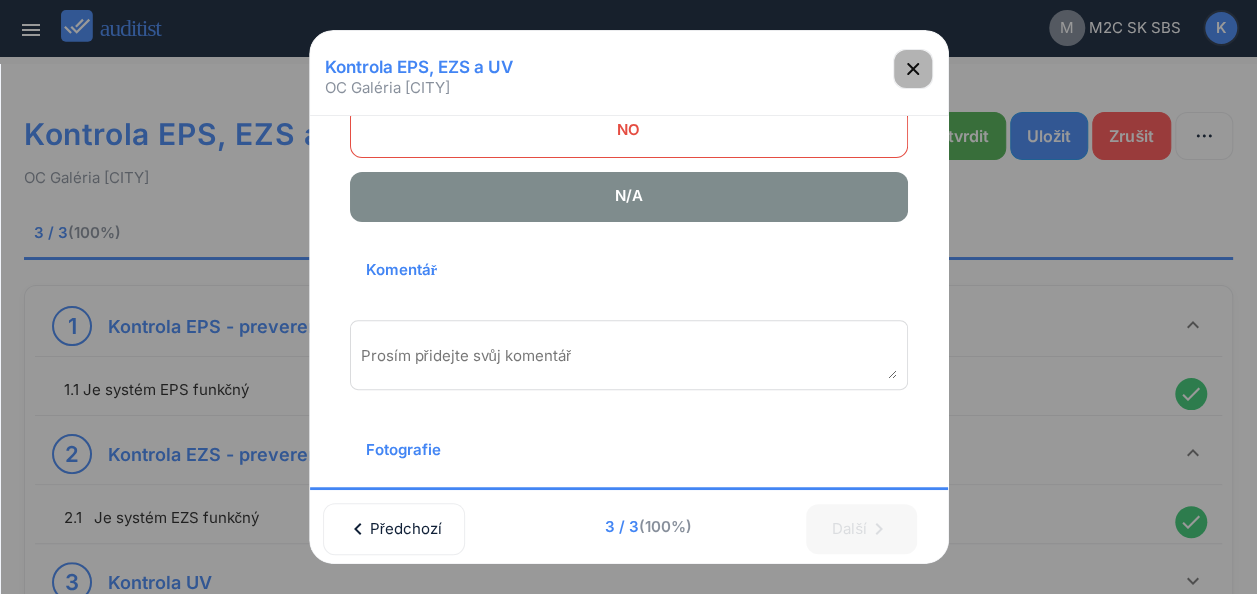 click 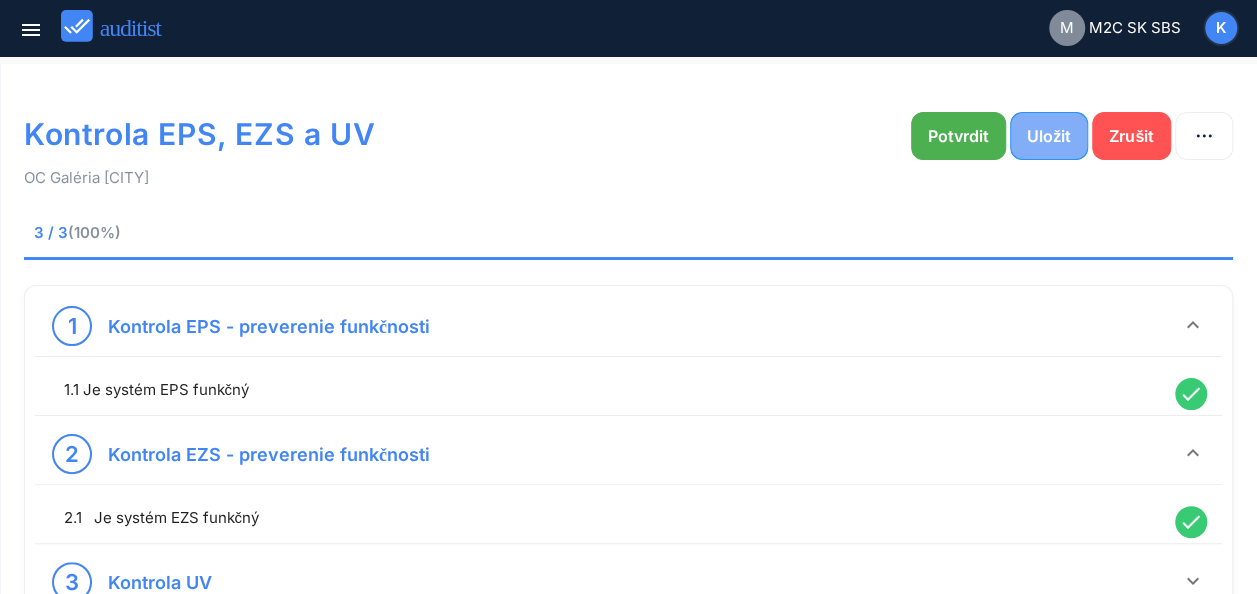 click on "Uložit" at bounding box center (1049, 136) 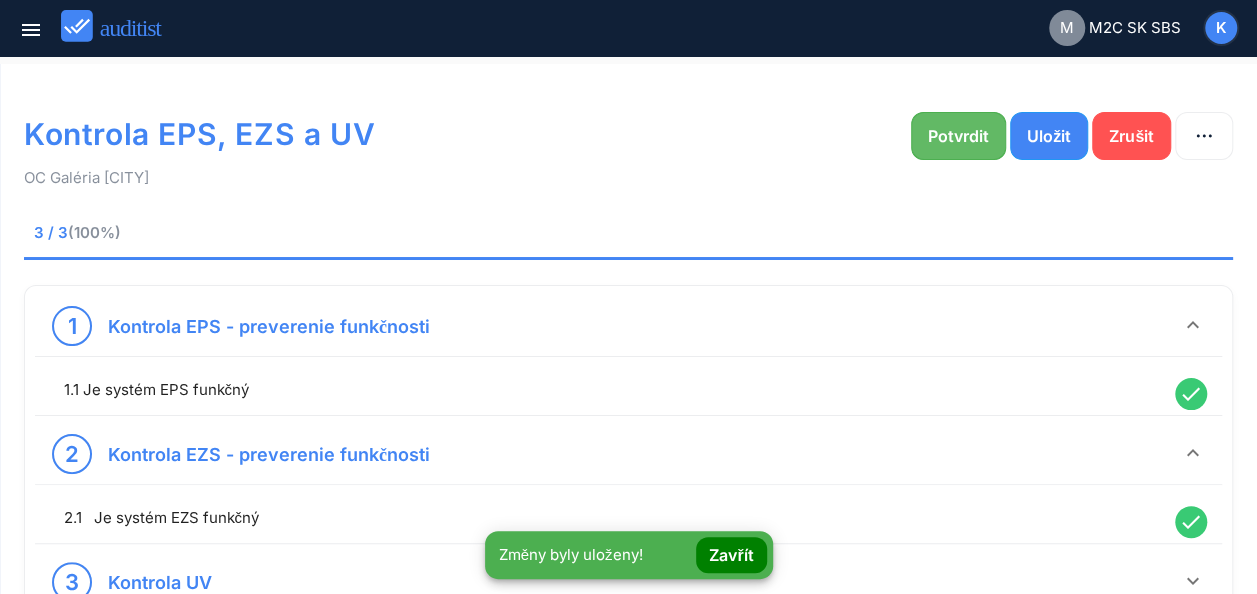 click on "Potvrdit" at bounding box center [958, 136] 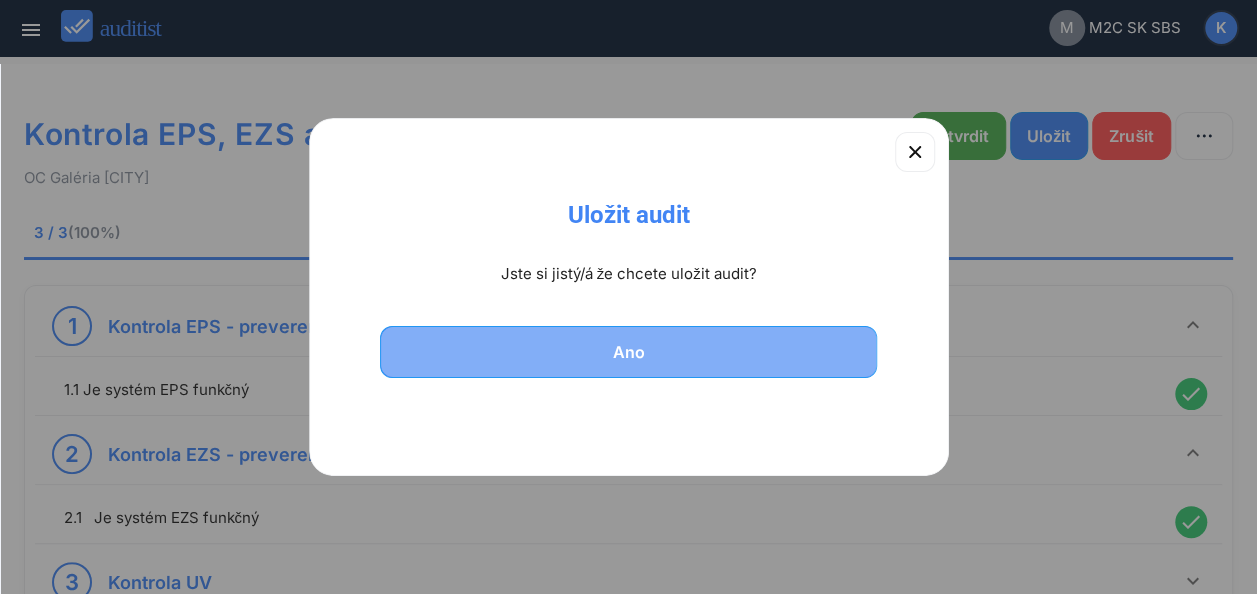 click on "Ano" at bounding box center [629, 352] 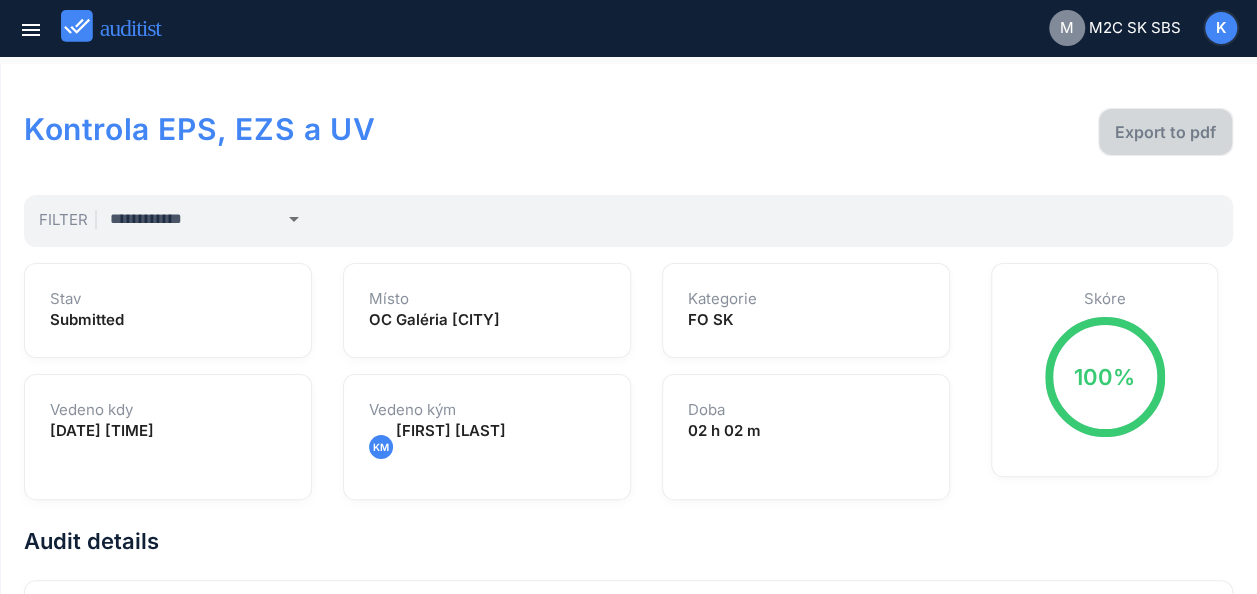 click on "Export to pdf" at bounding box center (1165, 132) 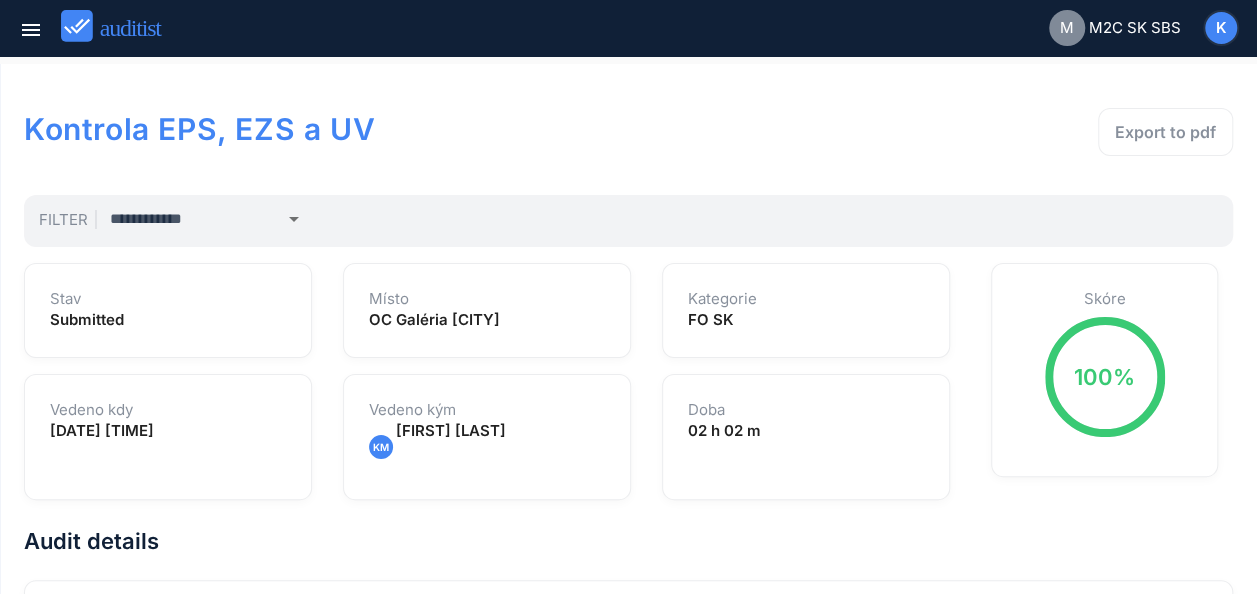 drag, startPoint x: 619, startPoint y: 155, endPoint x: 848, endPoint y: -3, distance: 278.21753 